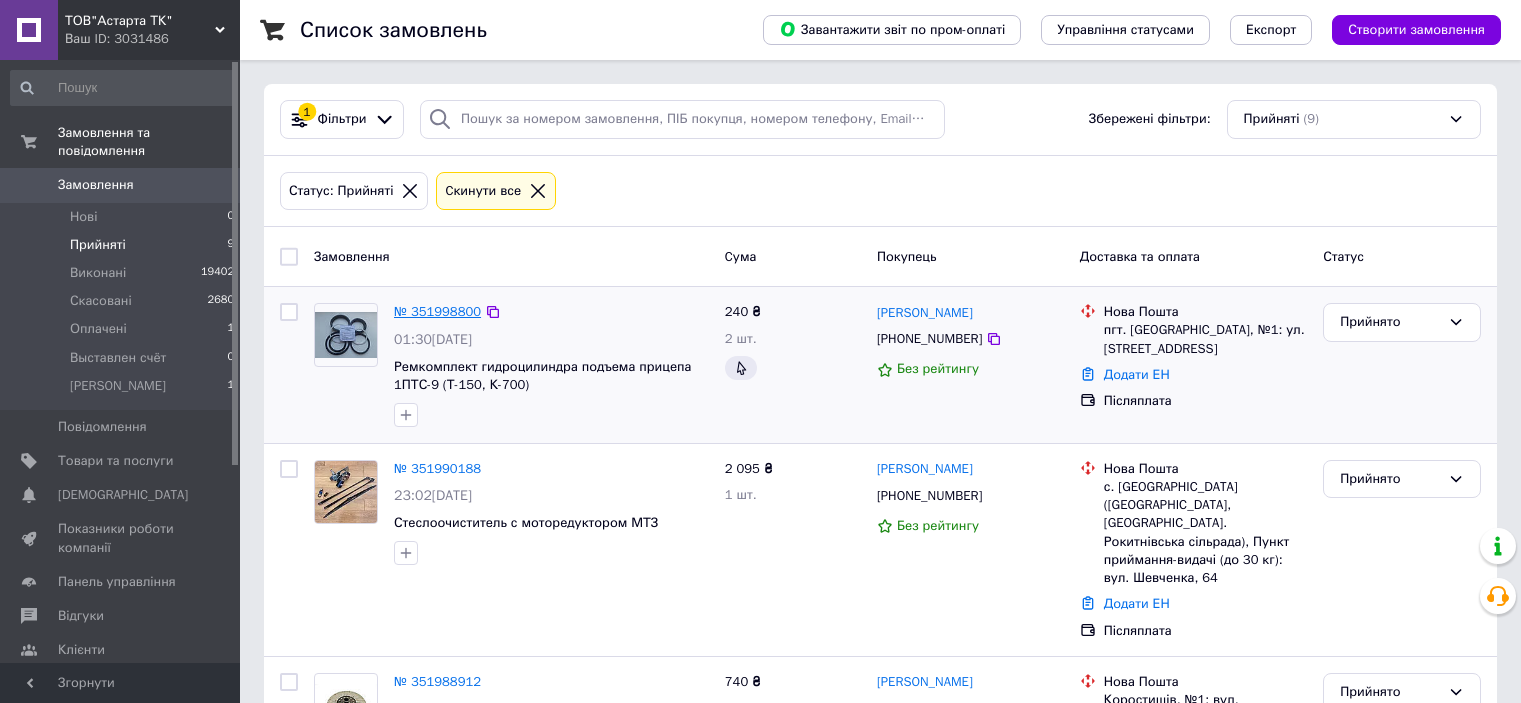 scroll, scrollTop: 0, scrollLeft: 0, axis: both 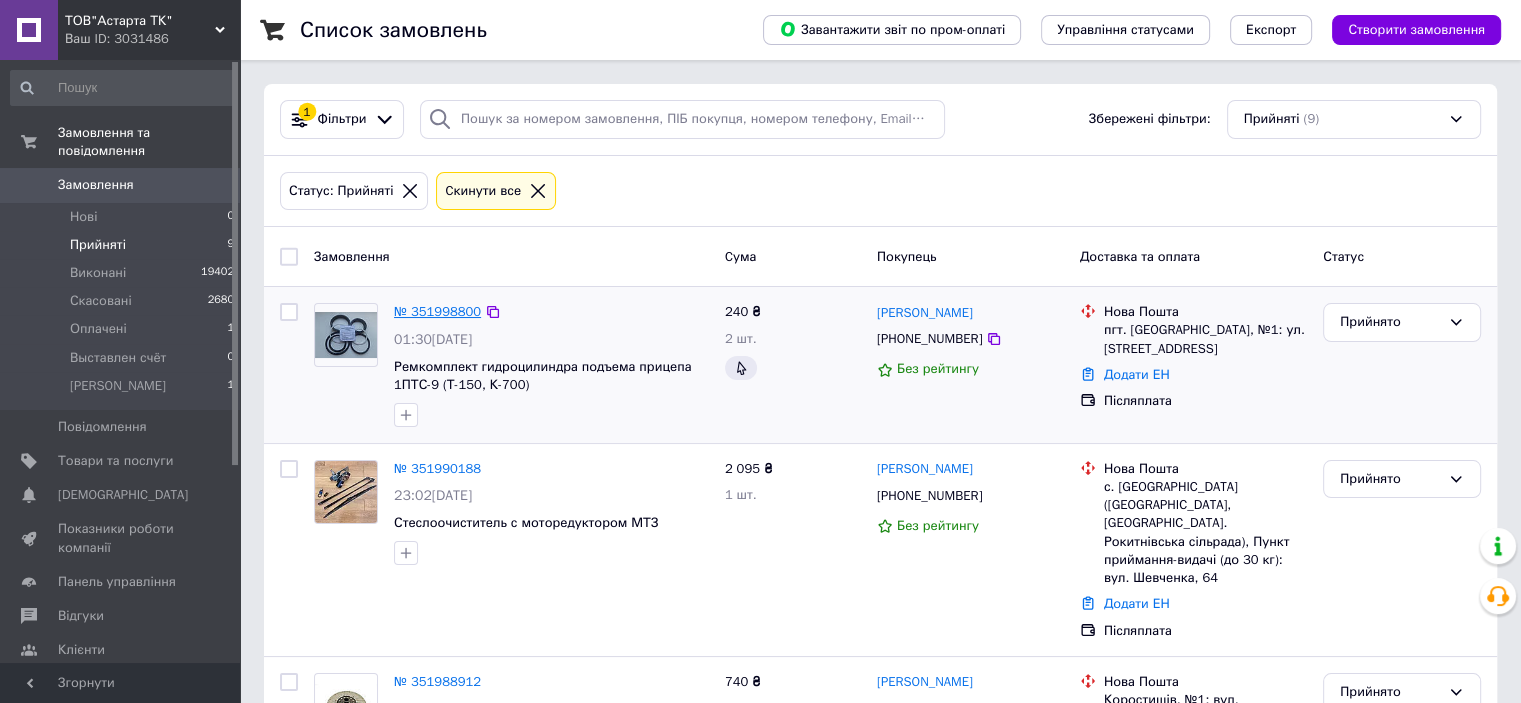 click on "№ 351998800" at bounding box center [437, 311] 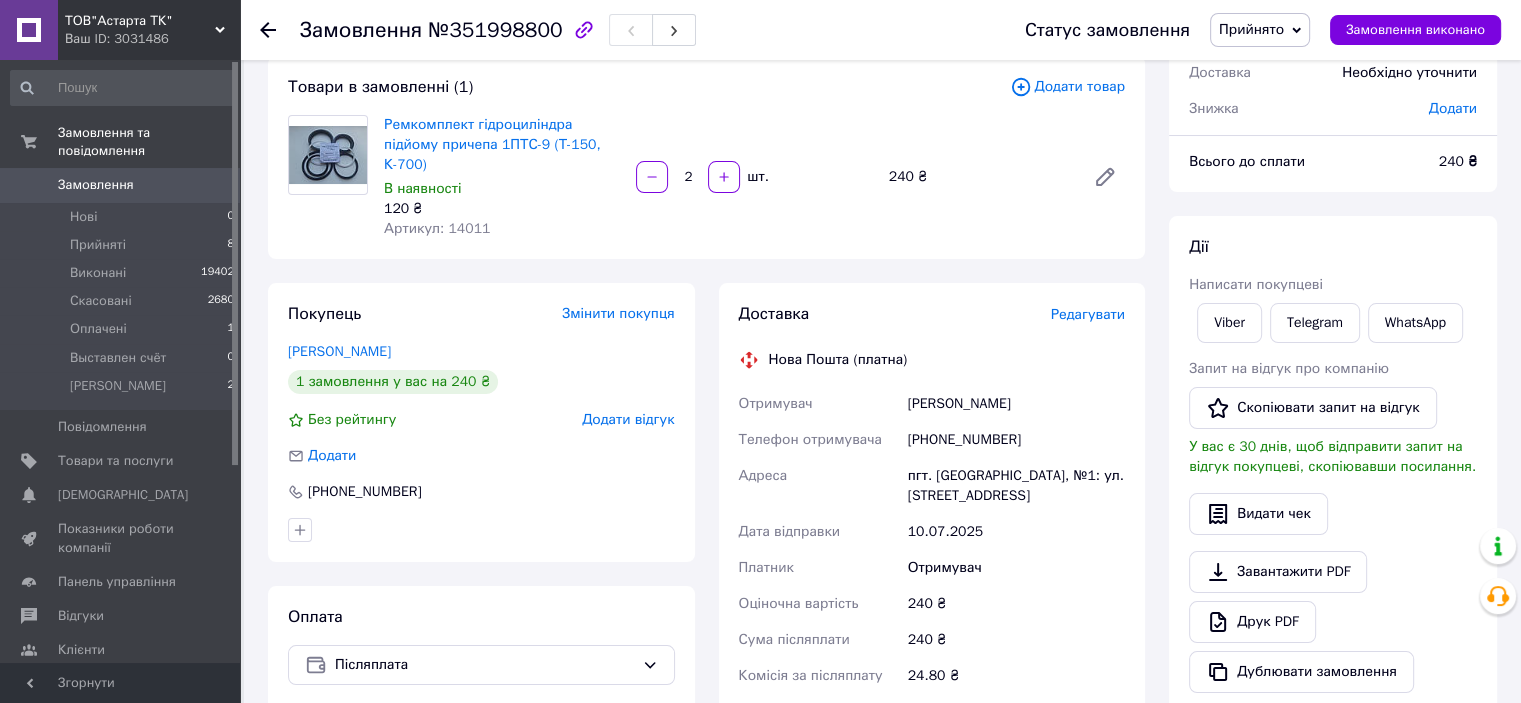 scroll, scrollTop: 133, scrollLeft: 0, axis: vertical 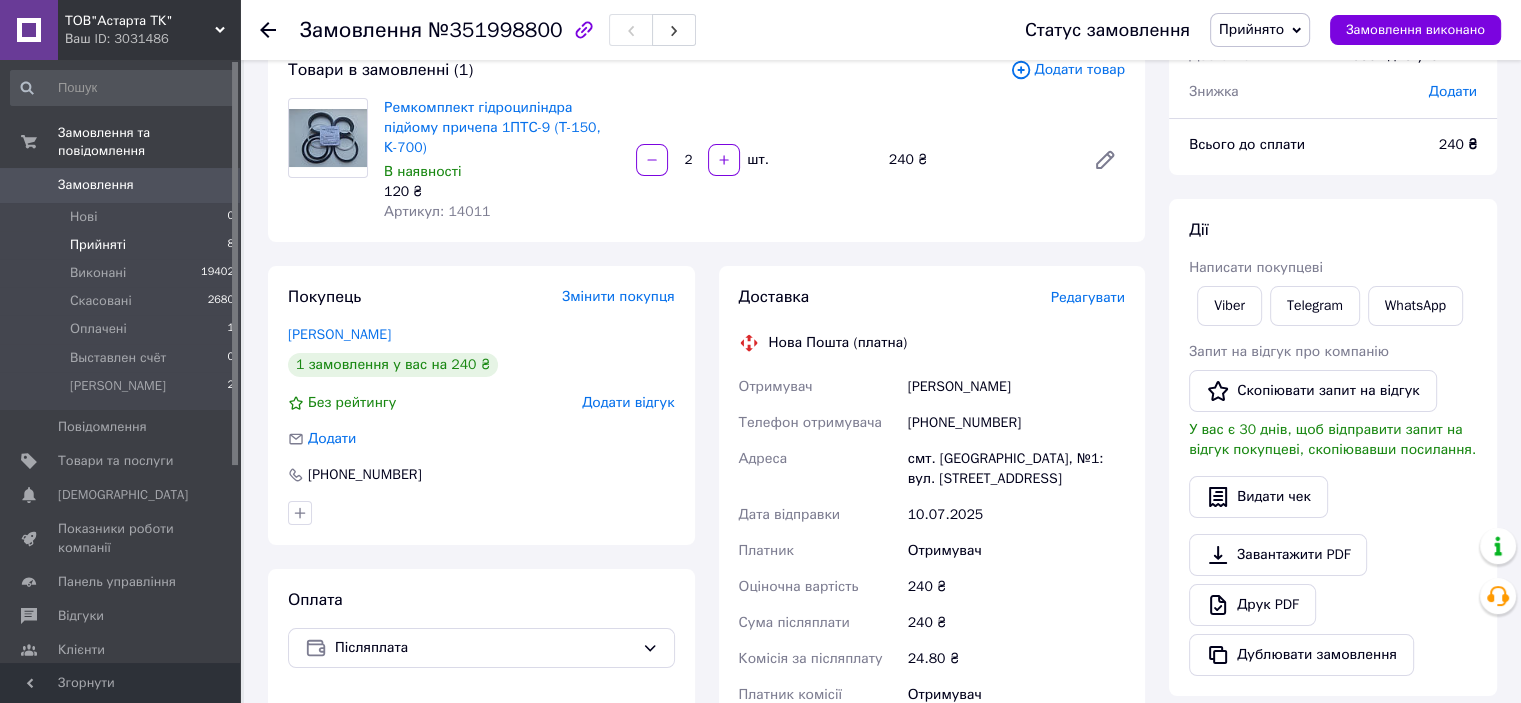 click on "Прийняті" at bounding box center [98, 245] 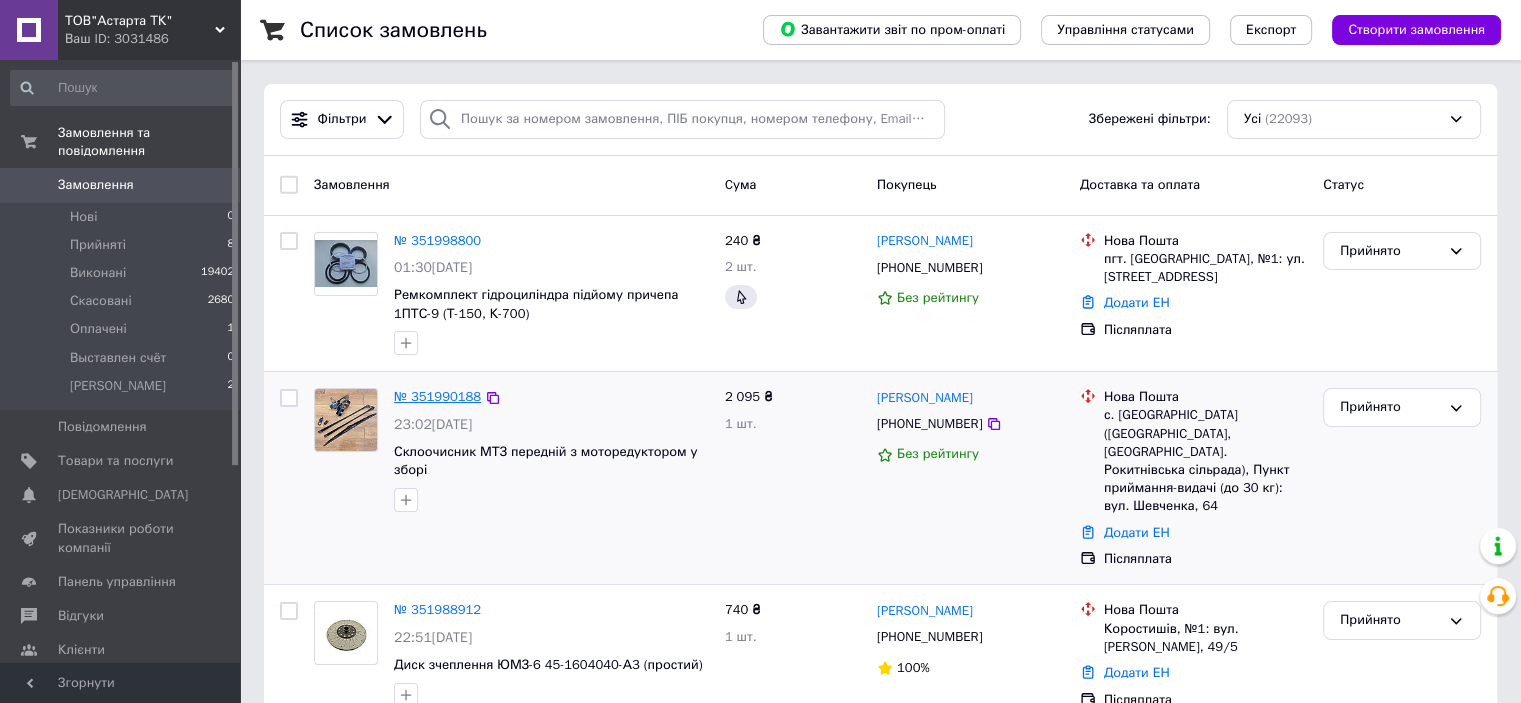 click on "№ 351990188" at bounding box center (437, 396) 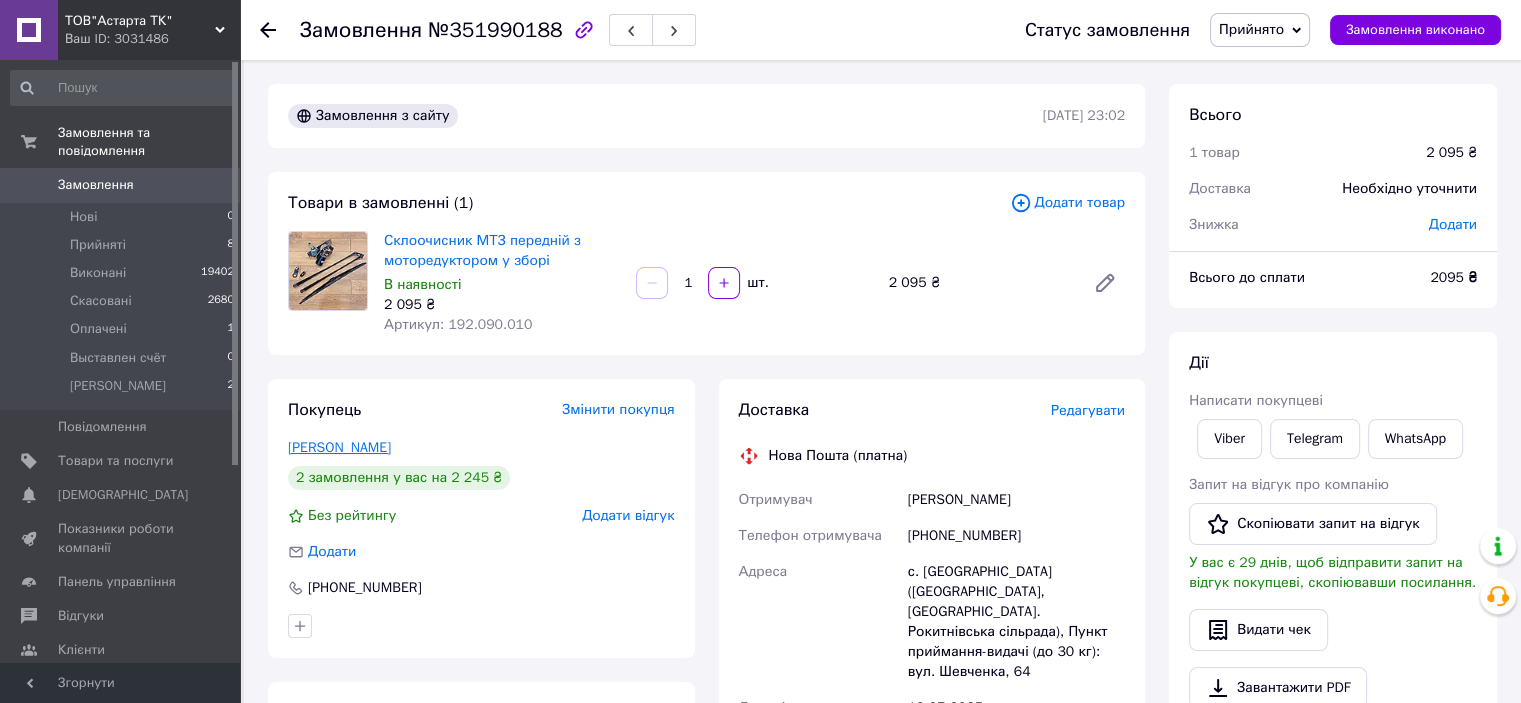 click on "[PERSON_NAME]" at bounding box center (339, 447) 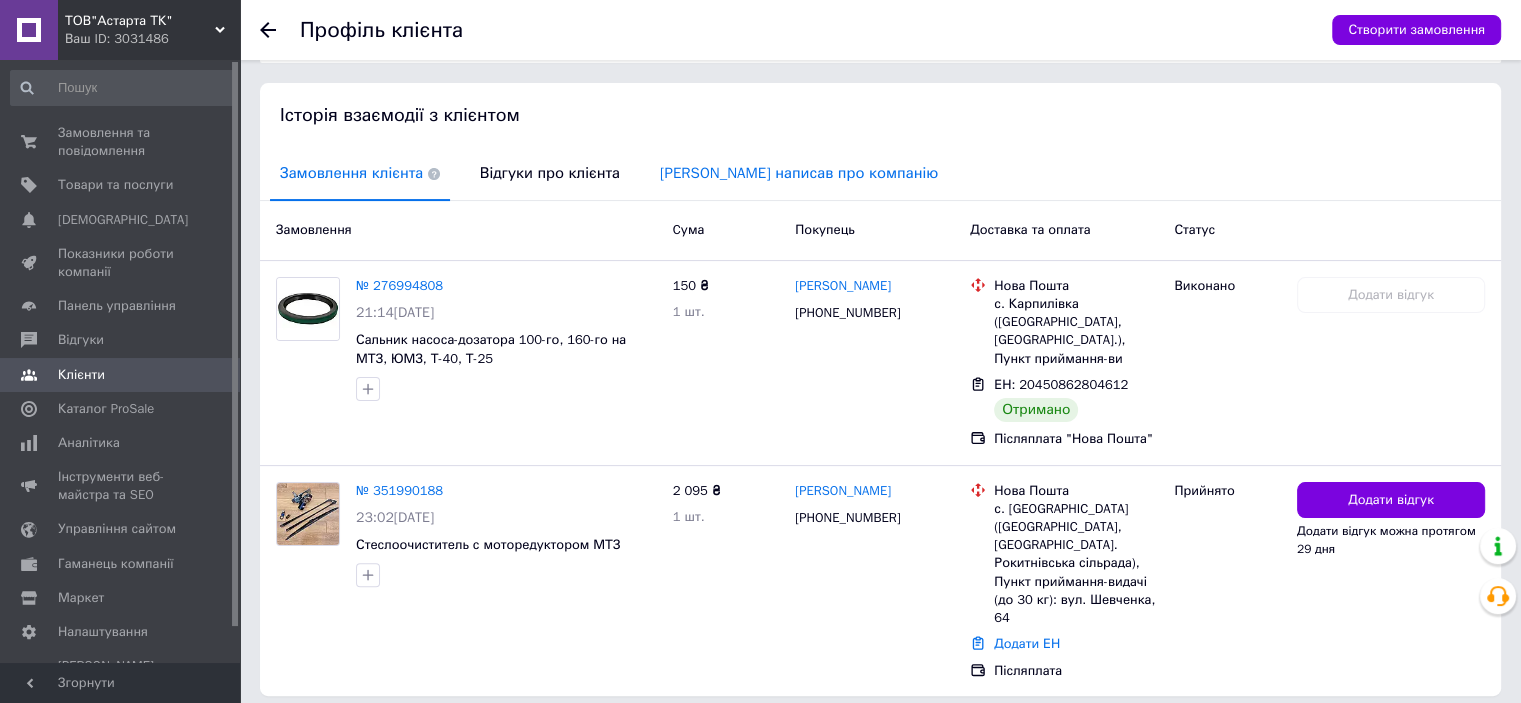 scroll, scrollTop: 400, scrollLeft: 0, axis: vertical 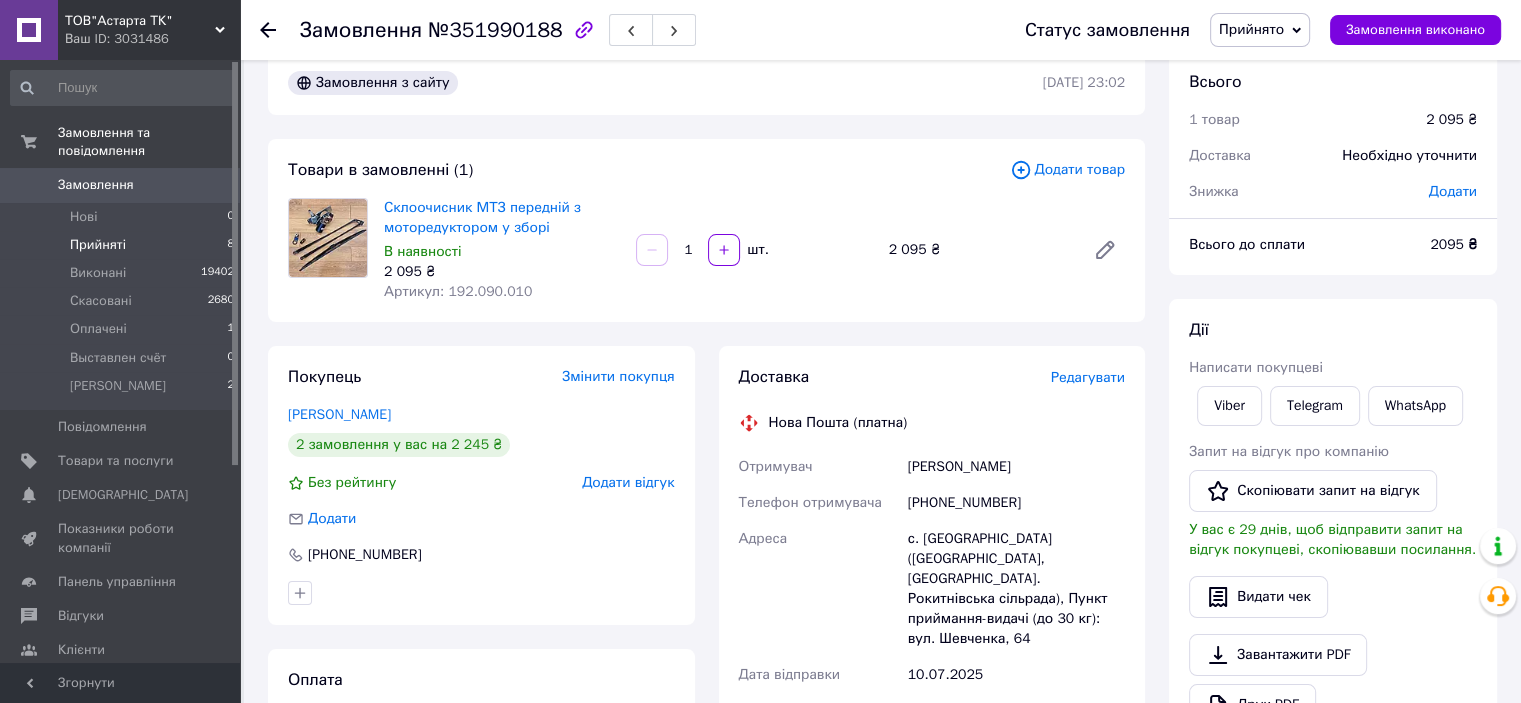 click on "Прийняті" at bounding box center [98, 245] 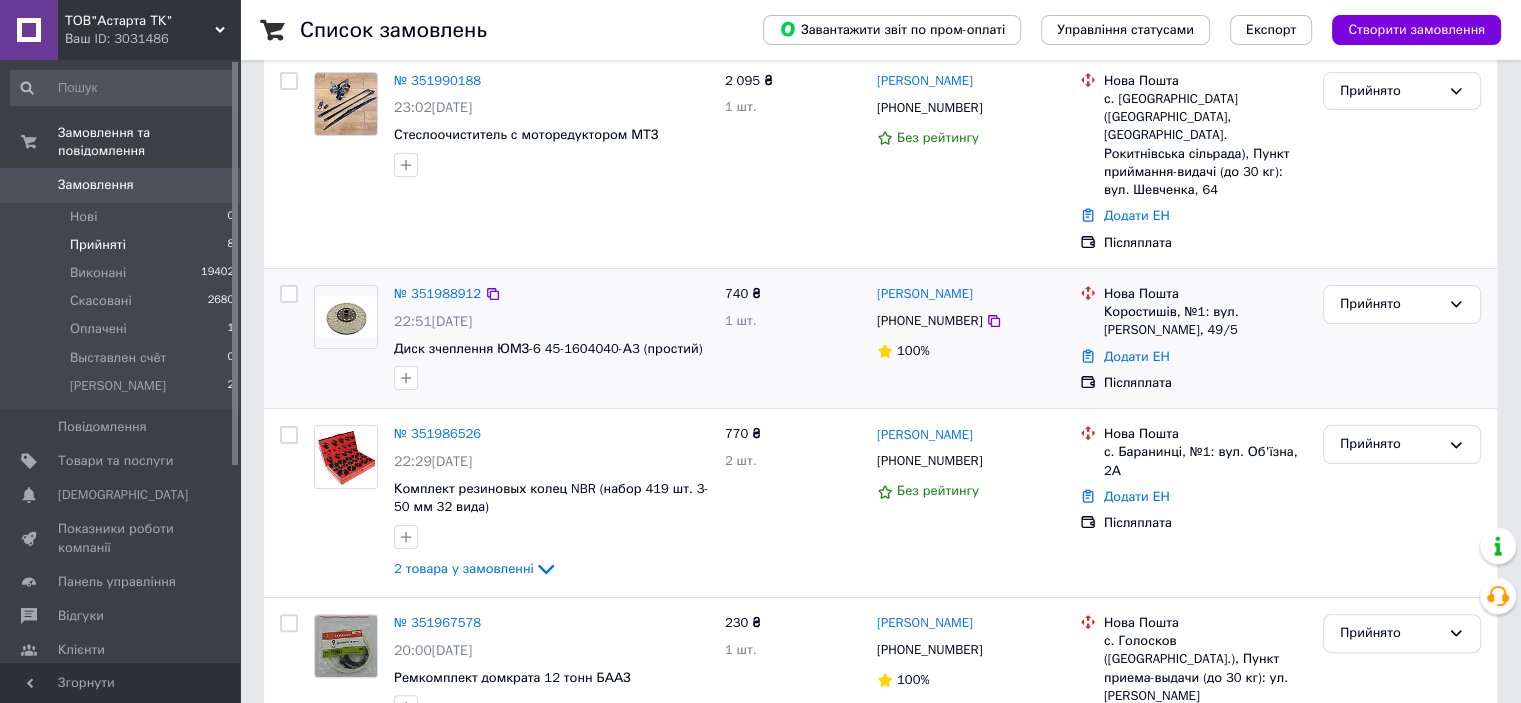 scroll, scrollTop: 400, scrollLeft: 0, axis: vertical 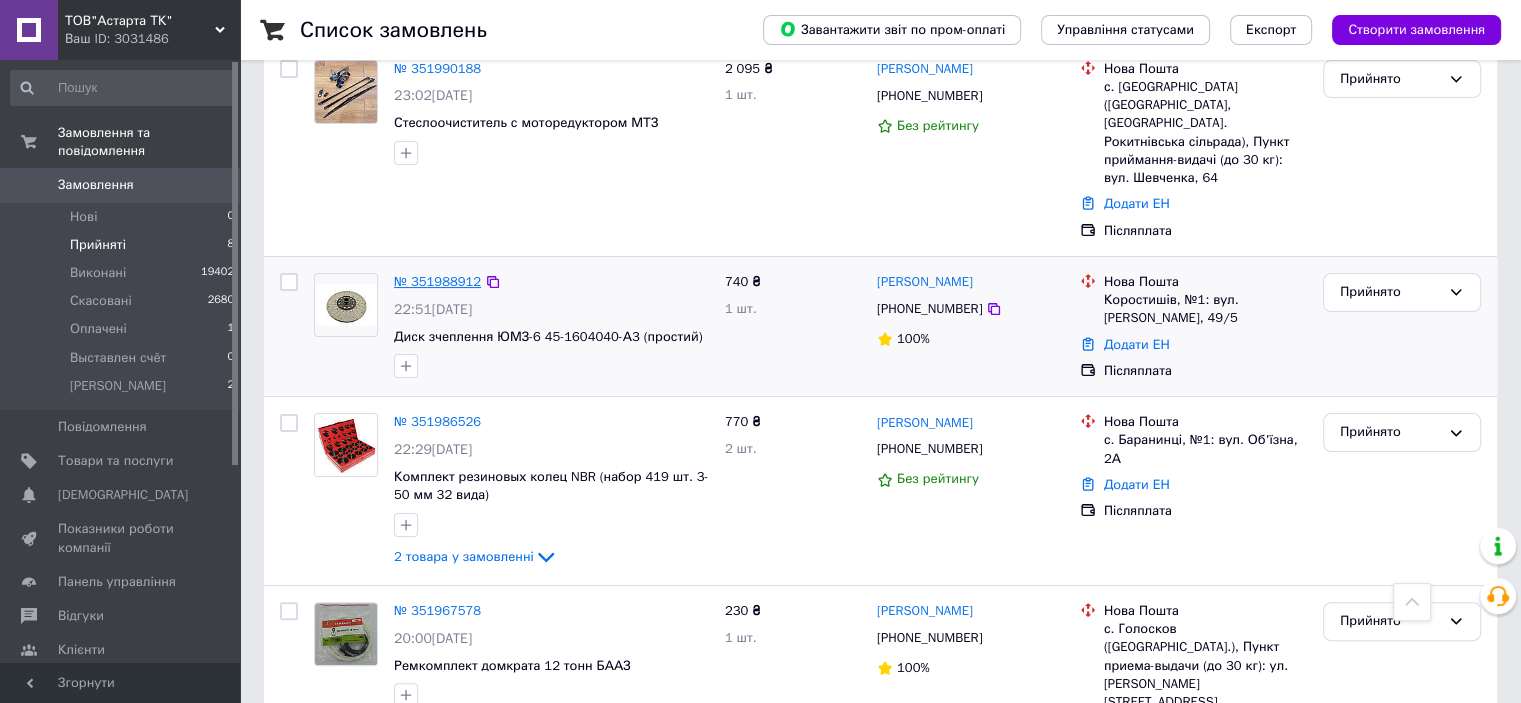 click on "№ 351988912" at bounding box center (437, 281) 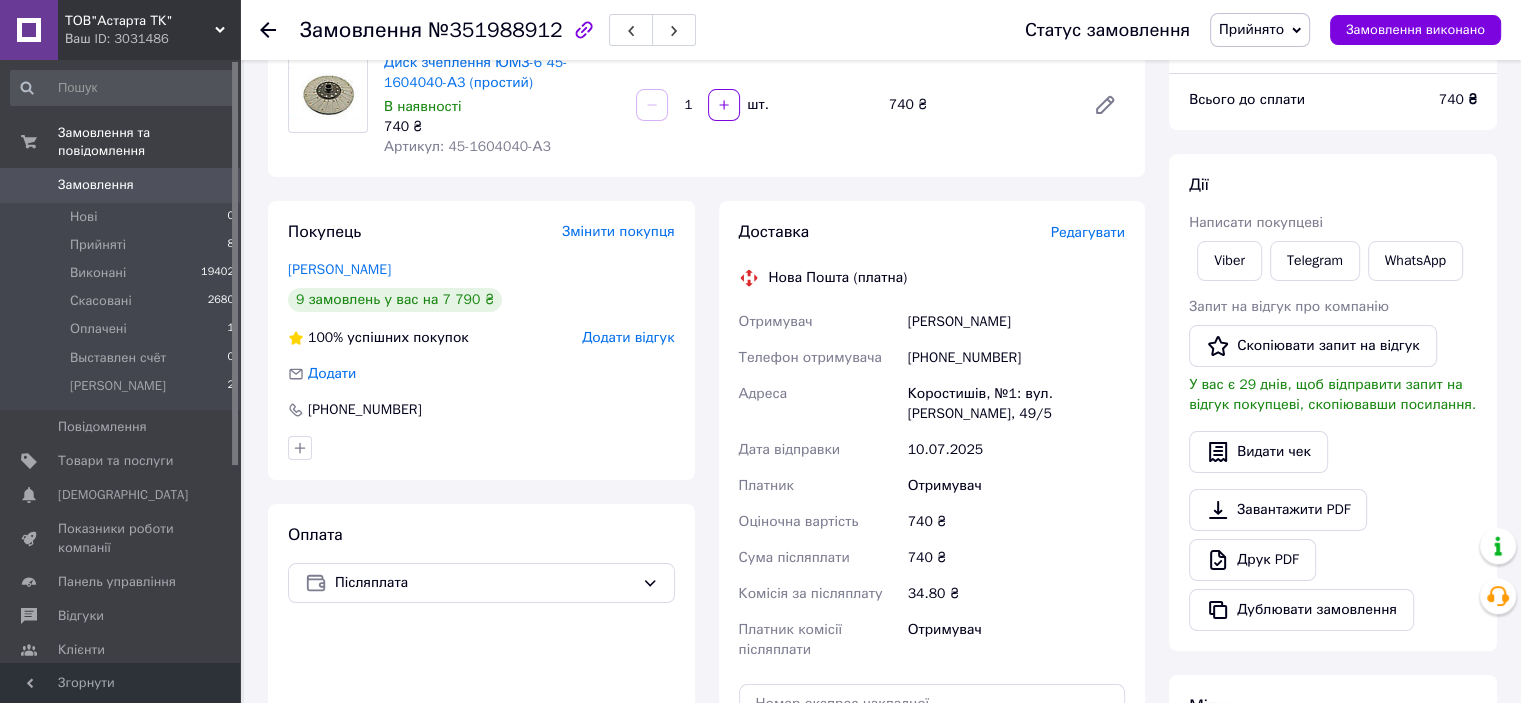 scroll, scrollTop: 166, scrollLeft: 0, axis: vertical 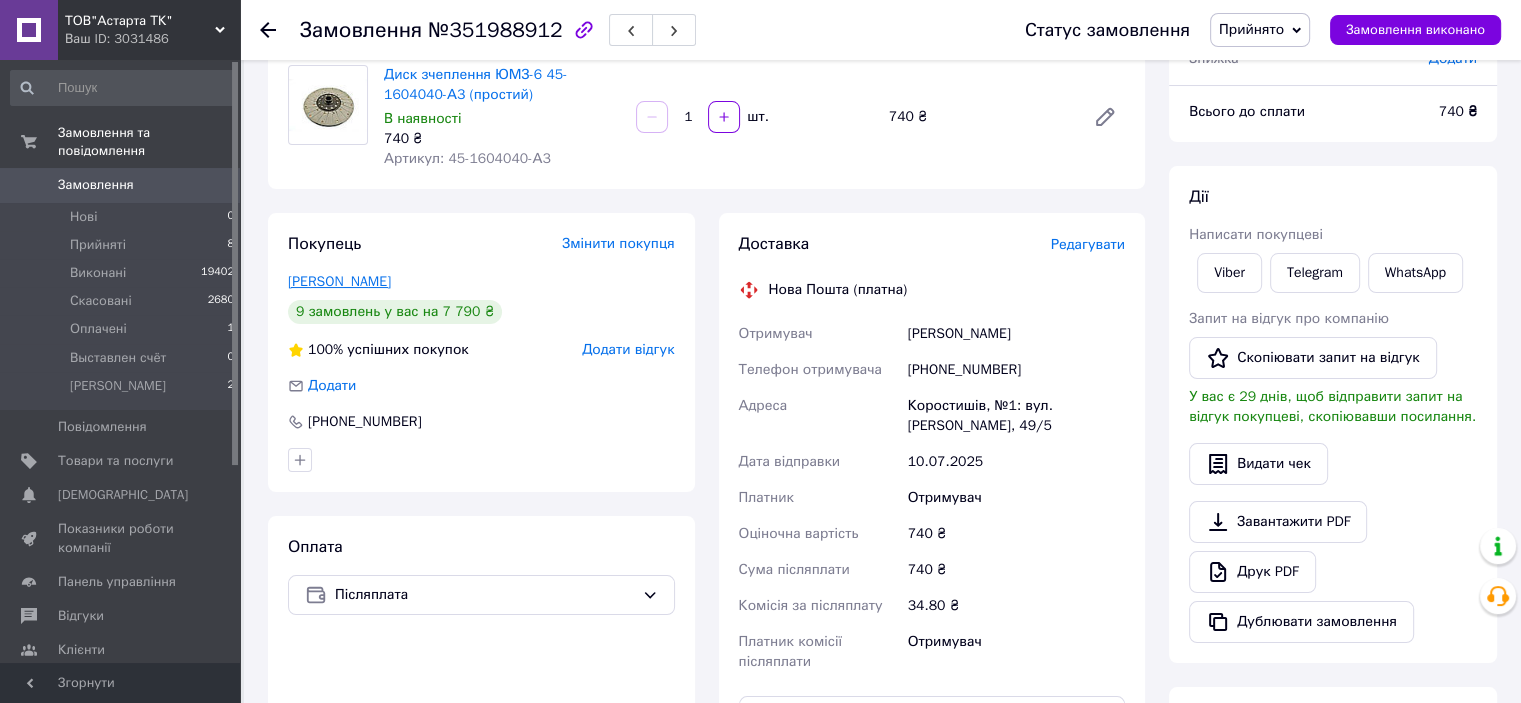 click on "[PERSON_NAME]" at bounding box center (339, 281) 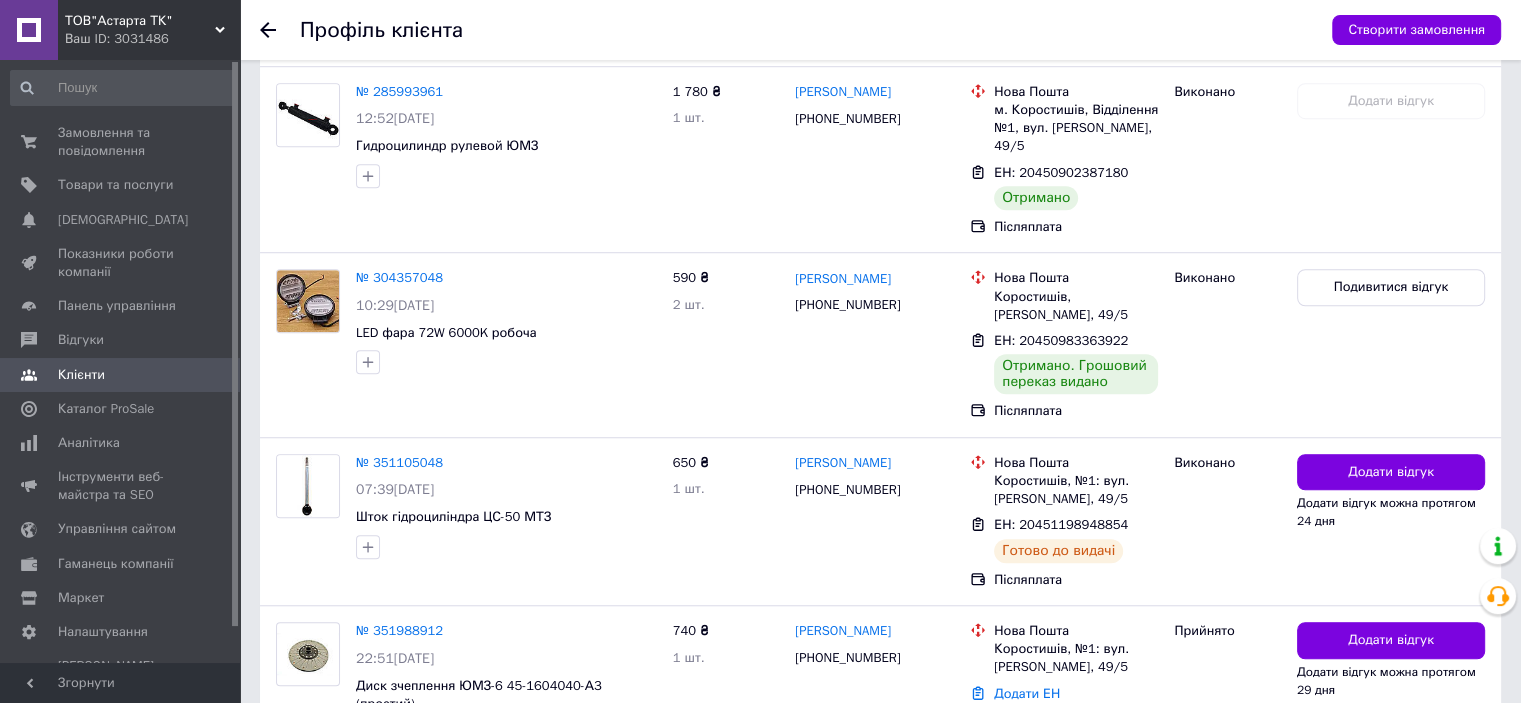 scroll, scrollTop: 1495, scrollLeft: 0, axis: vertical 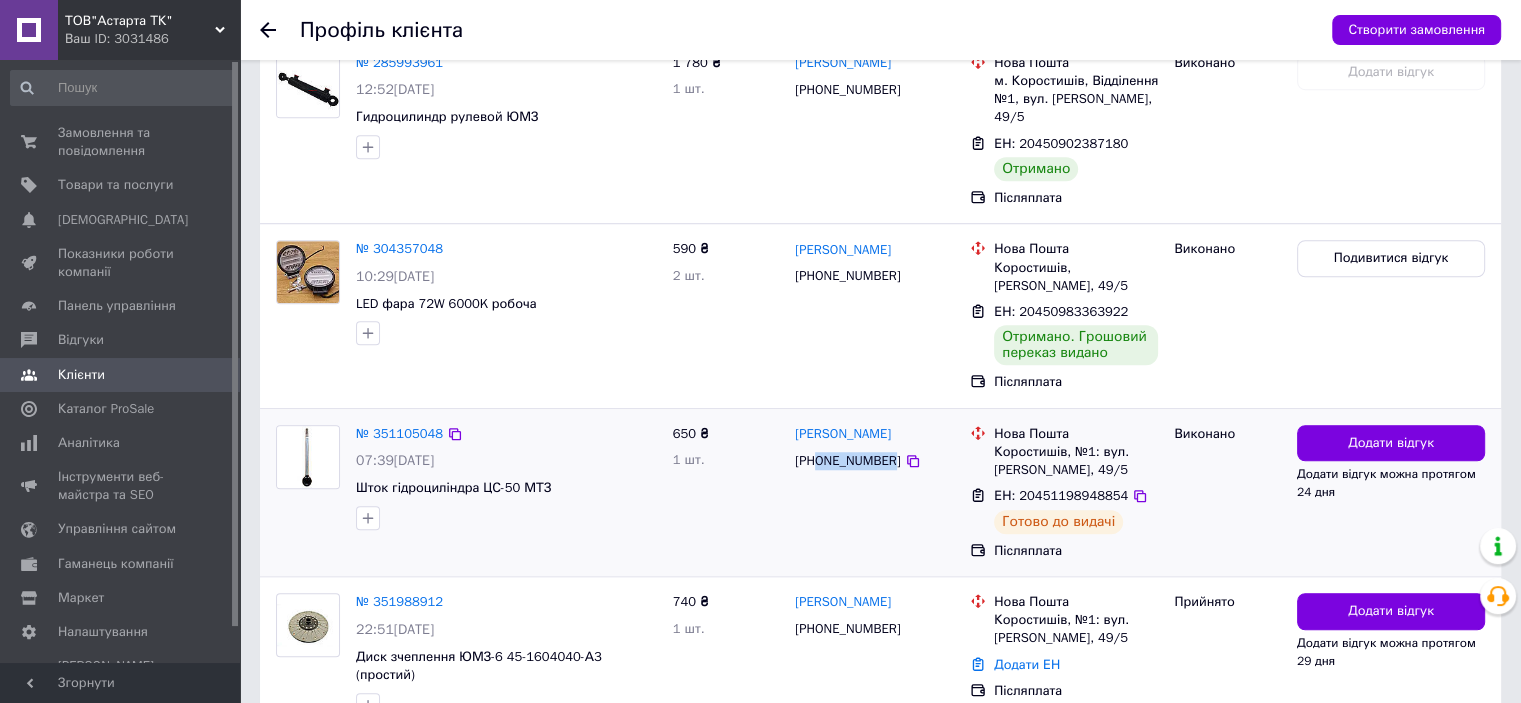 drag, startPoint x: 885, startPoint y: 371, endPoint x: 815, endPoint y: 373, distance: 70.028564 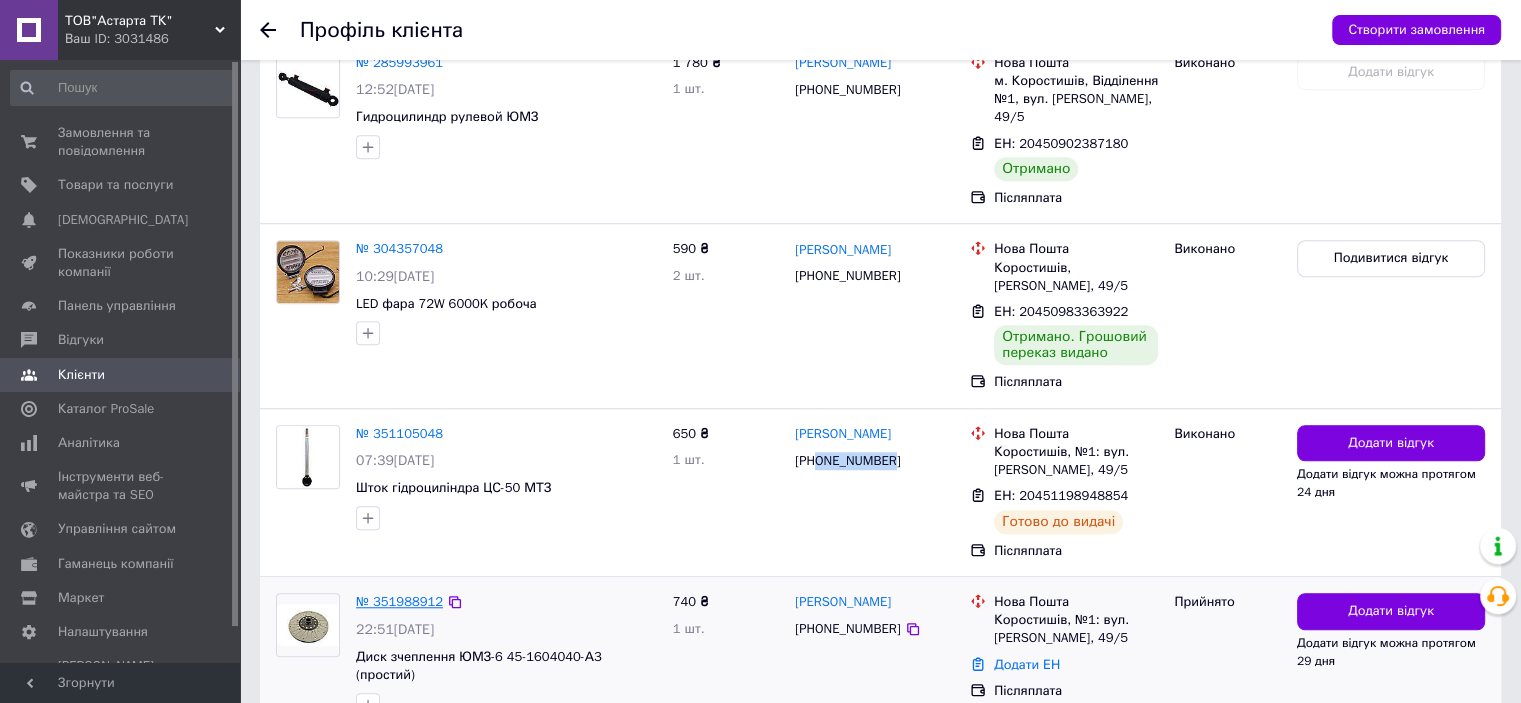 click on "№ 351988912" at bounding box center [399, 601] 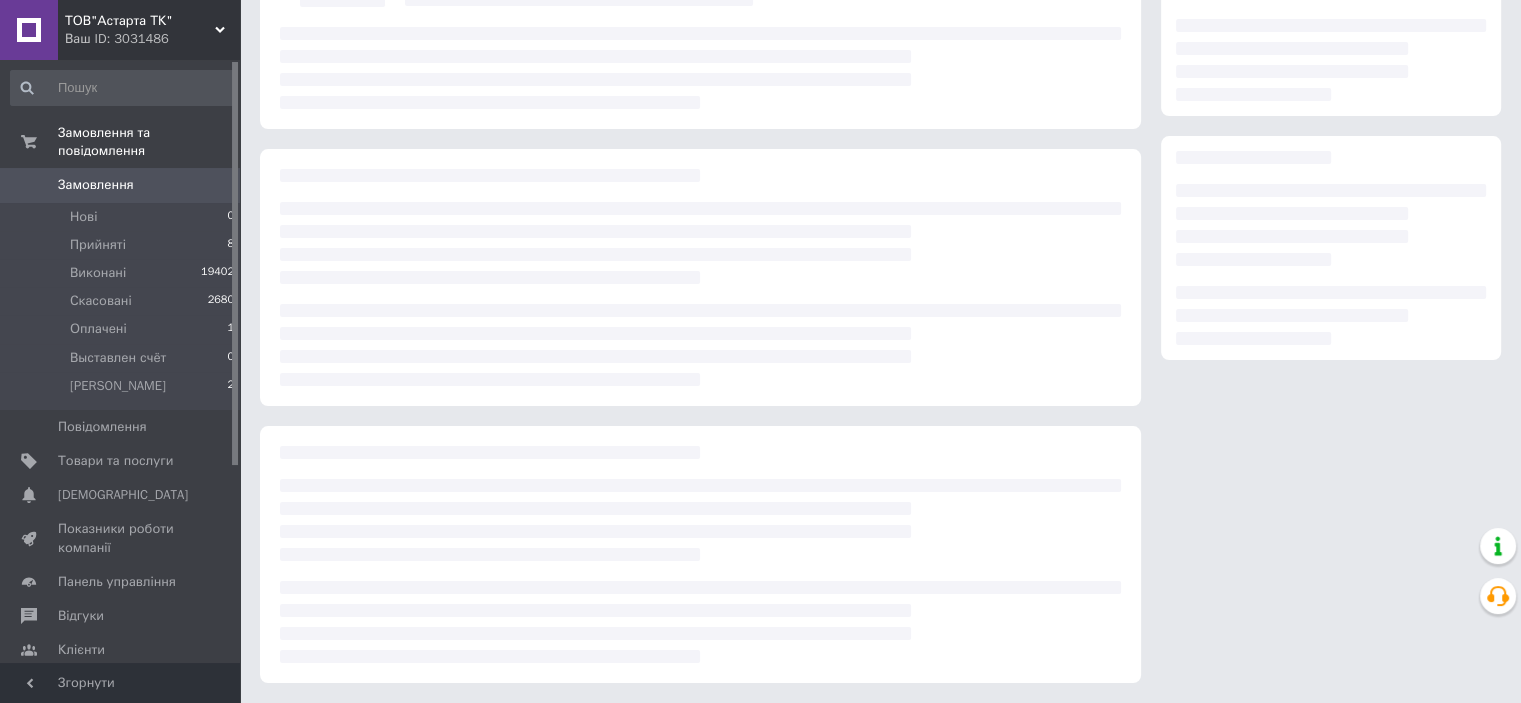 scroll, scrollTop: 0, scrollLeft: 0, axis: both 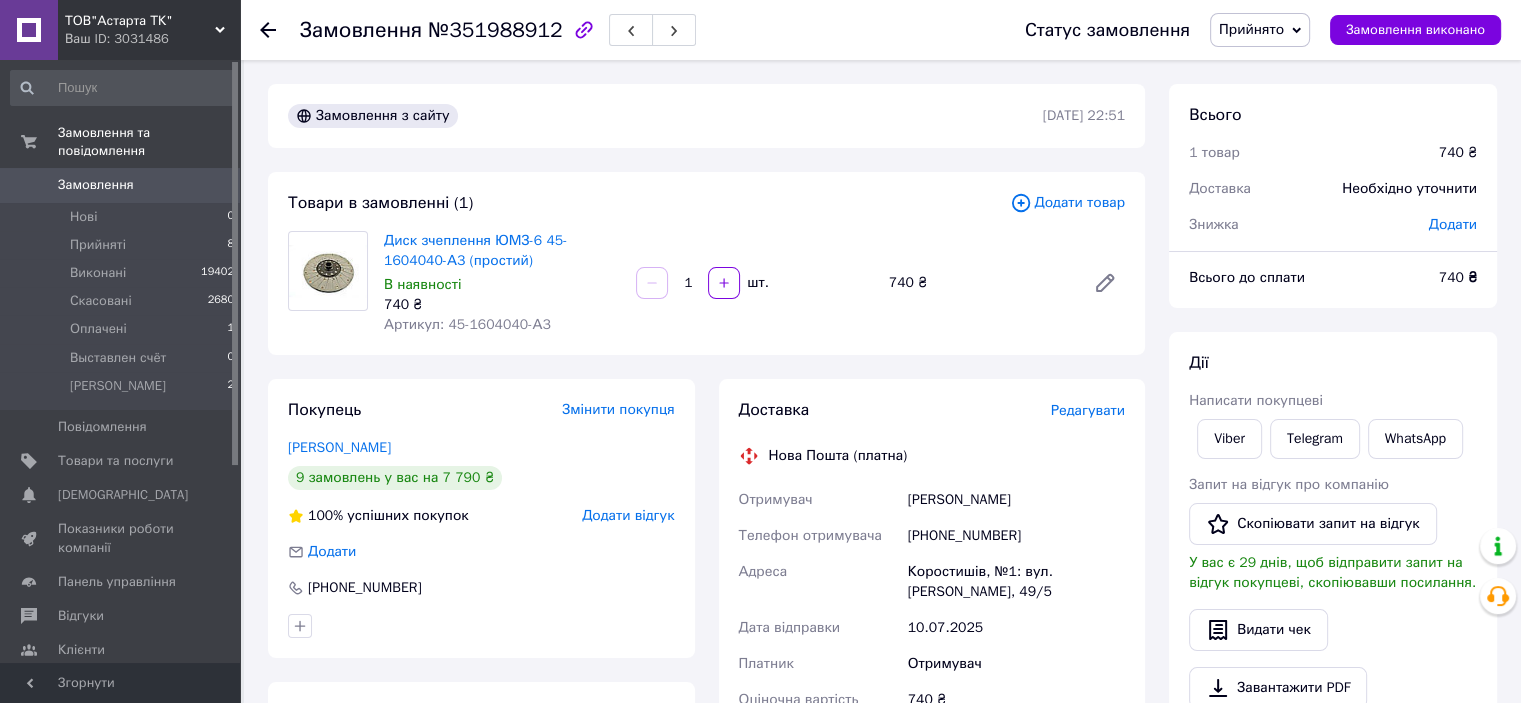 click on "Прийнято" at bounding box center (1251, 29) 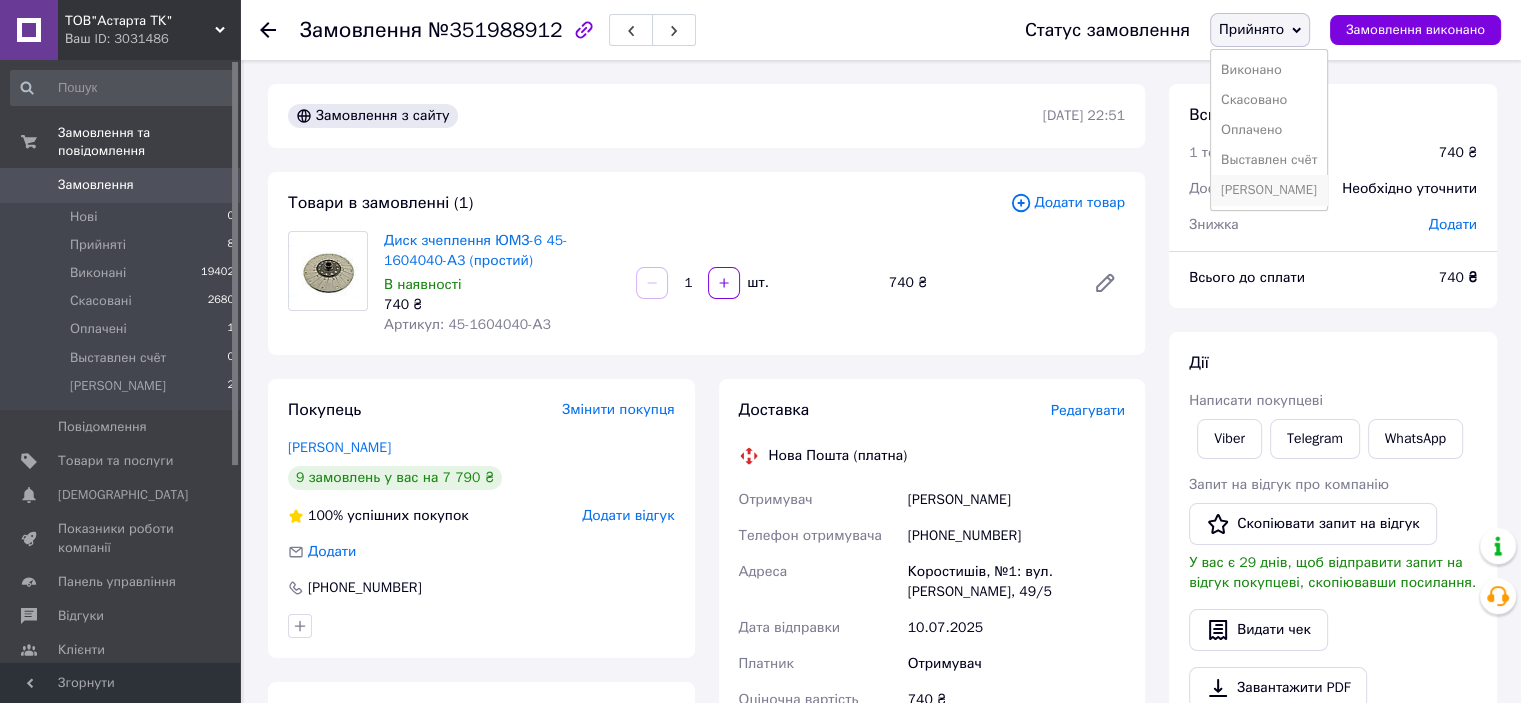click on "[PERSON_NAME]" at bounding box center (1269, 190) 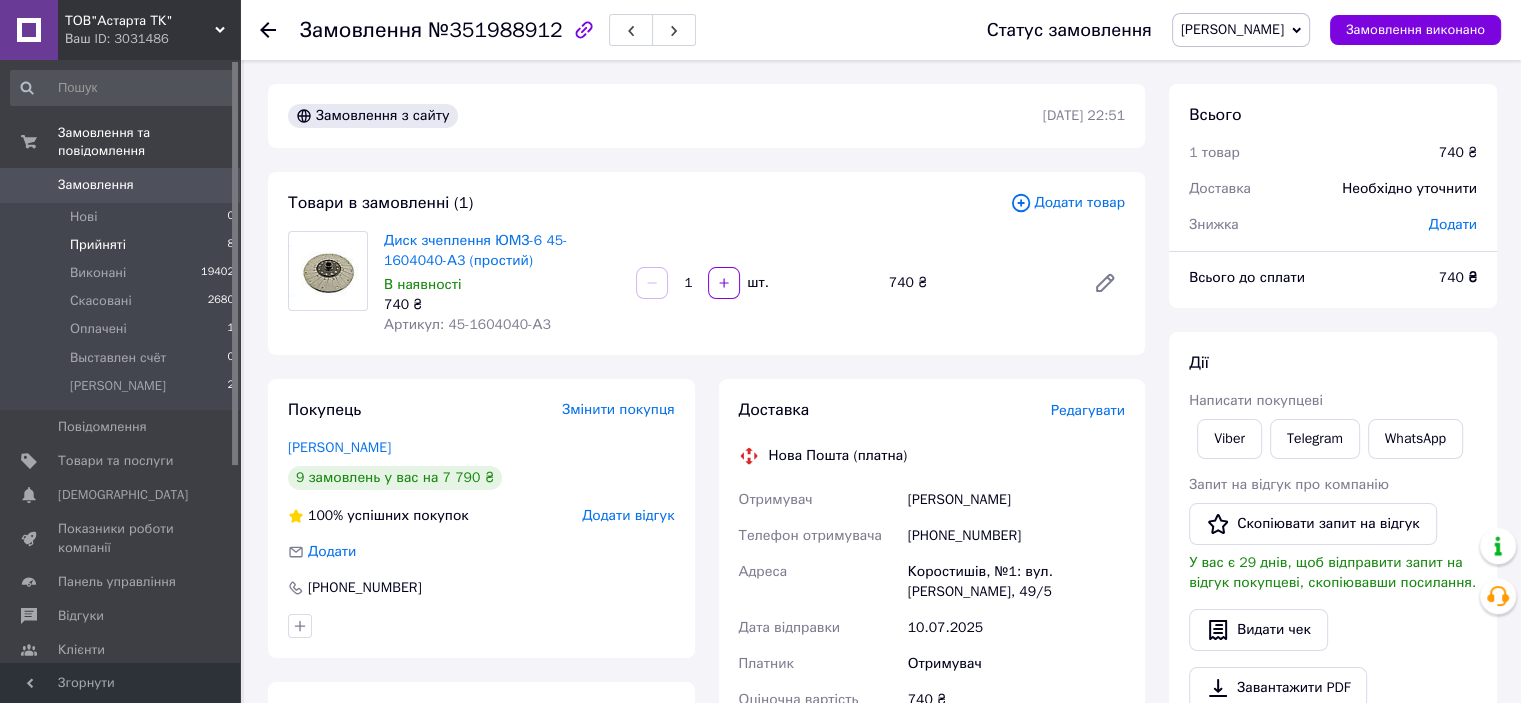 click on "Прийняті" at bounding box center [98, 245] 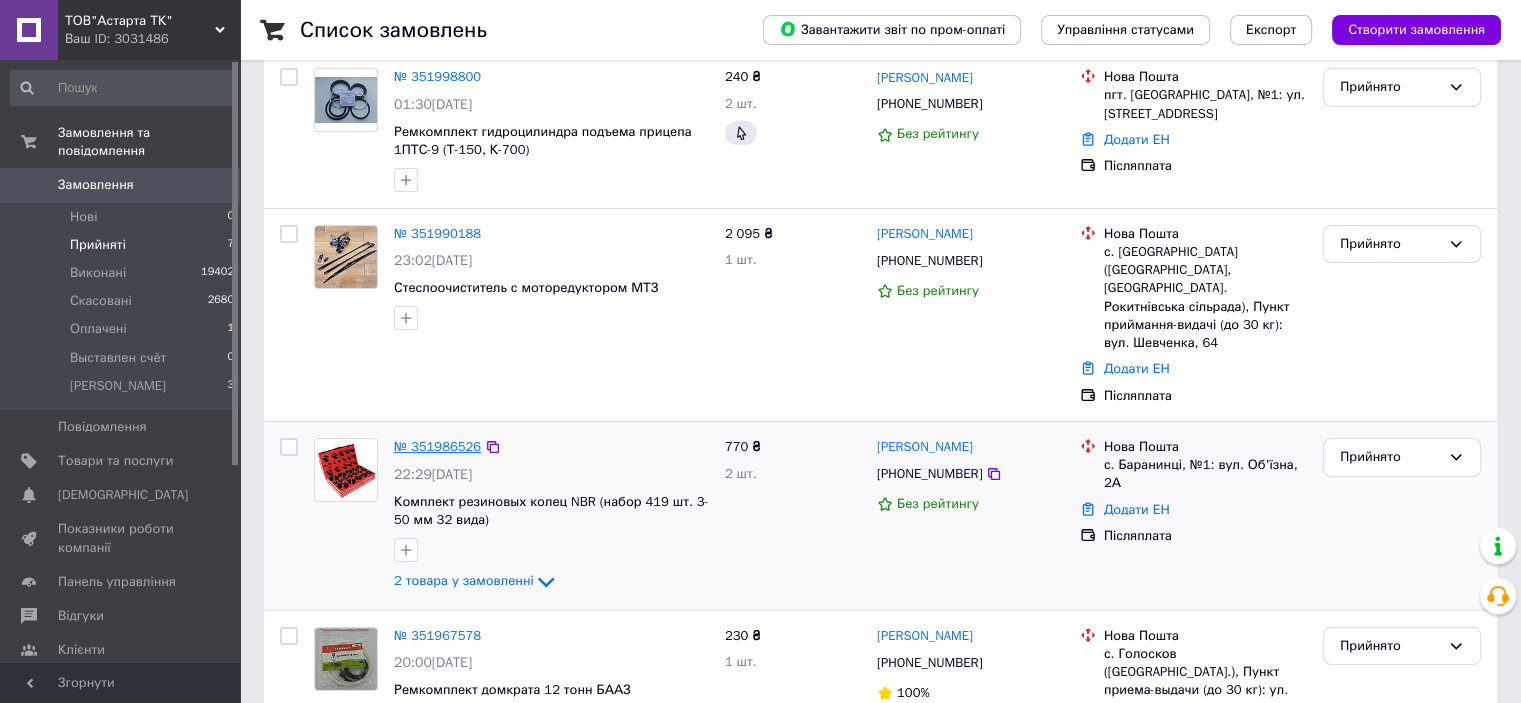 scroll, scrollTop: 333, scrollLeft: 0, axis: vertical 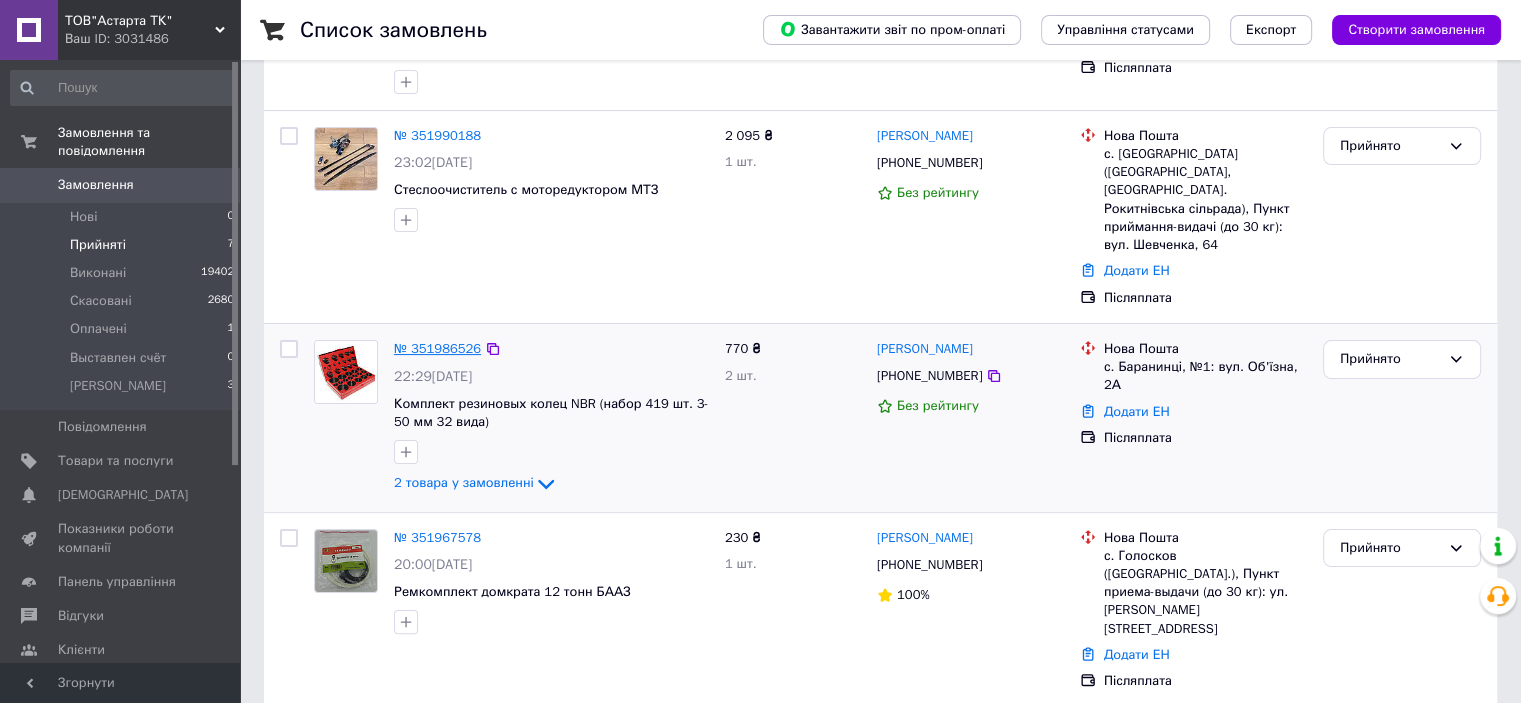 click on "№ 351986526" at bounding box center [437, 348] 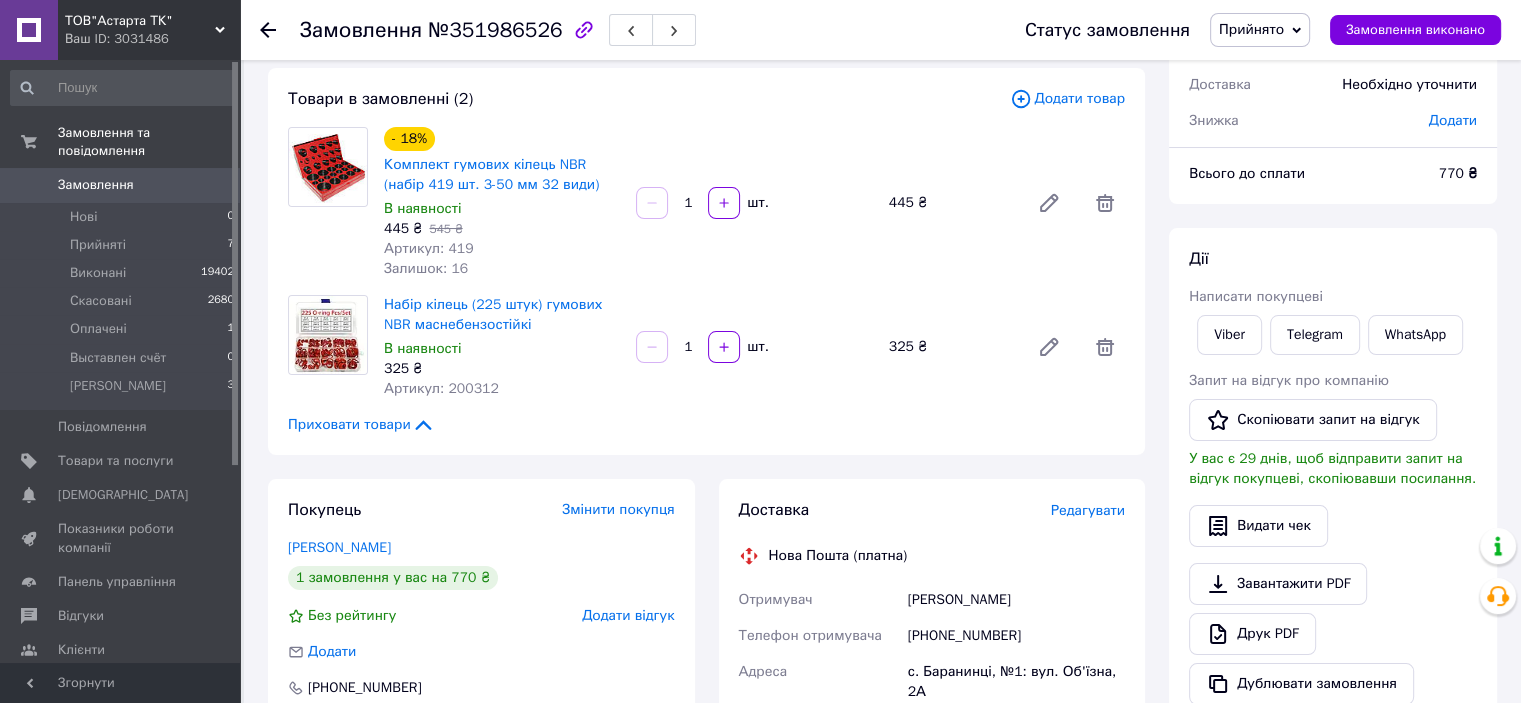 scroll, scrollTop: 166, scrollLeft: 0, axis: vertical 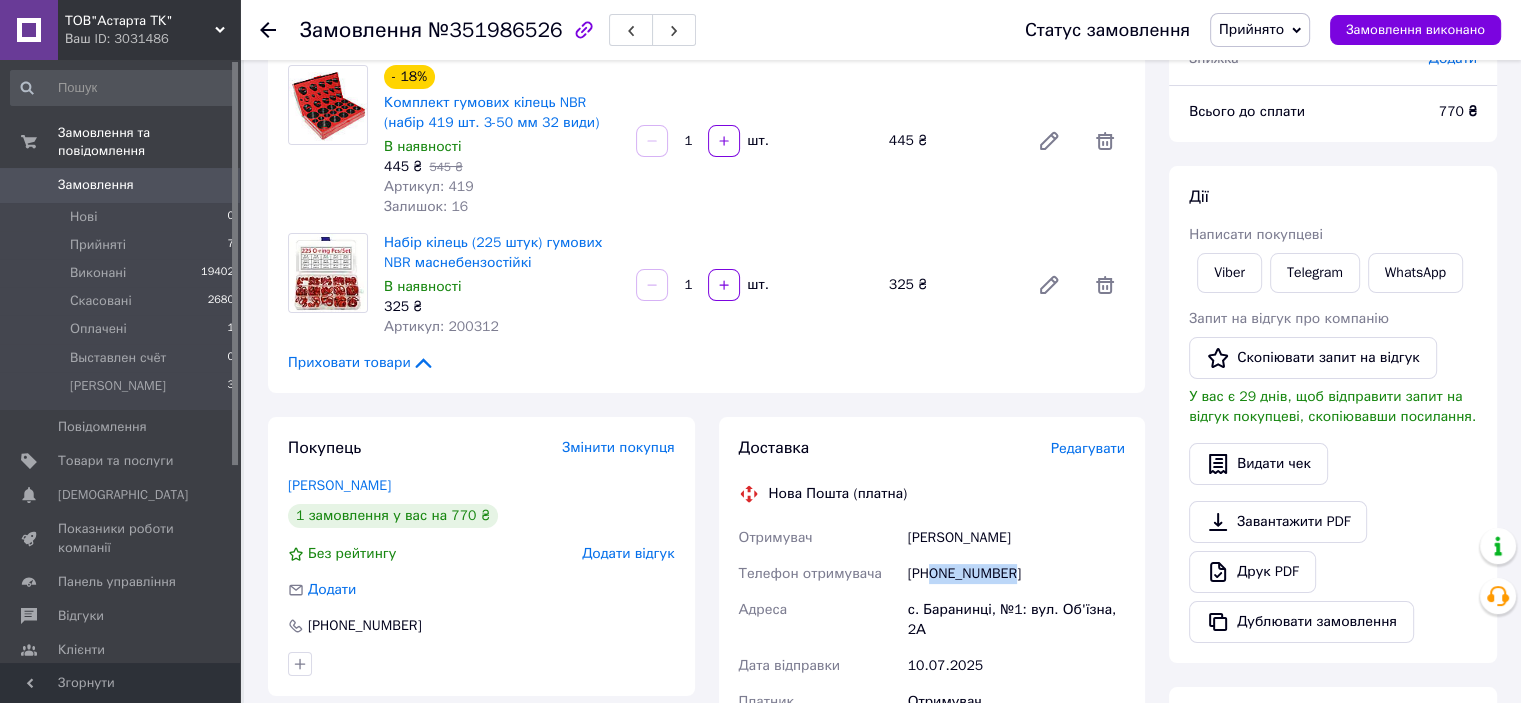 drag, startPoint x: 1008, startPoint y: 575, endPoint x: 932, endPoint y: 582, distance: 76.321686 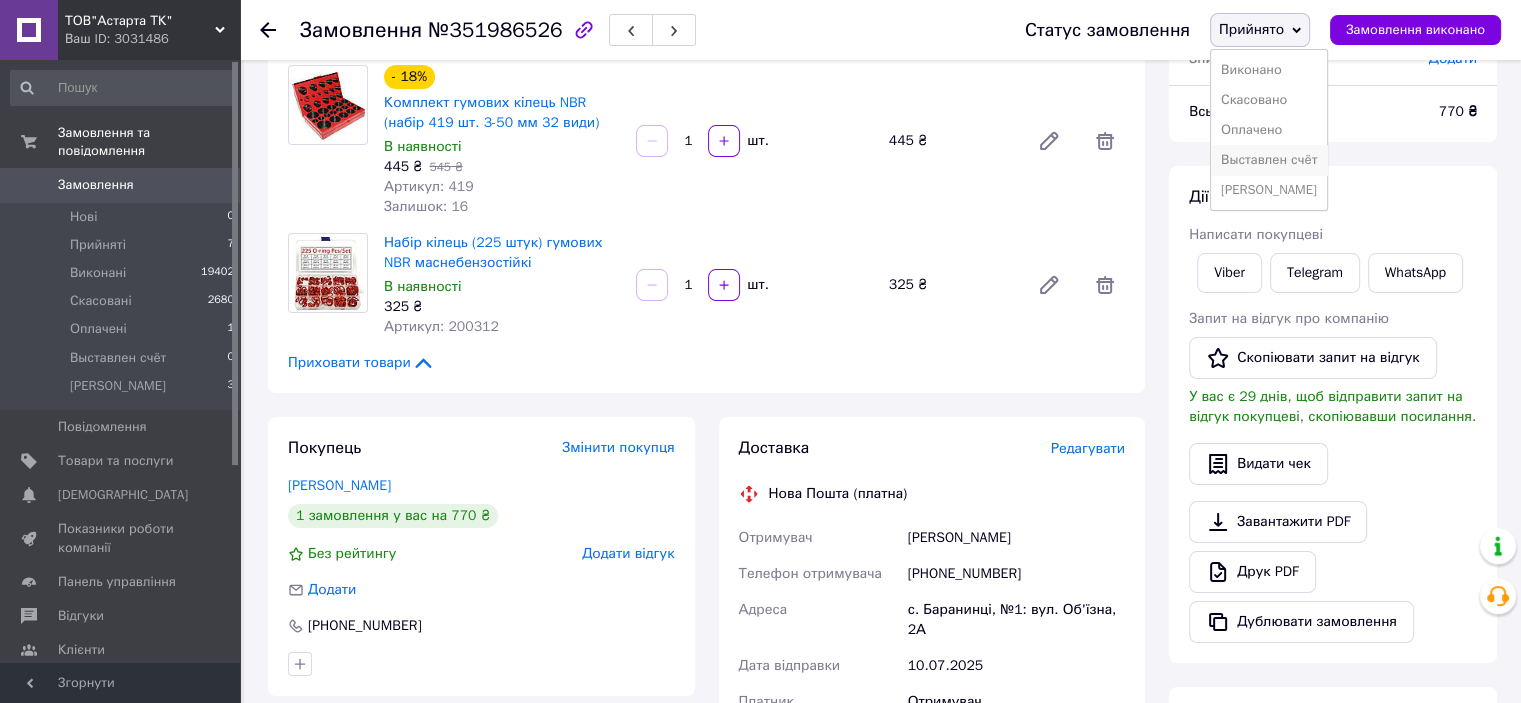 click on "Выставлен счёт" at bounding box center [1269, 160] 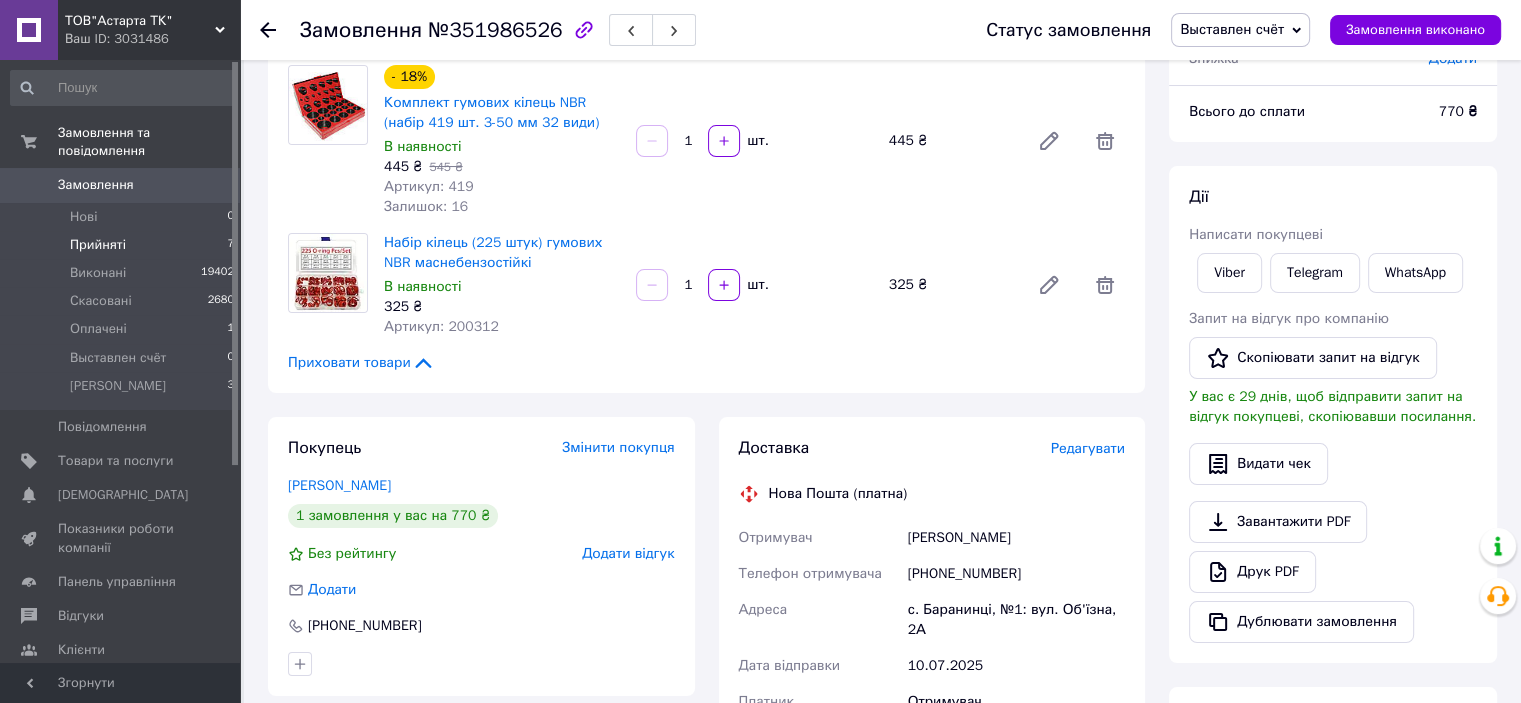 click on "Прийняті" at bounding box center (98, 245) 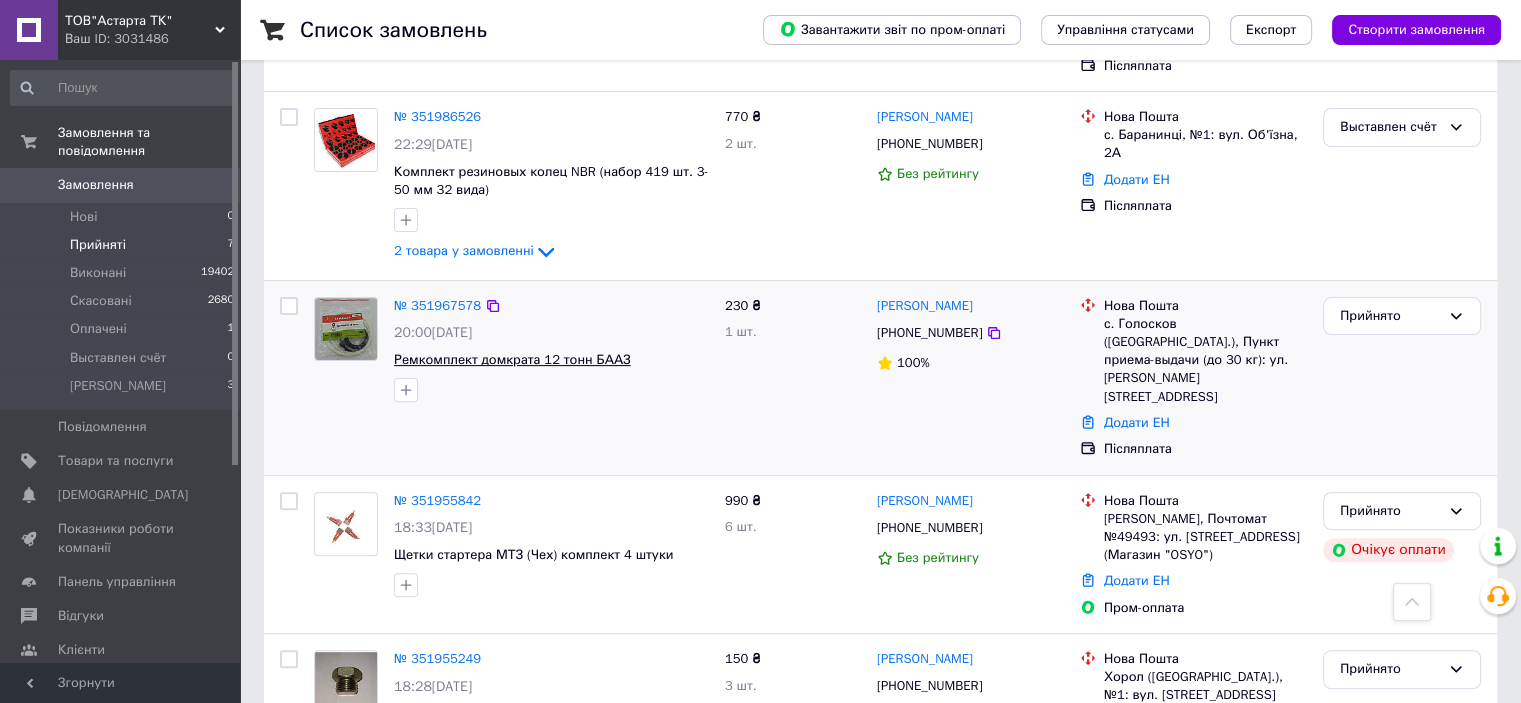 scroll, scrollTop: 566, scrollLeft: 0, axis: vertical 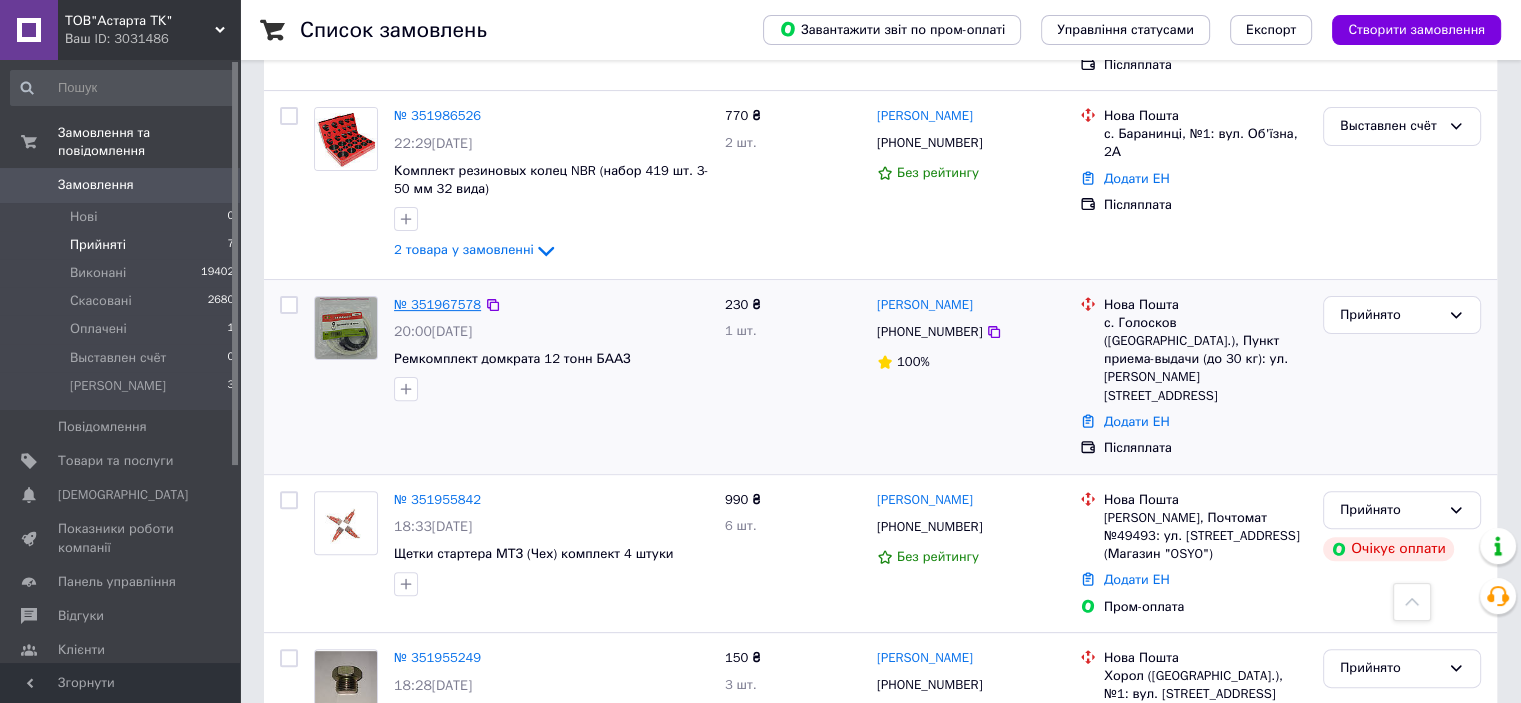 click on "№ 351967578" at bounding box center [437, 304] 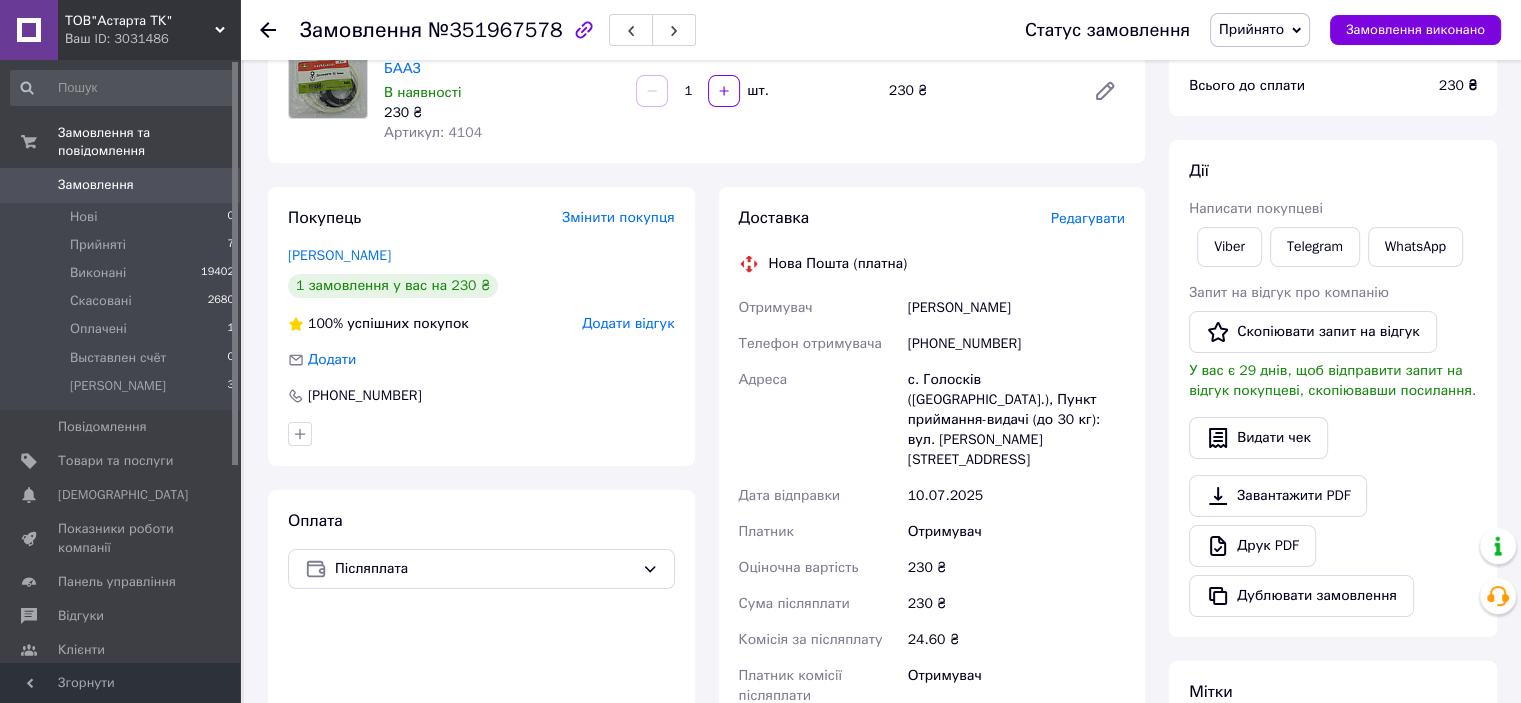 scroll, scrollTop: 66, scrollLeft: 0, axis: vertical 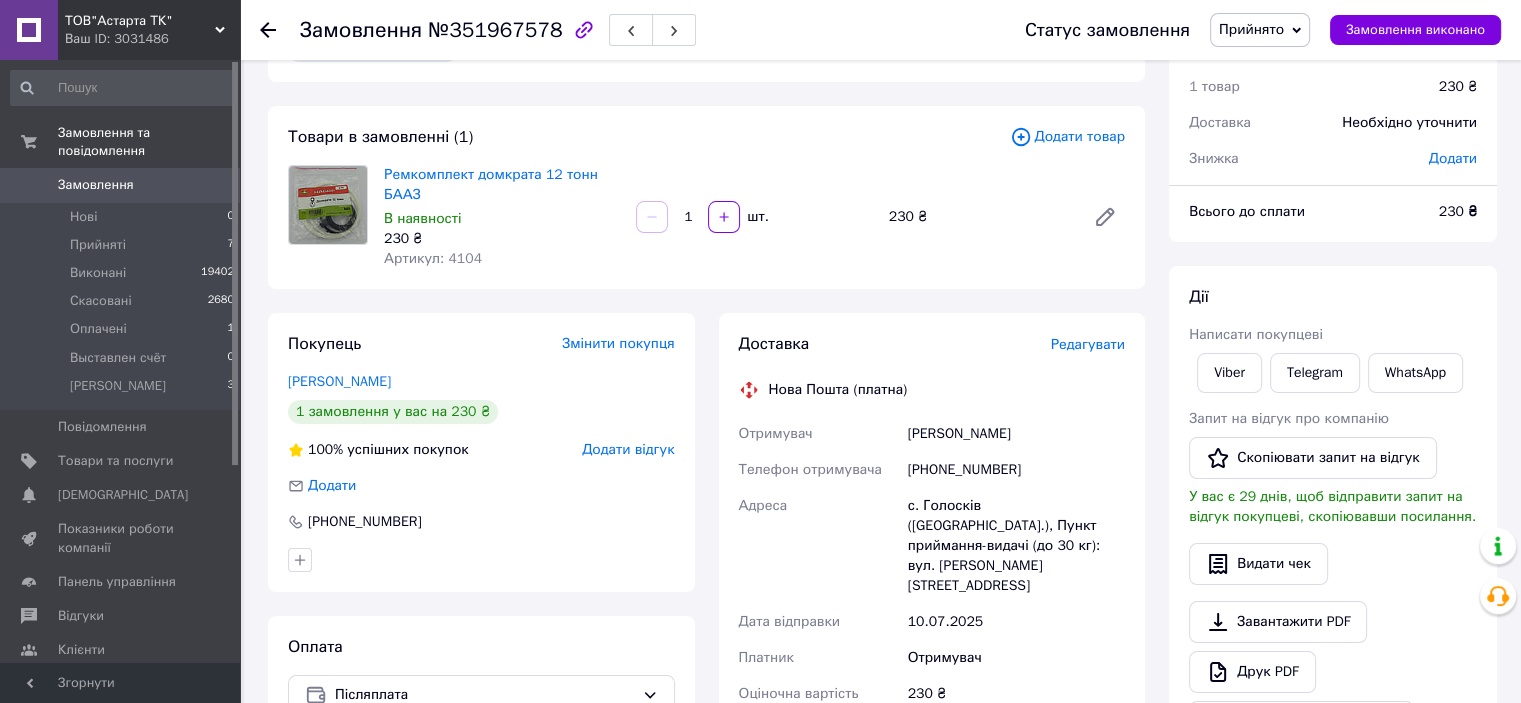 click on "Прийнято" at bounding box center [1251, 29] 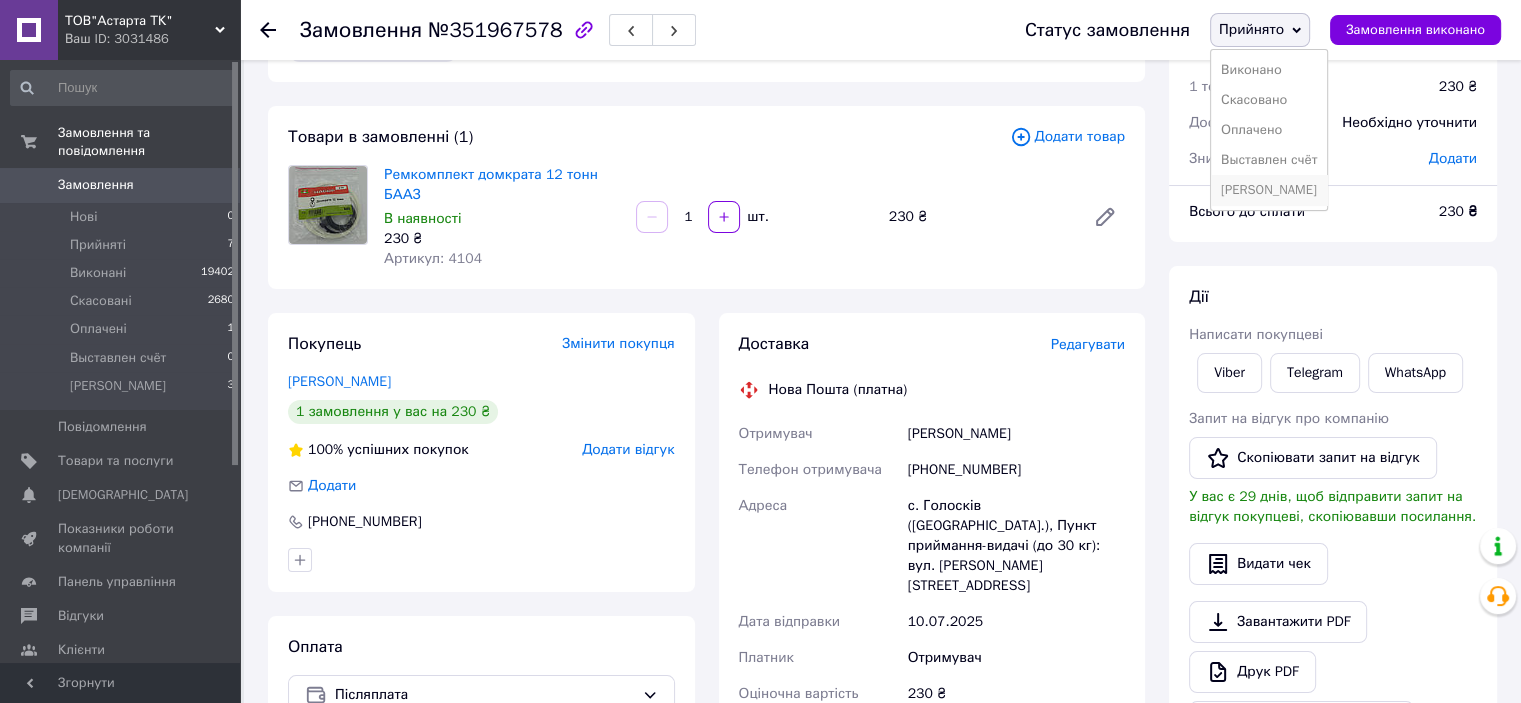 click on "[PERSON_NAME]" at bounding box center [1269, 190] 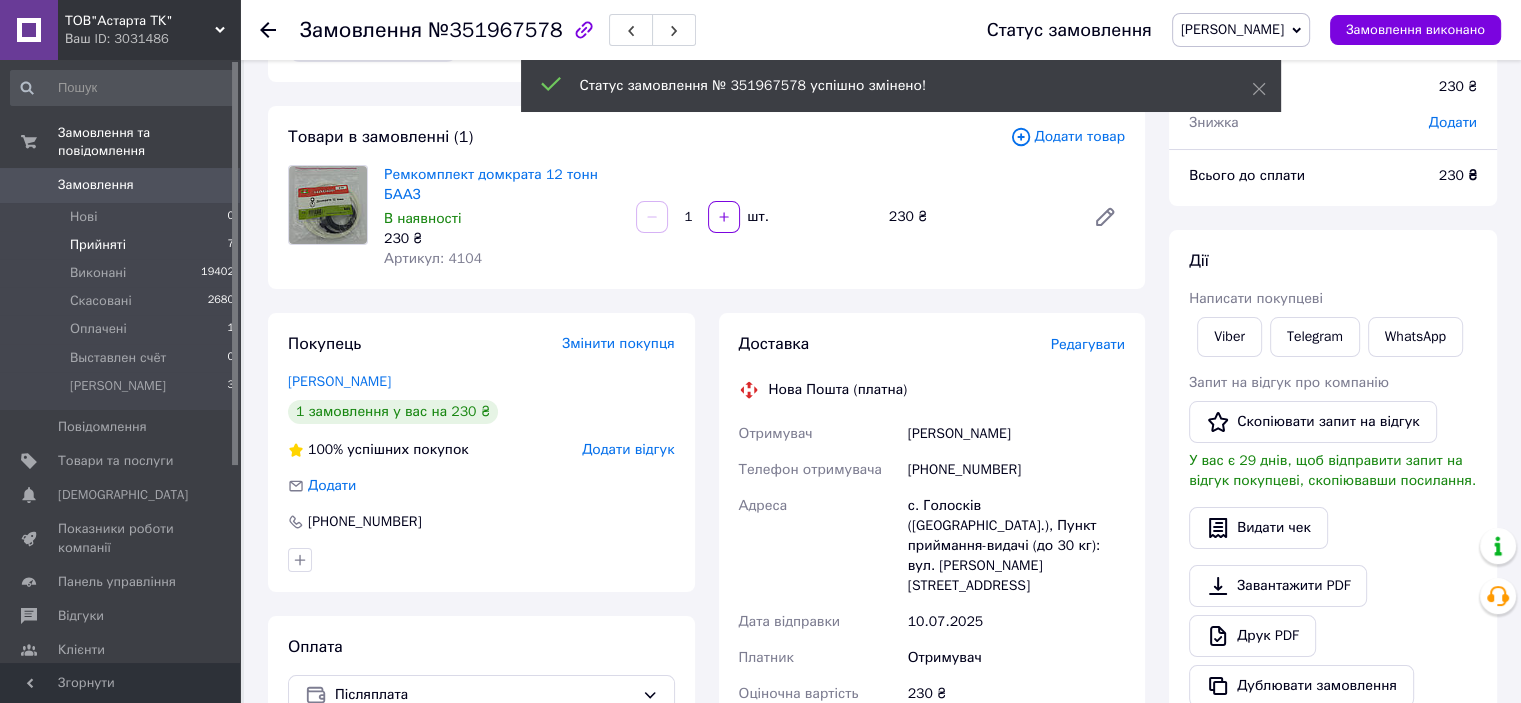 click on "Прийняті" at bounding box center [98, 245] 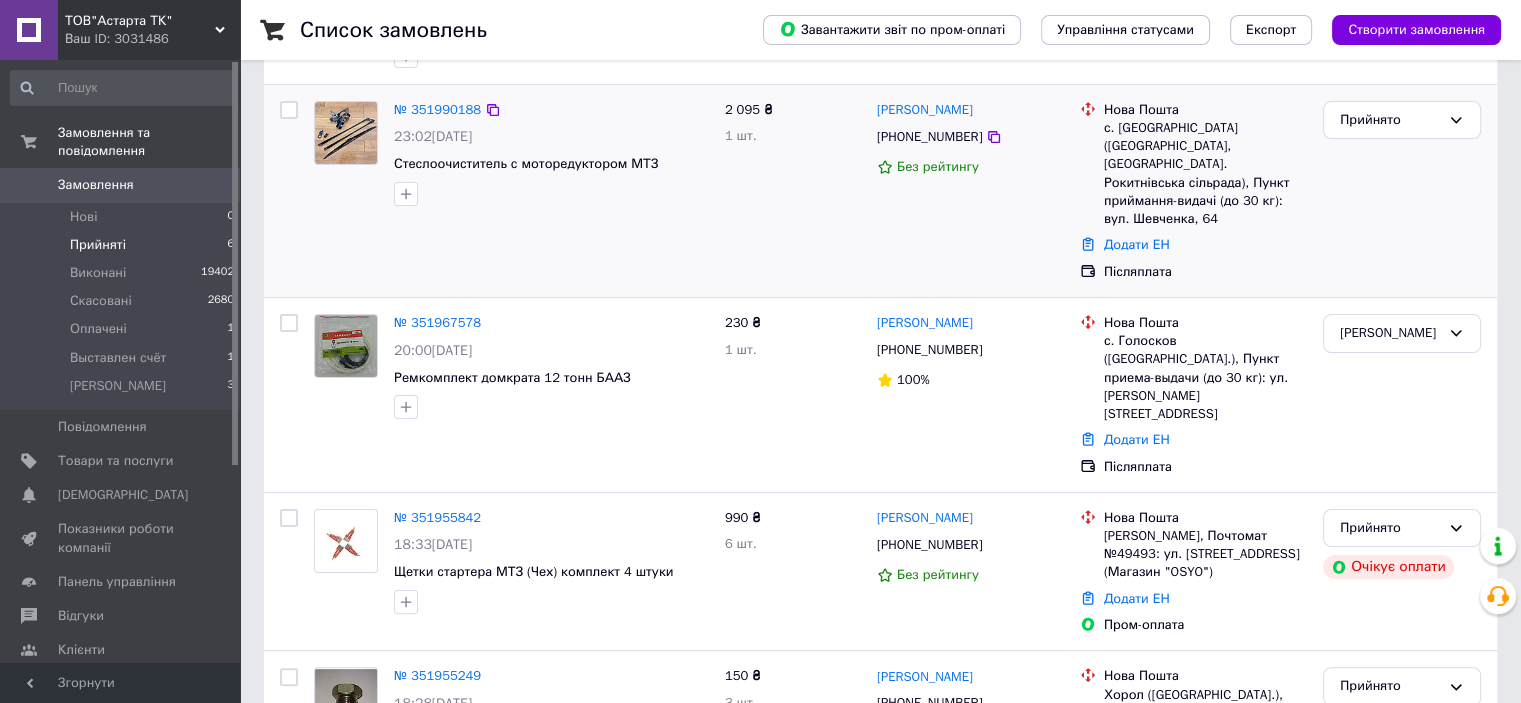 scroll, scrollTop: 433, scrollLeft: 0, axis: vertical 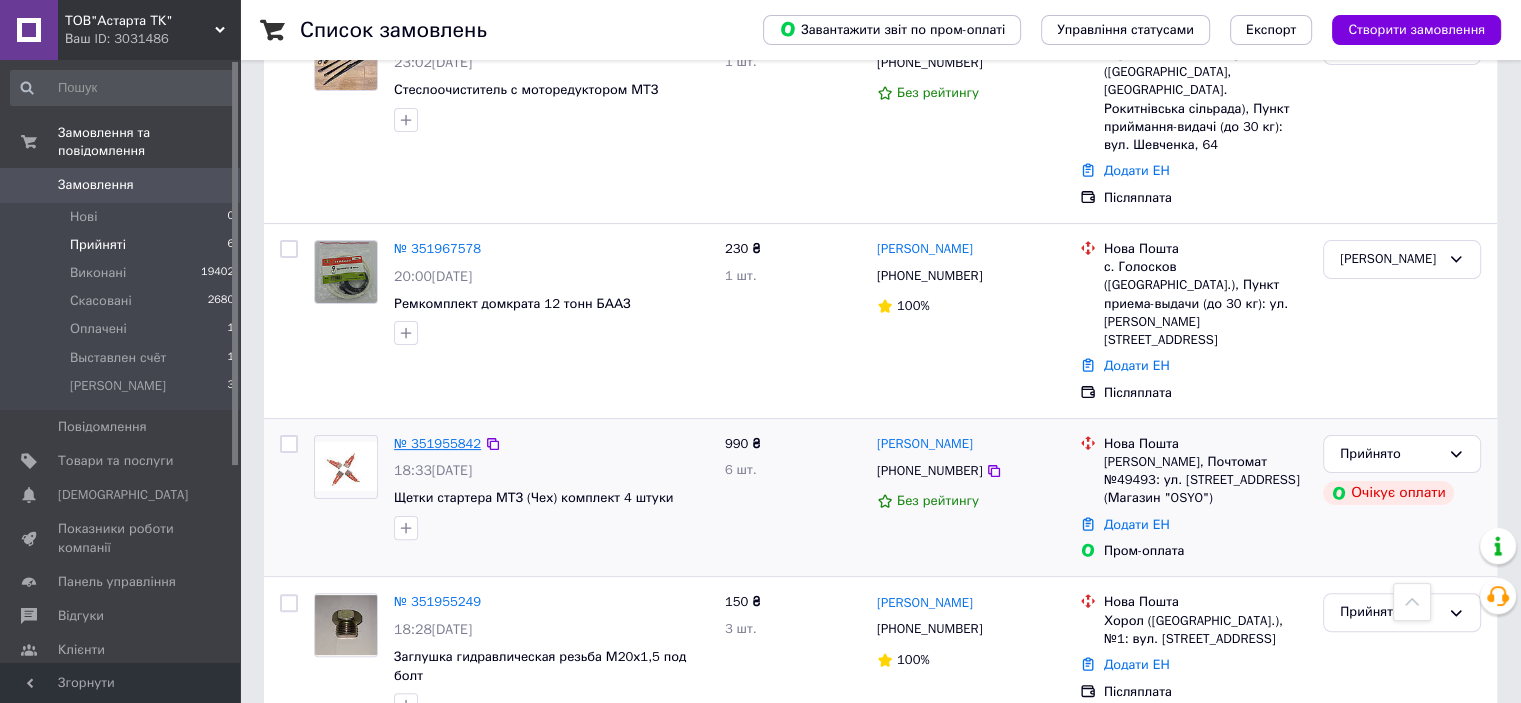 click on "№ 351955842" at bounding box center [437, 443] 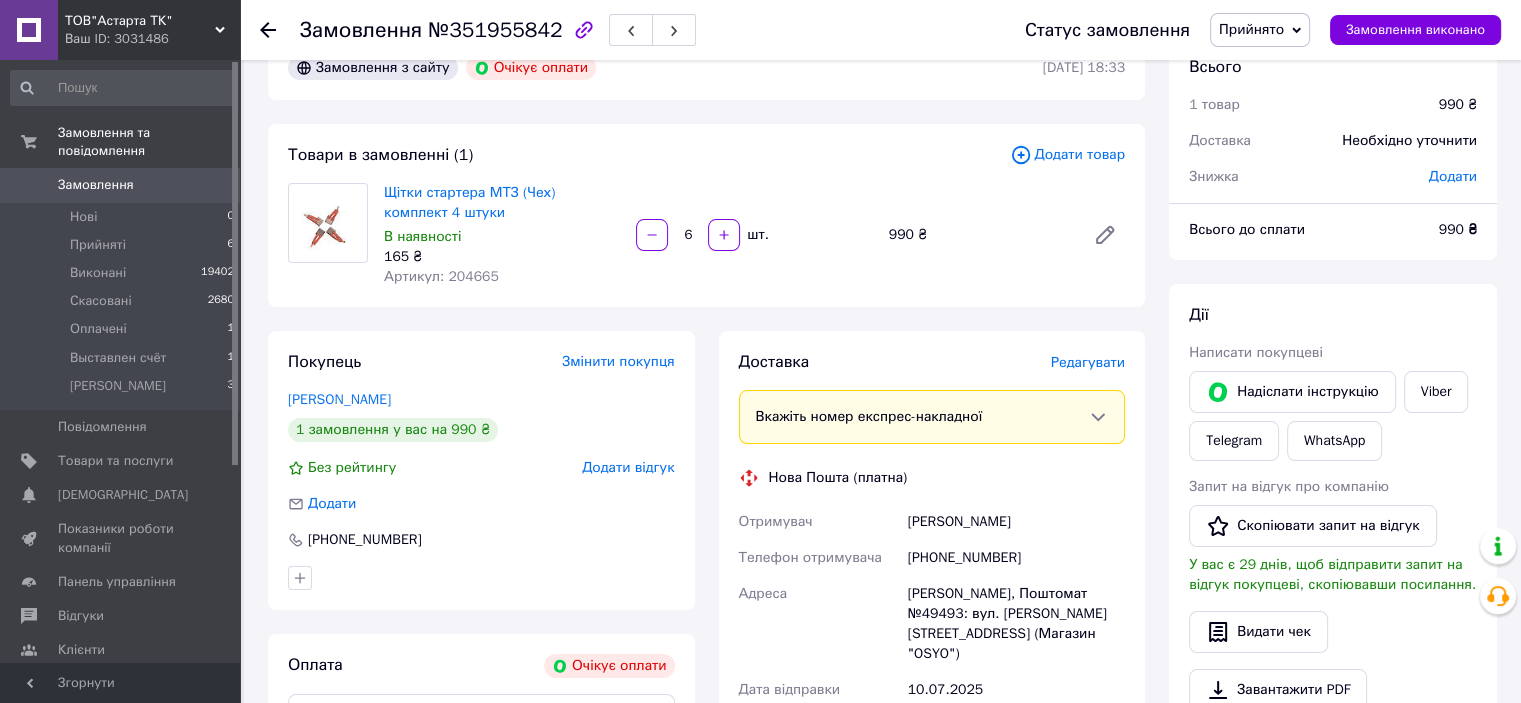 scroll, scrollTop: 100, scrollLeft: 0, axis: vertical 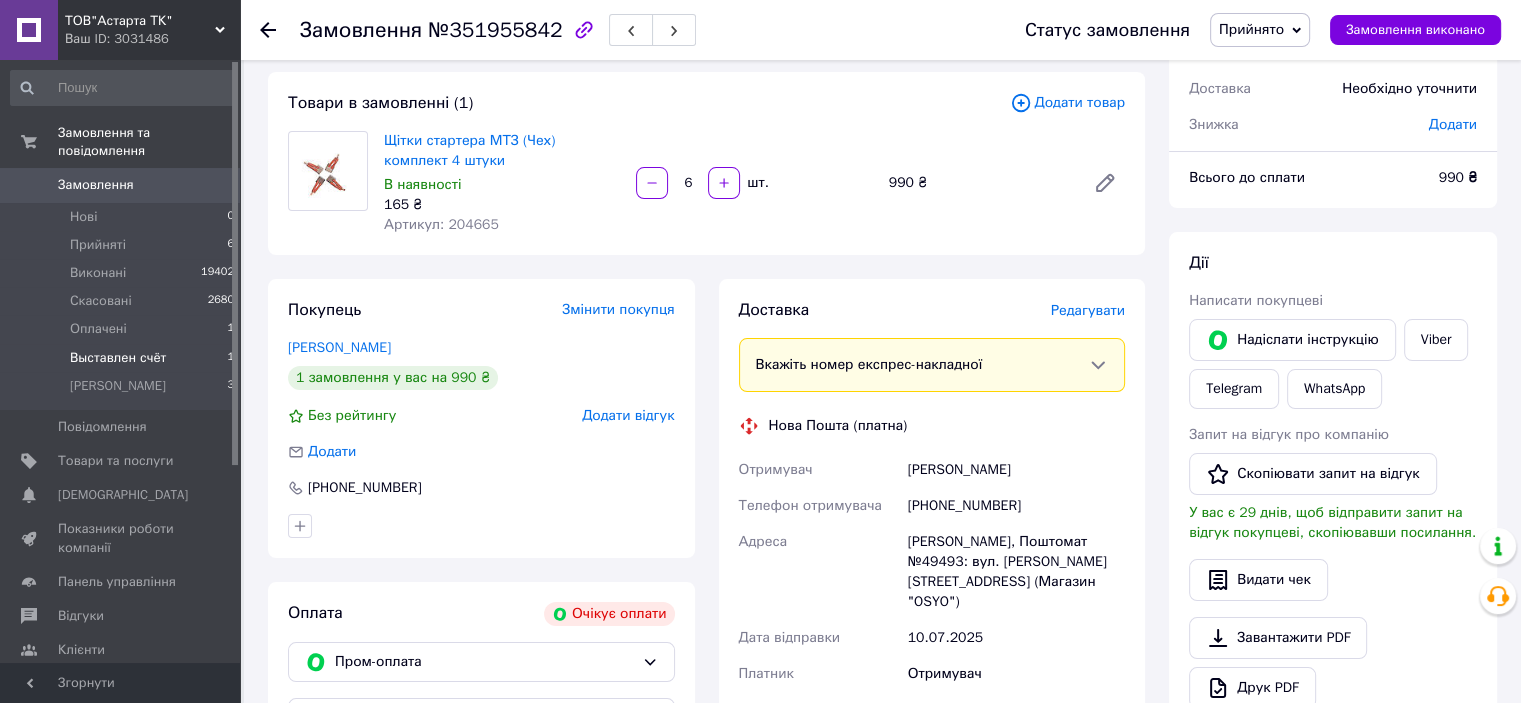 click on "Выставлен счёт" at bounding box center (118, 358) 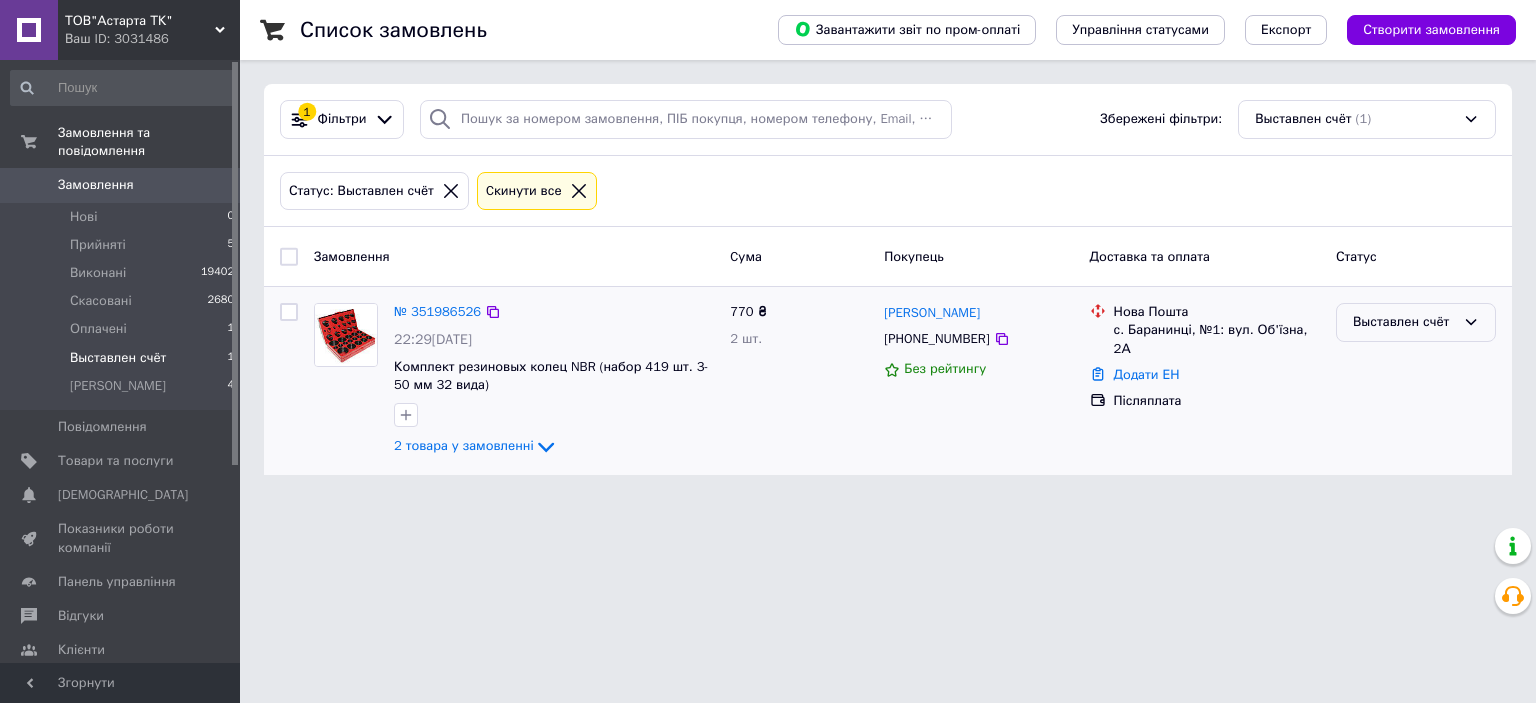 click on "Выставлен счёт" at bounding box center (1404, 322) 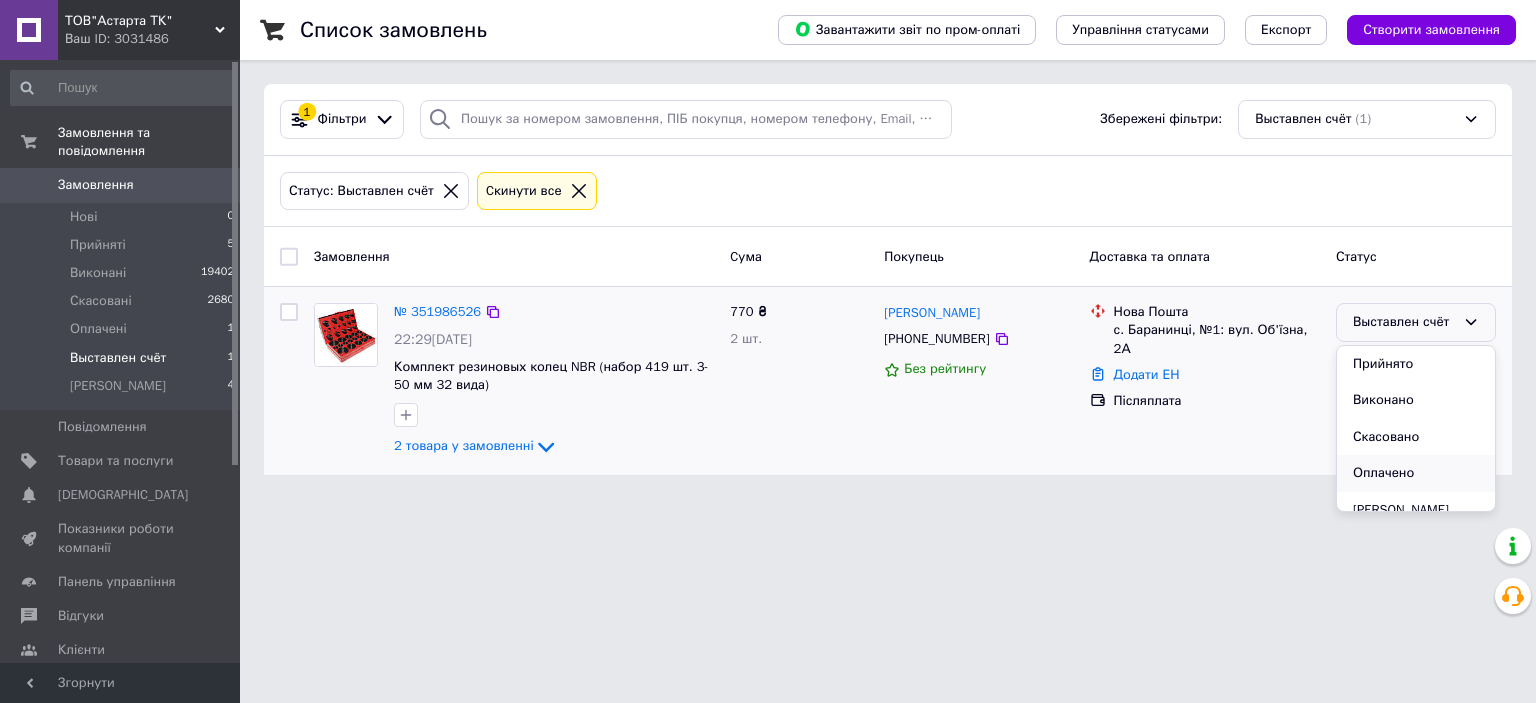 click on "Оплачено" at bounding box center [1416, 473] 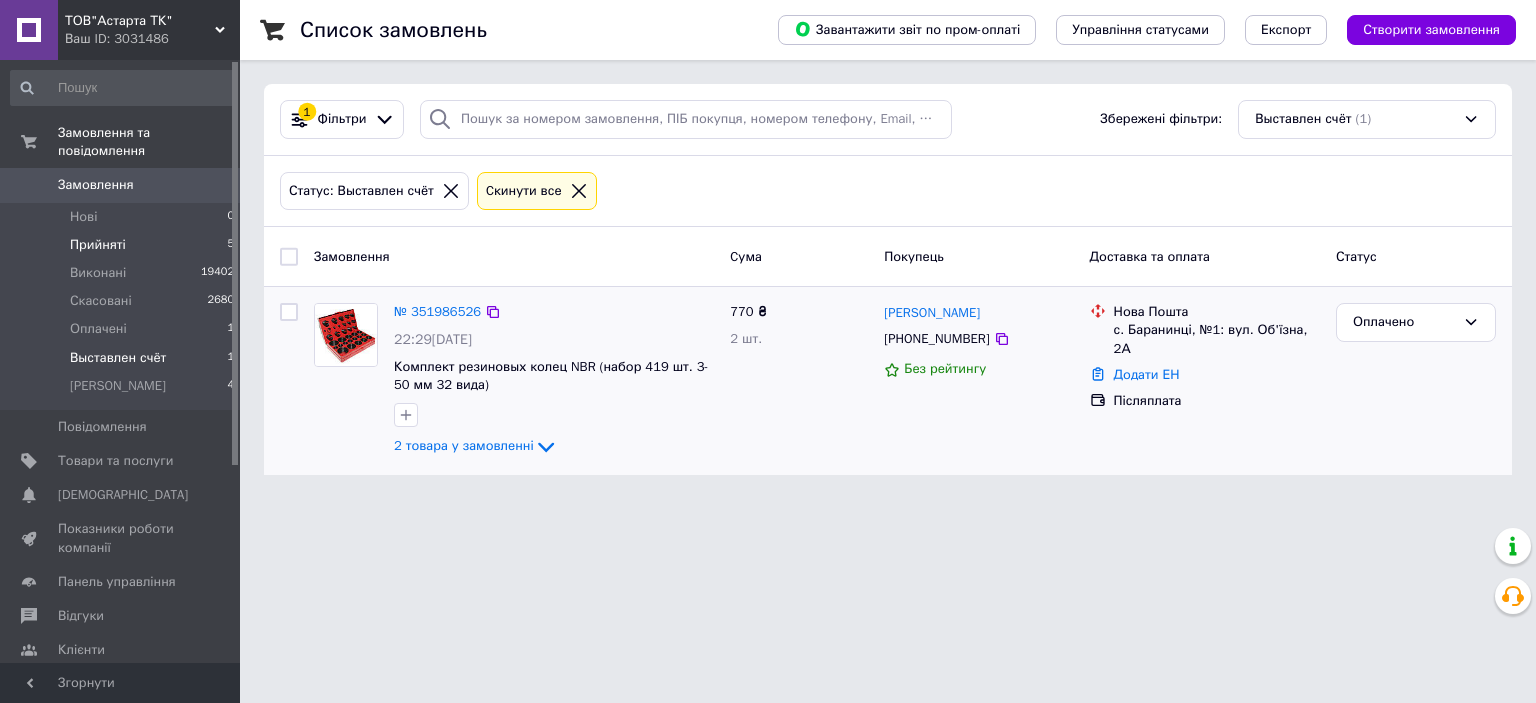 click on "Прийняті" at bounding box center (98, 245) 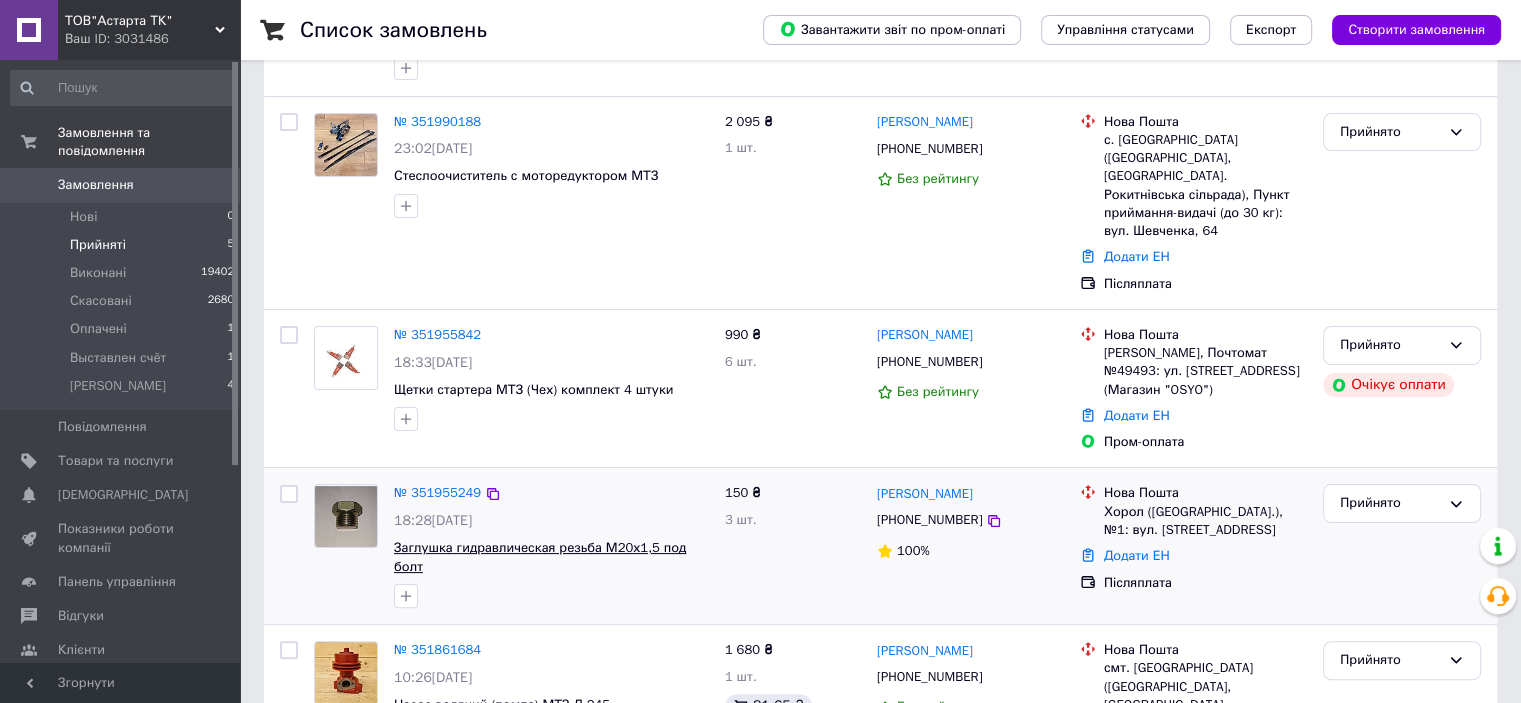 scroll, scrollTop: 400, scrollLeft: 0, axis: vertical 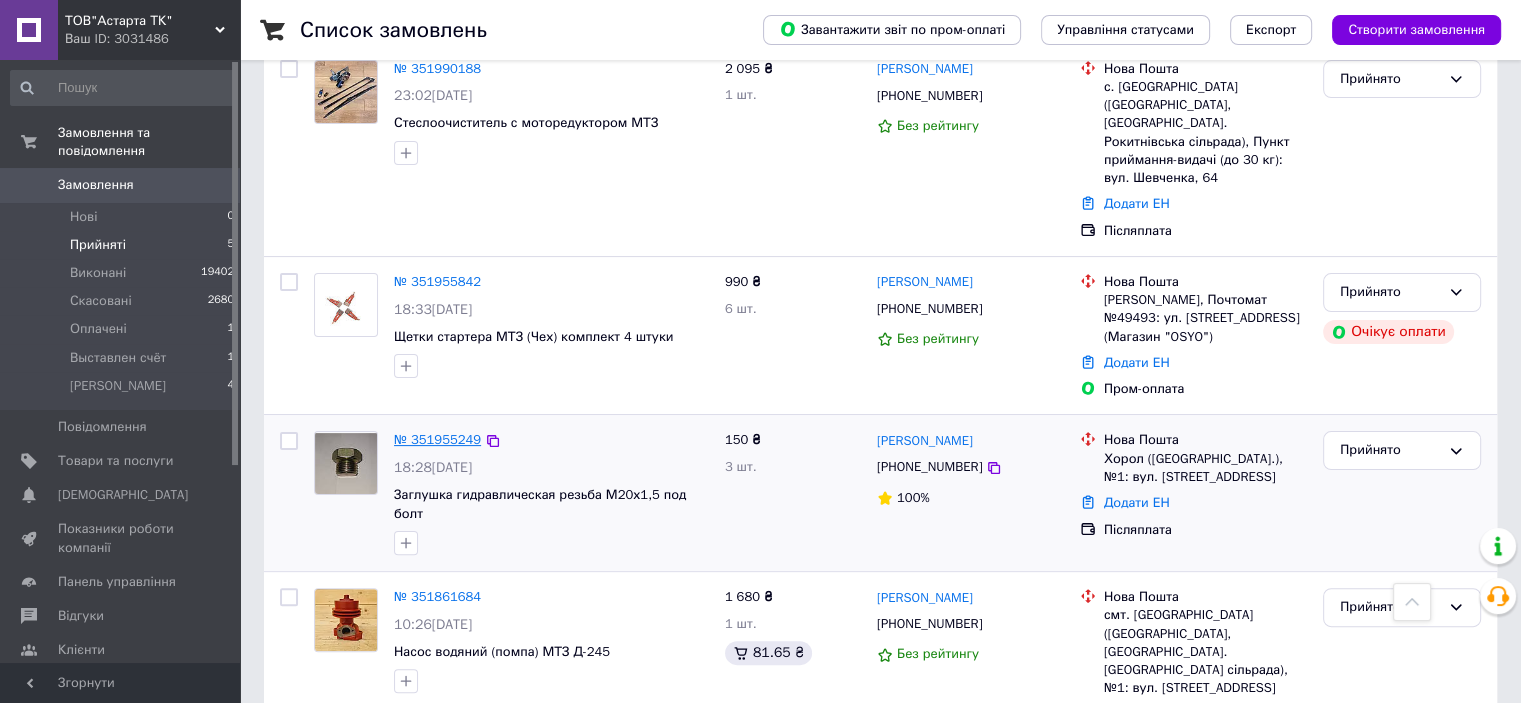 click on "№ 351955249" at bounding box center (437, 439) 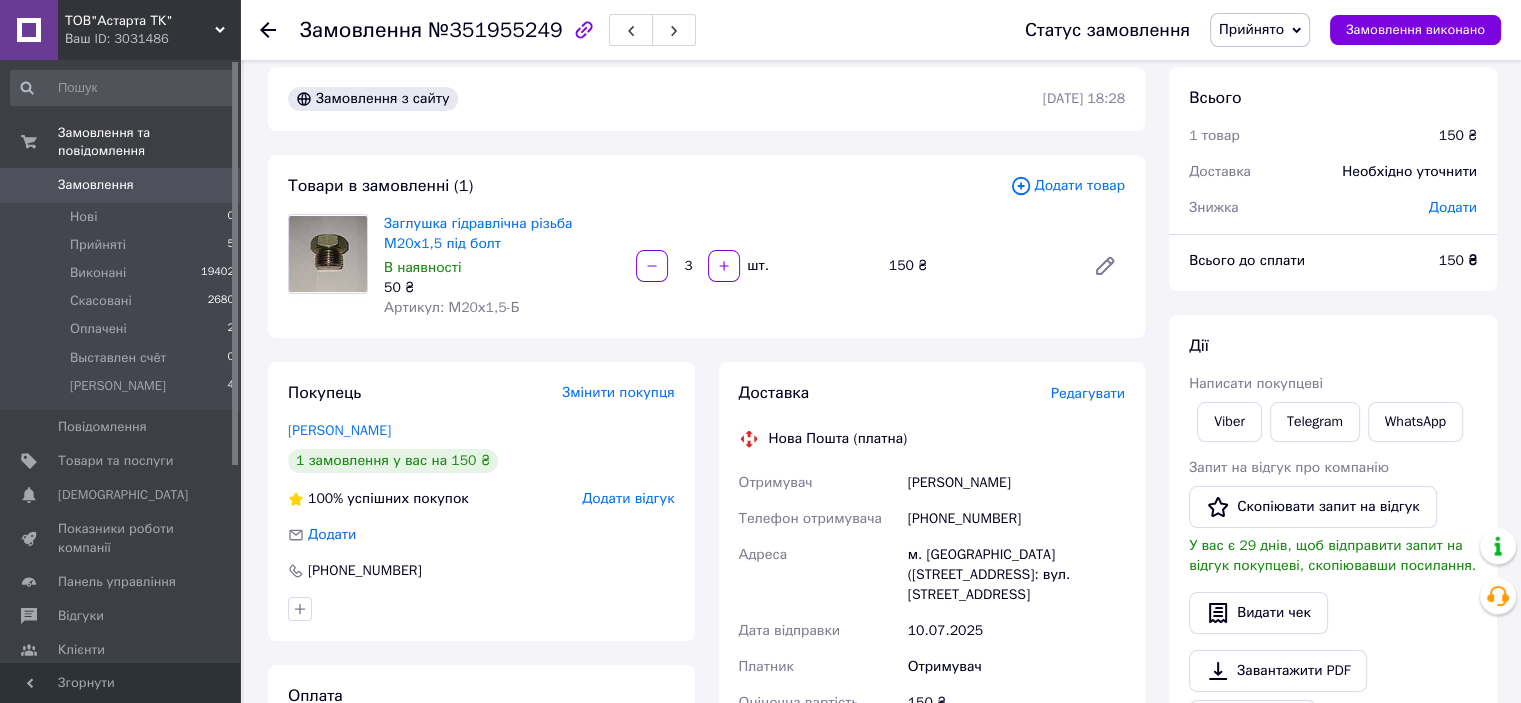 scroll, scrollTop: 0, scrollLeft: 0, axis: both 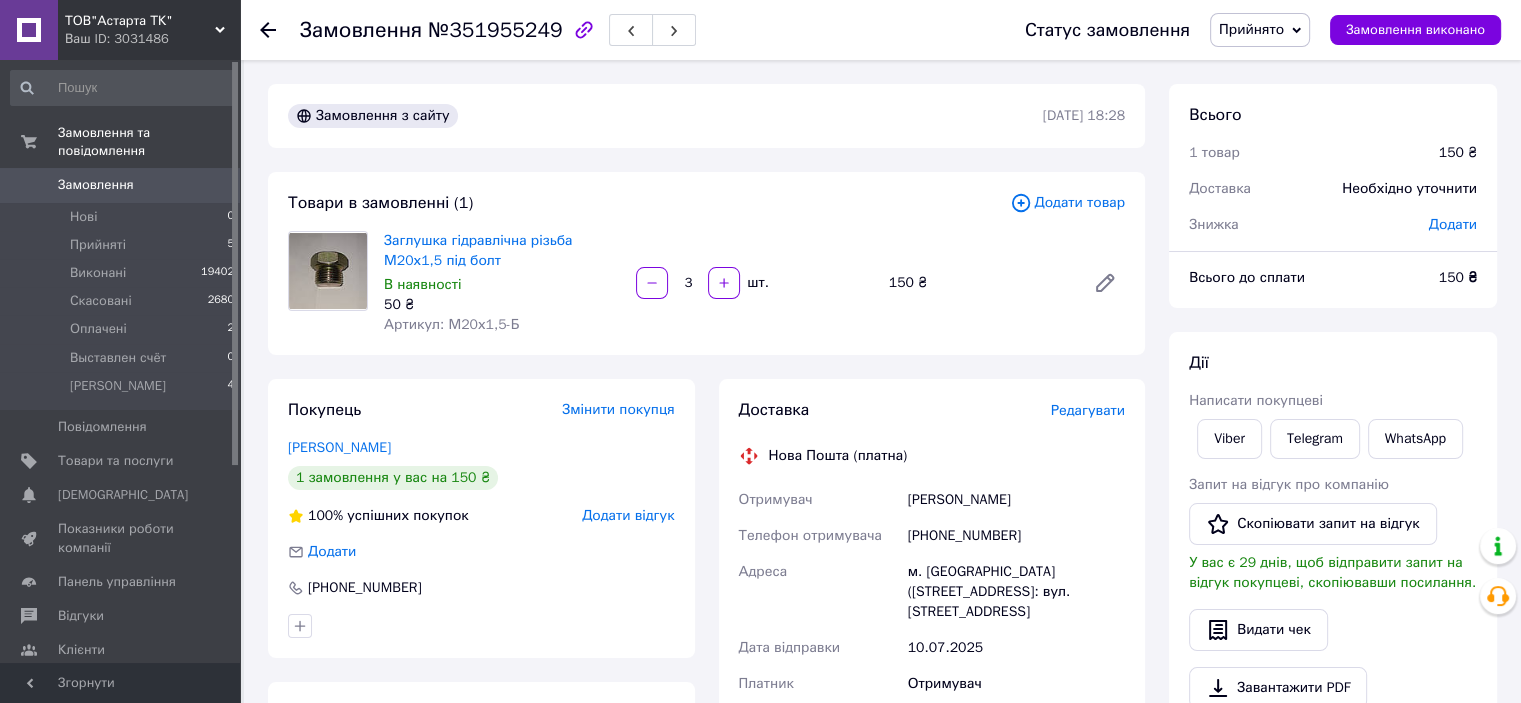 click on "Прийнято" at bounding box center [1251, 29] 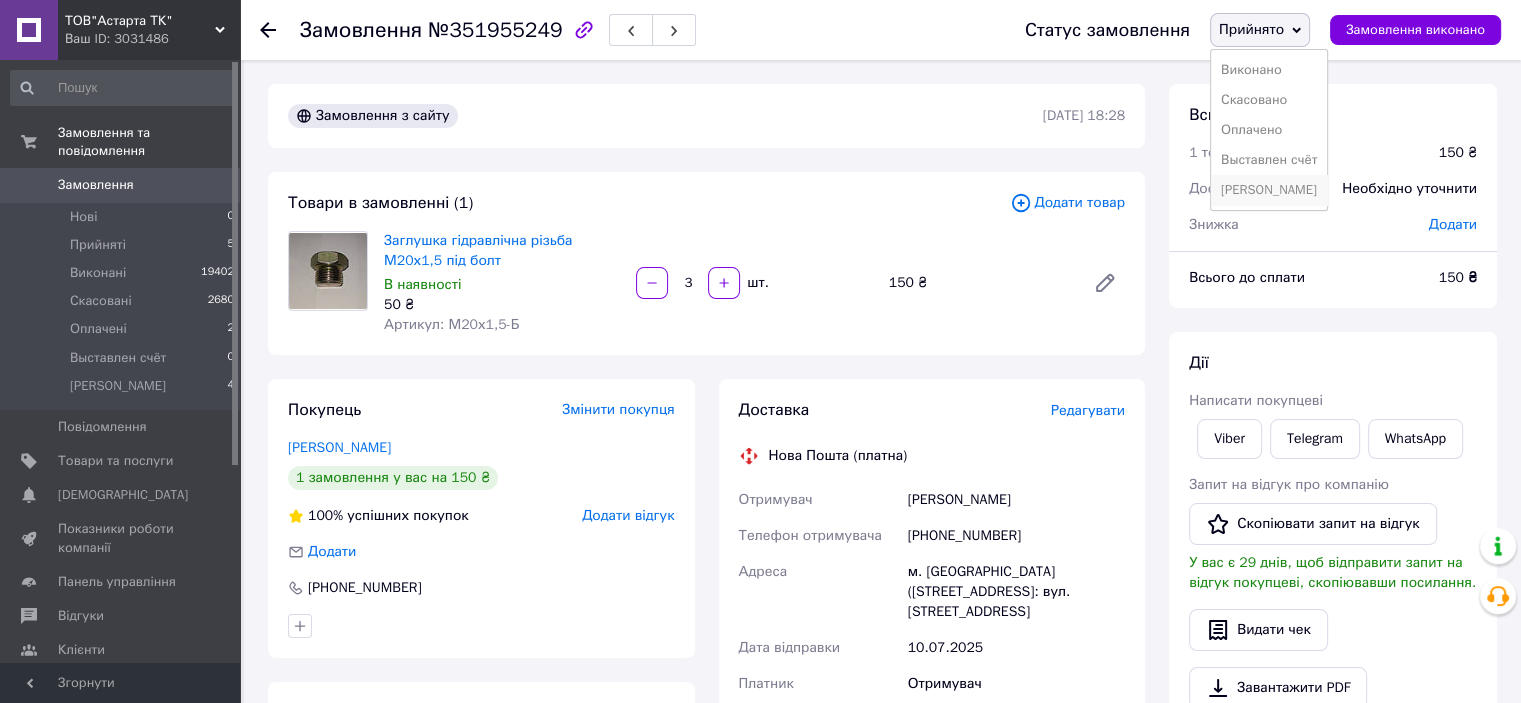 click on "[PERSON_NAME]" at bounding box center (1269, 190) 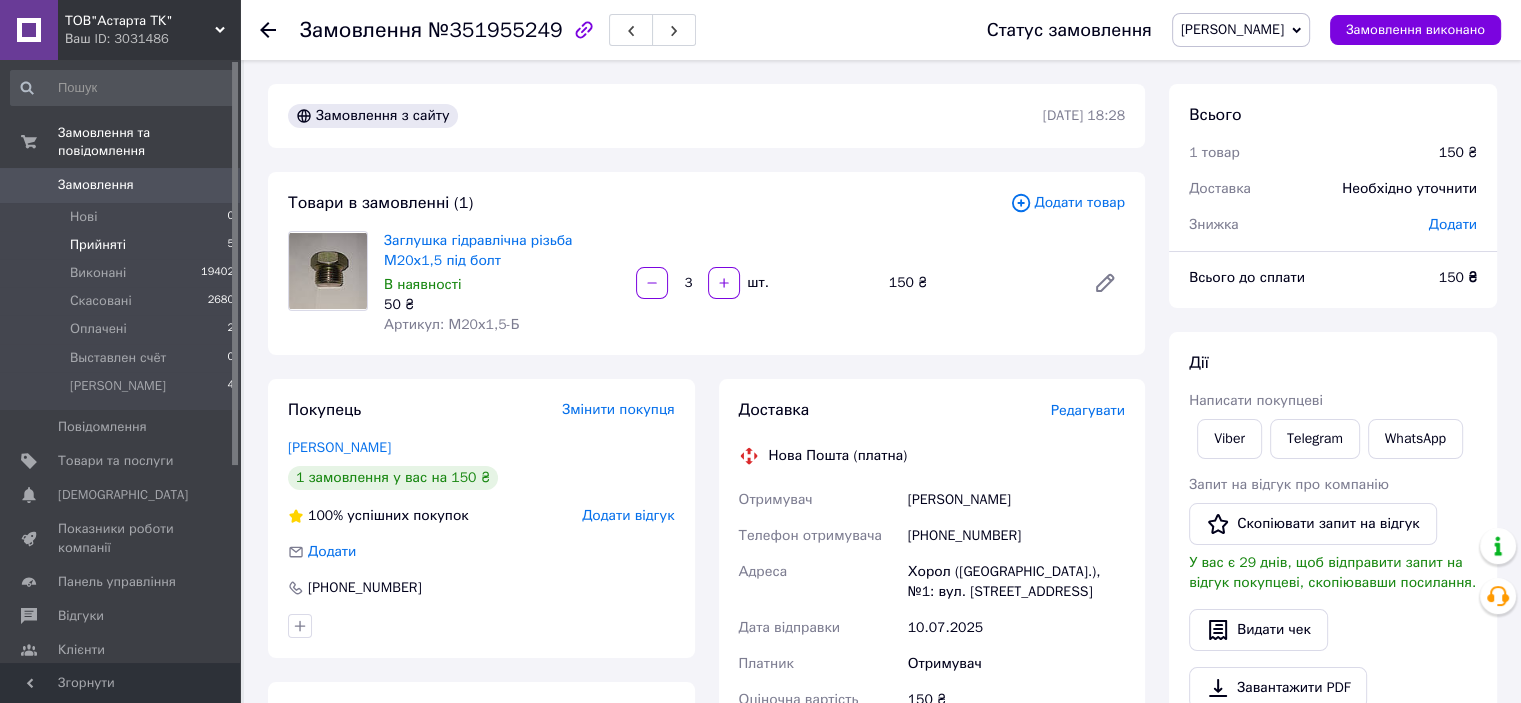 click on "Прийняті" at bounding box center (98, 245) 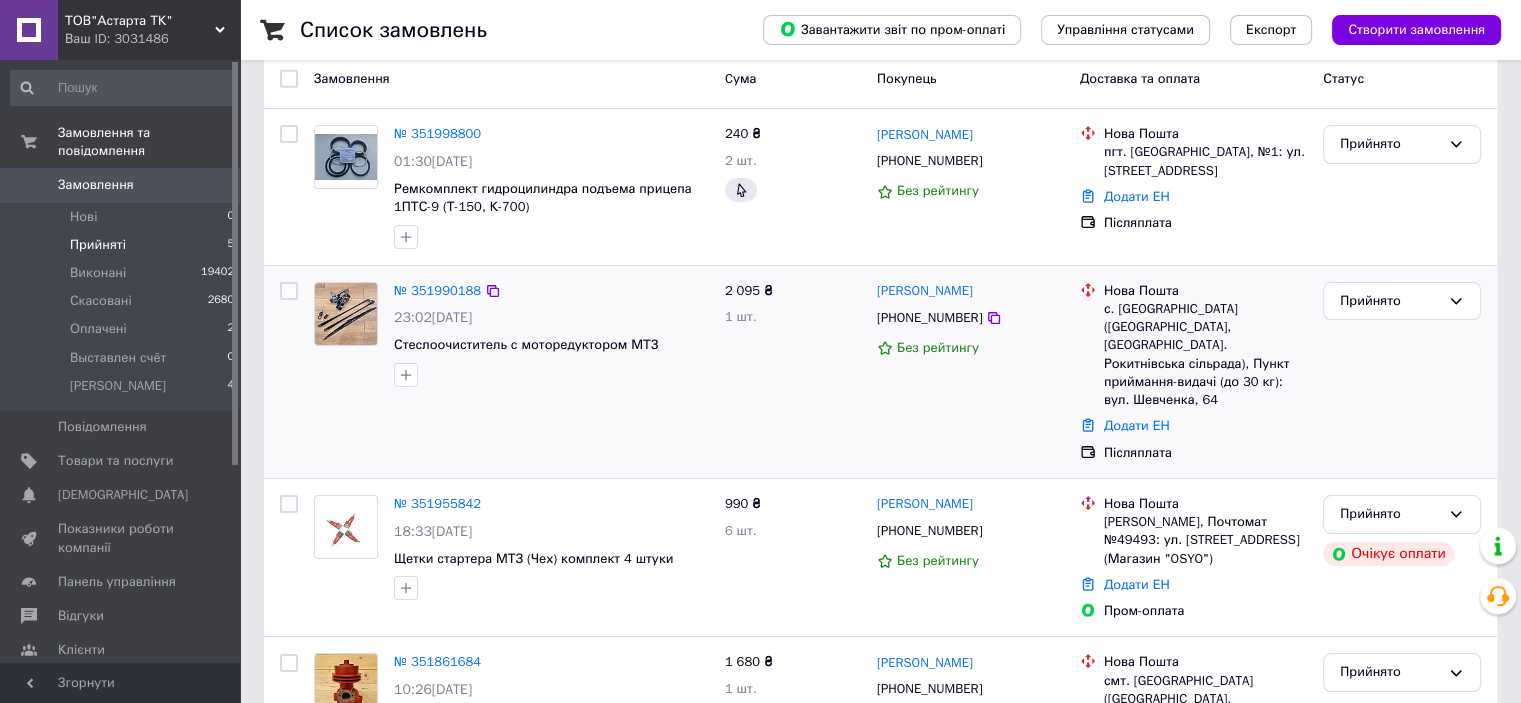 scroll, scrollTop: 200, scrollLeft: 0, axis: vertical 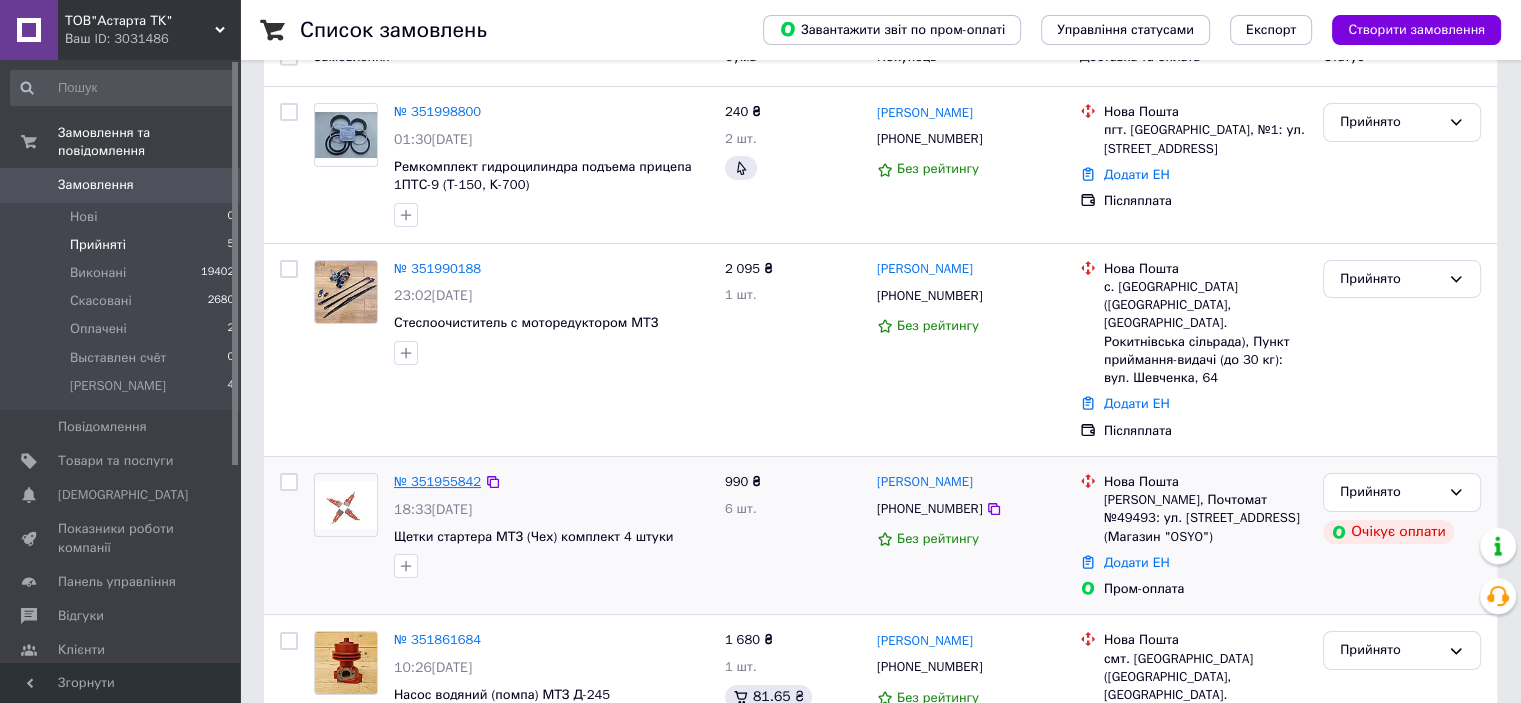 click on "№ 351955842" at bounding box center (437, 481) 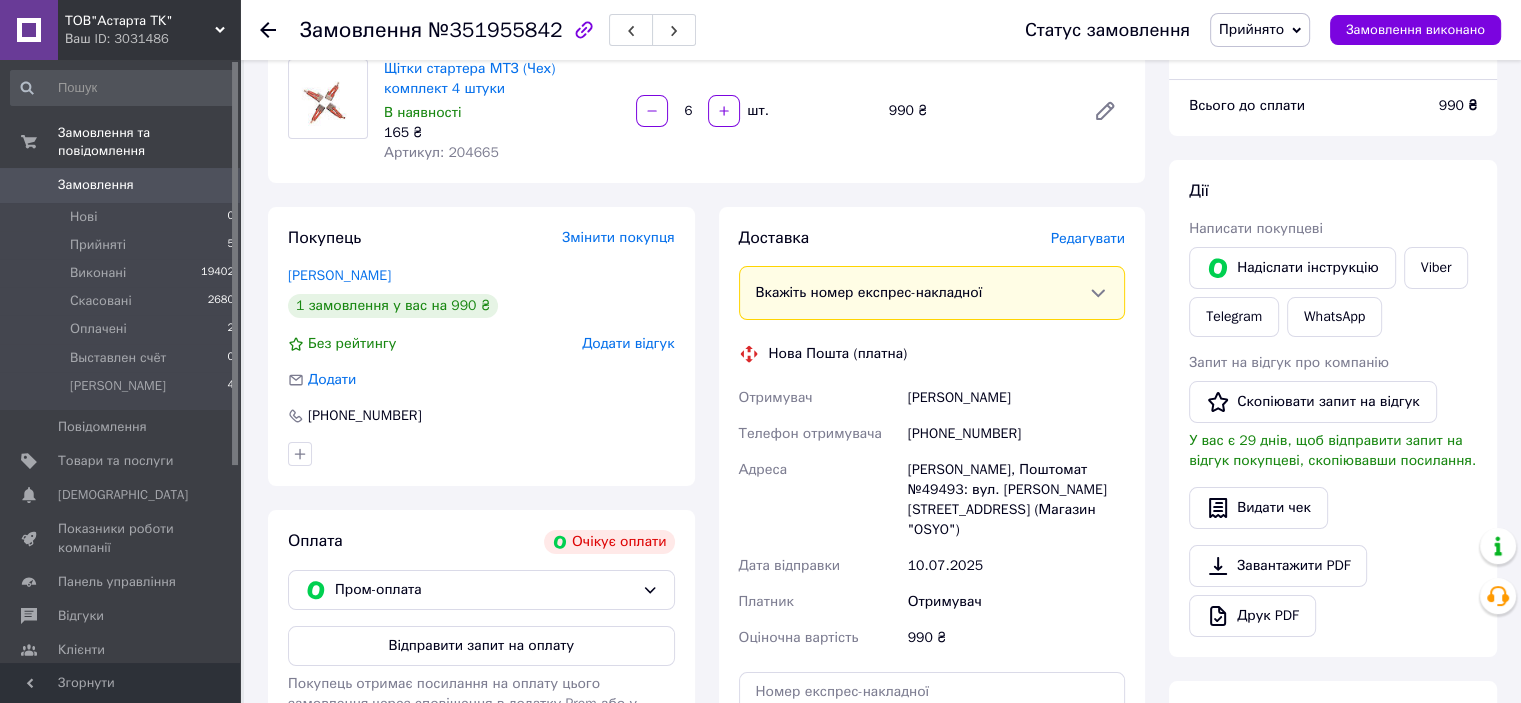 scroll, scrollTop: 200, scrollLeft: 0, axis: vertical 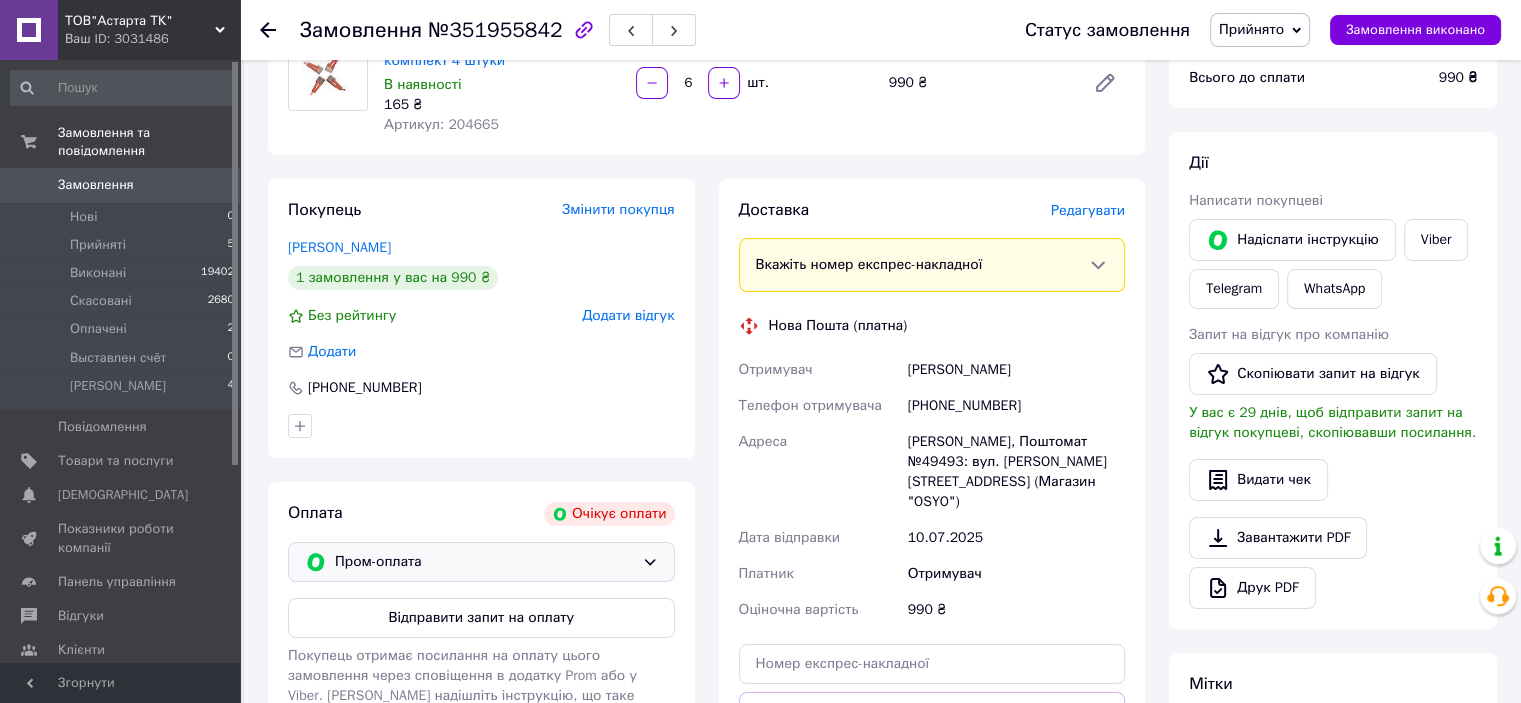 click on "Пром-оплата" at bounding box center (484, 562) 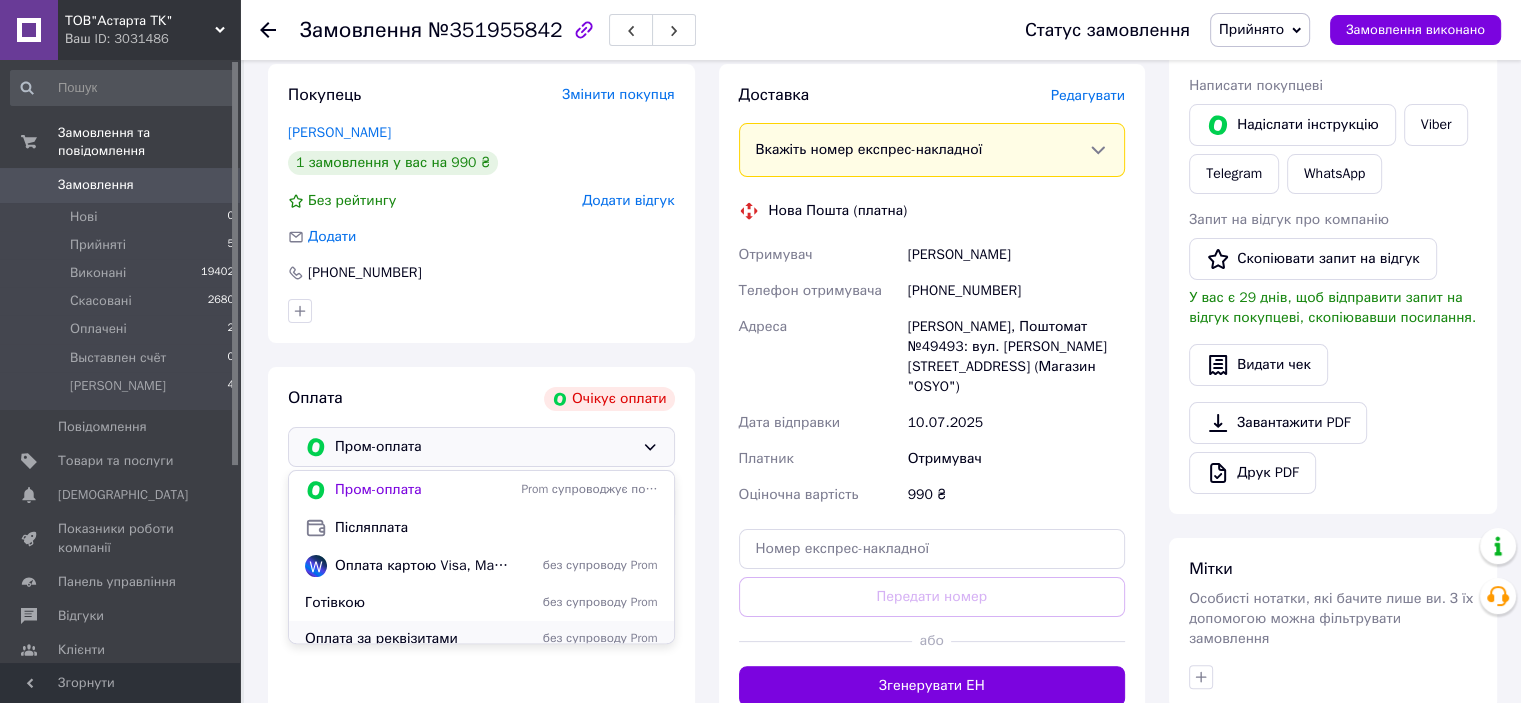 scroll, scrollTop: 366, scrollLeft: 0, axis: vertical 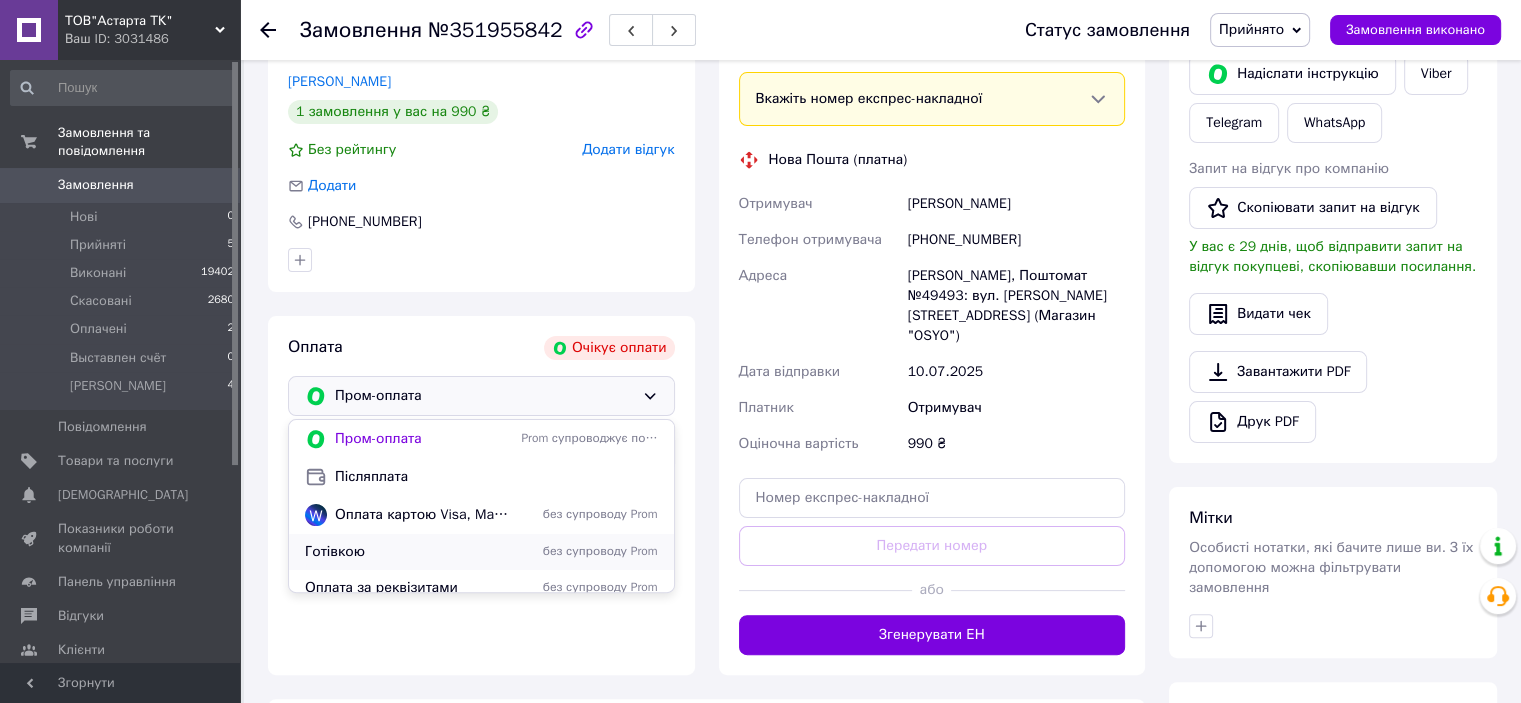 click on "Готівкою" at bounding box center [409, 552] 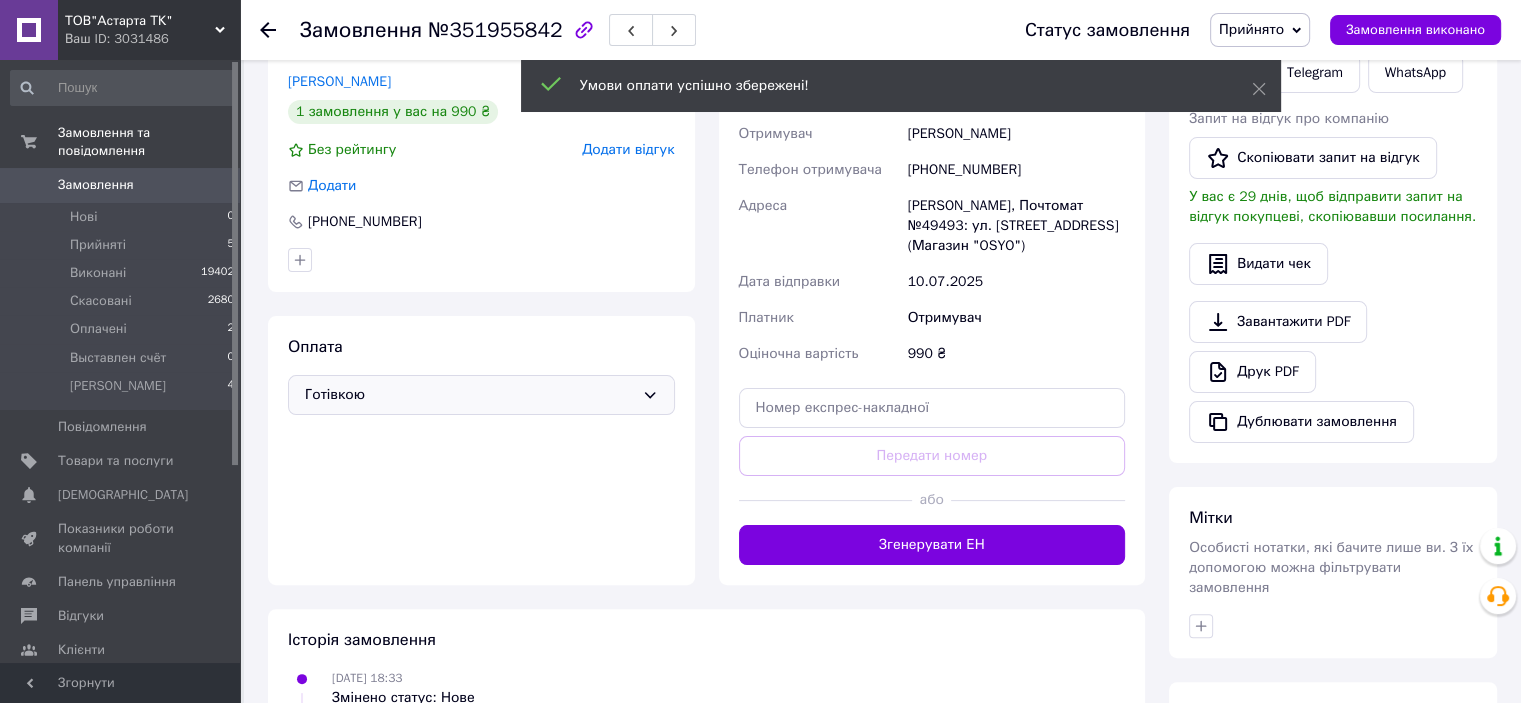 click 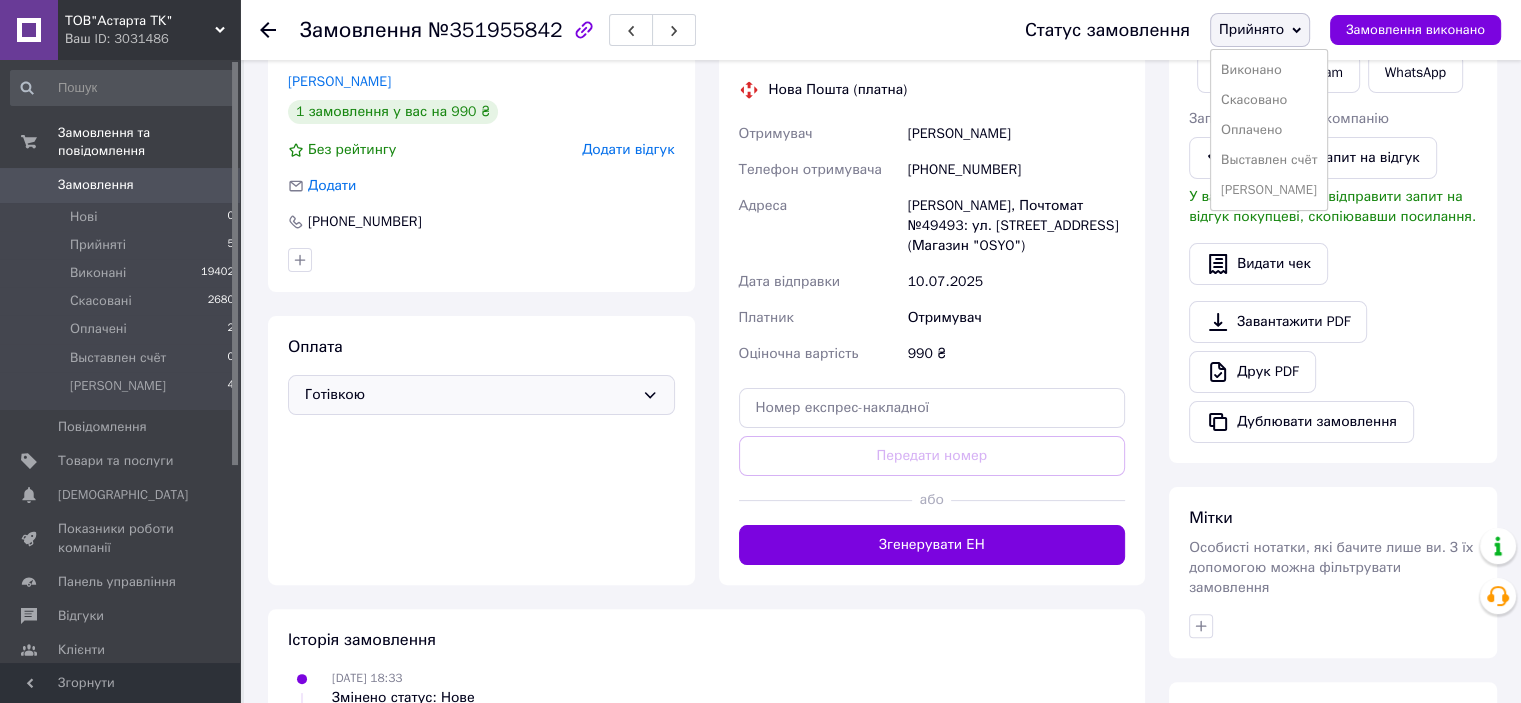 click on "[PERSON_NAME]" at bounding box center (1269, 190) 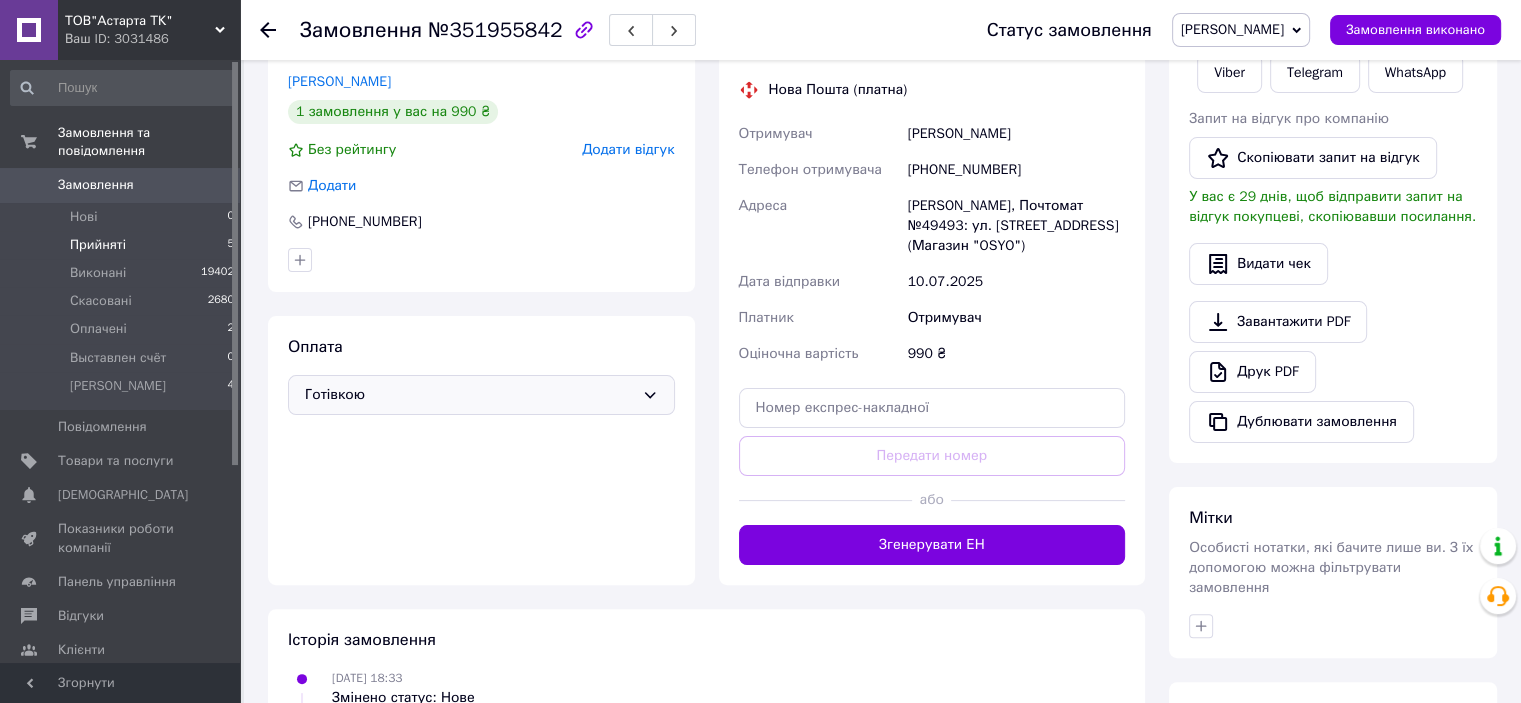 click on "Прийняті" at bounding box center (98, 245) 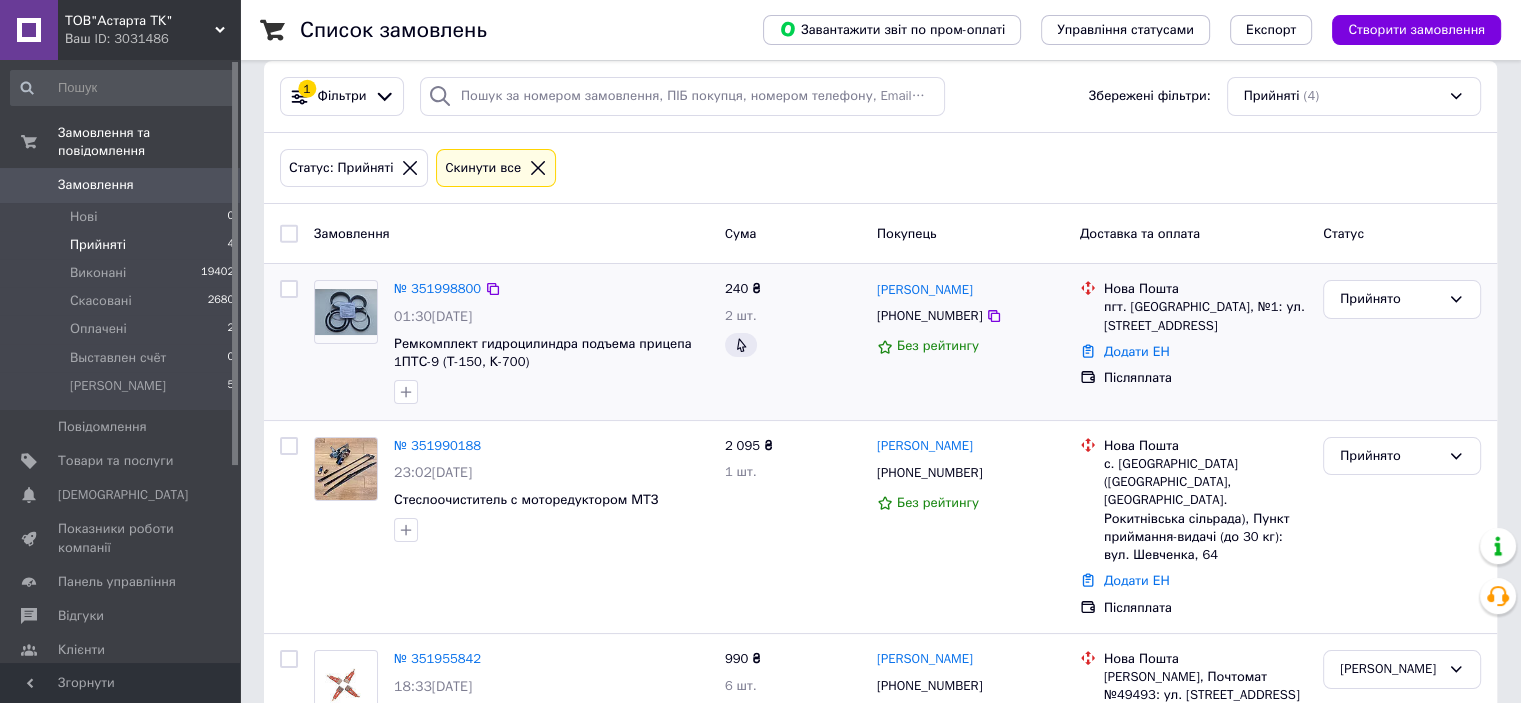 scroll, scrollTop: 0, scrollLeft: 0, axis: both 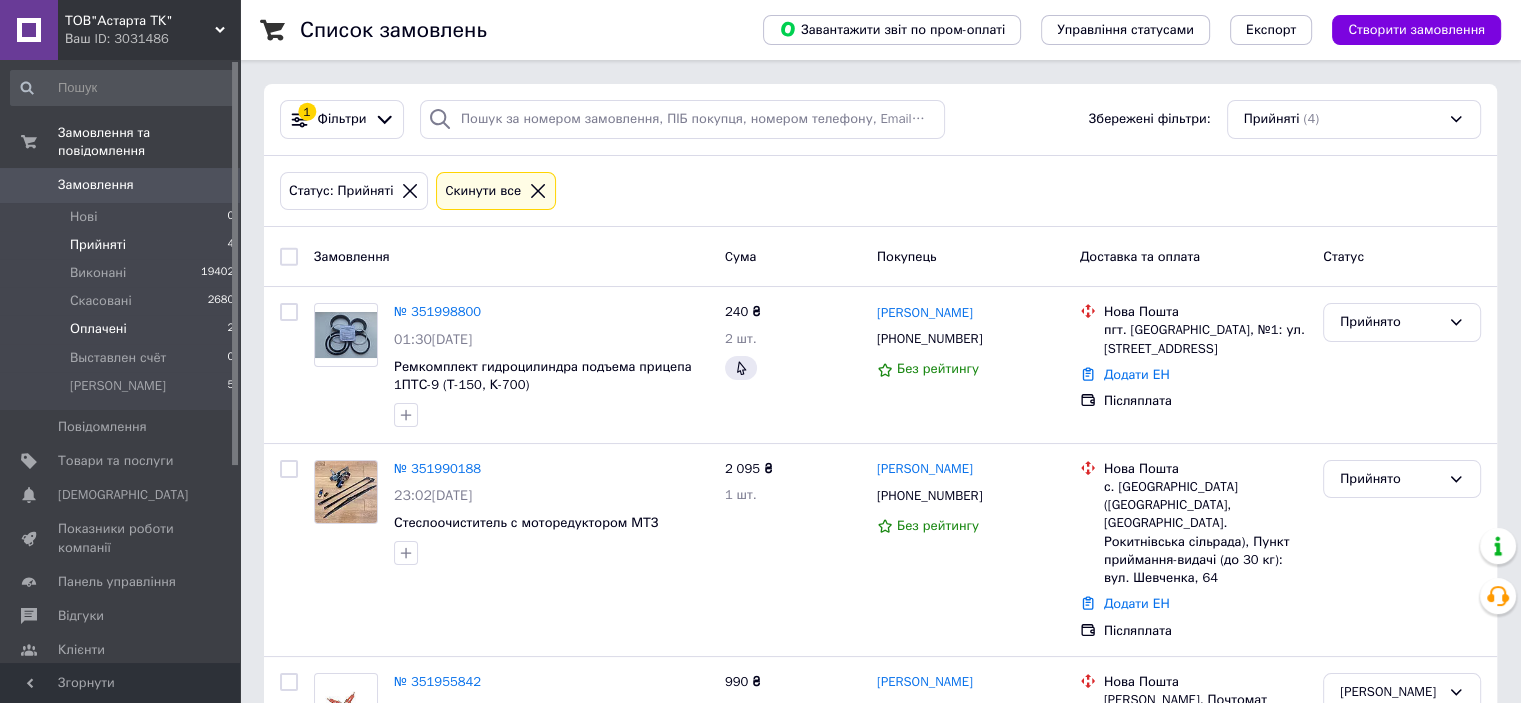 click on "Оплачені" at bounding box center [98, 329] 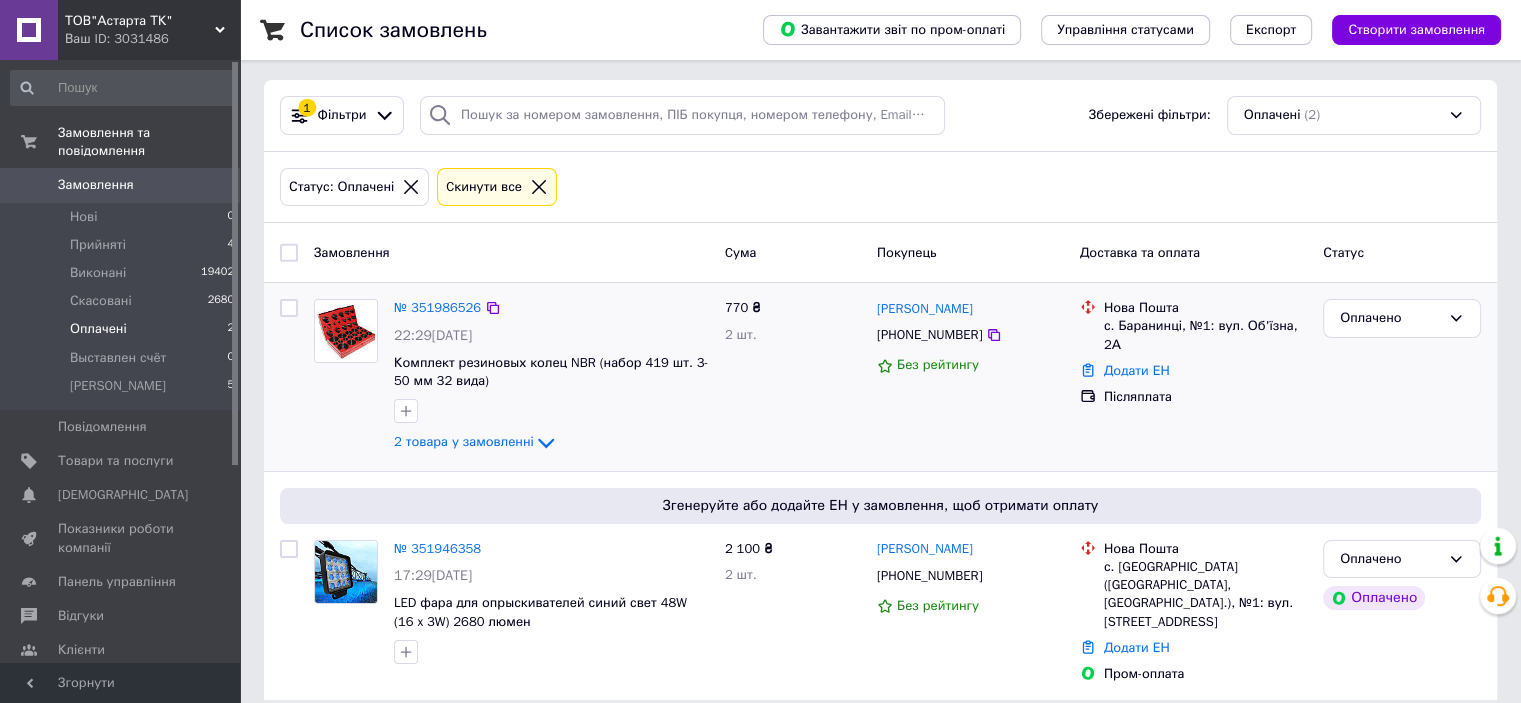 scroll, scrollTop: 4, scrollLeft: 0, axis: vertical 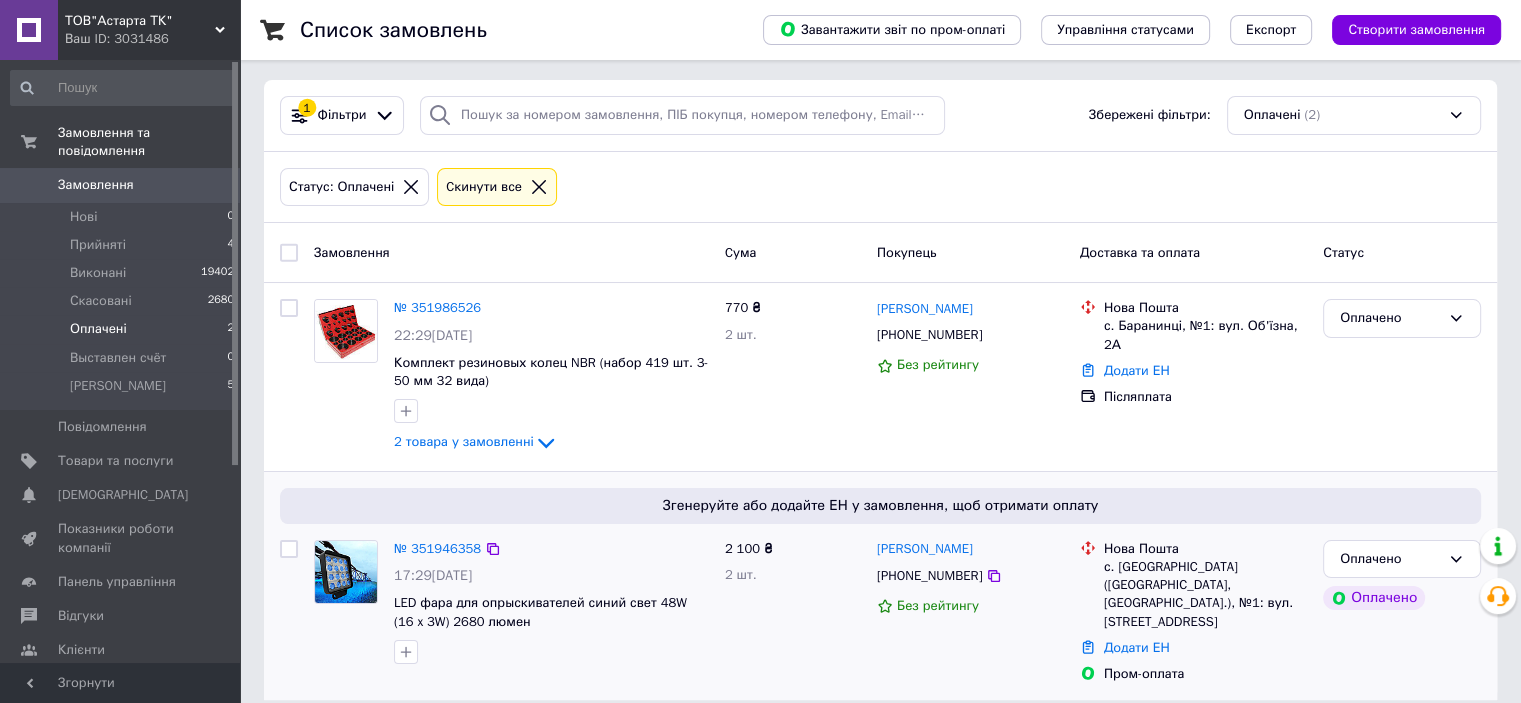 click on "№ 351946358" at bounding box center [437, 548] 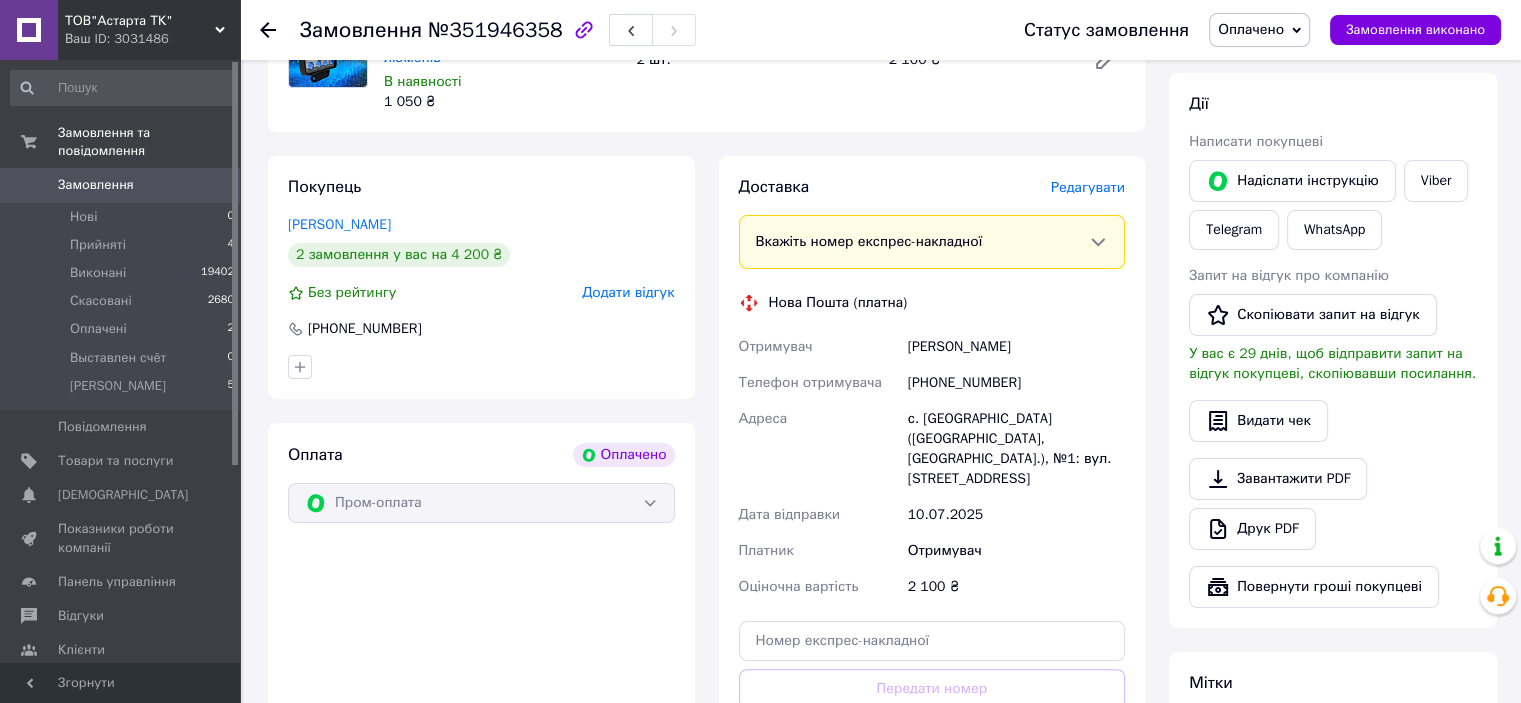 scroll, scrollTop: 304, scrollLeft: 0, axis: vertical 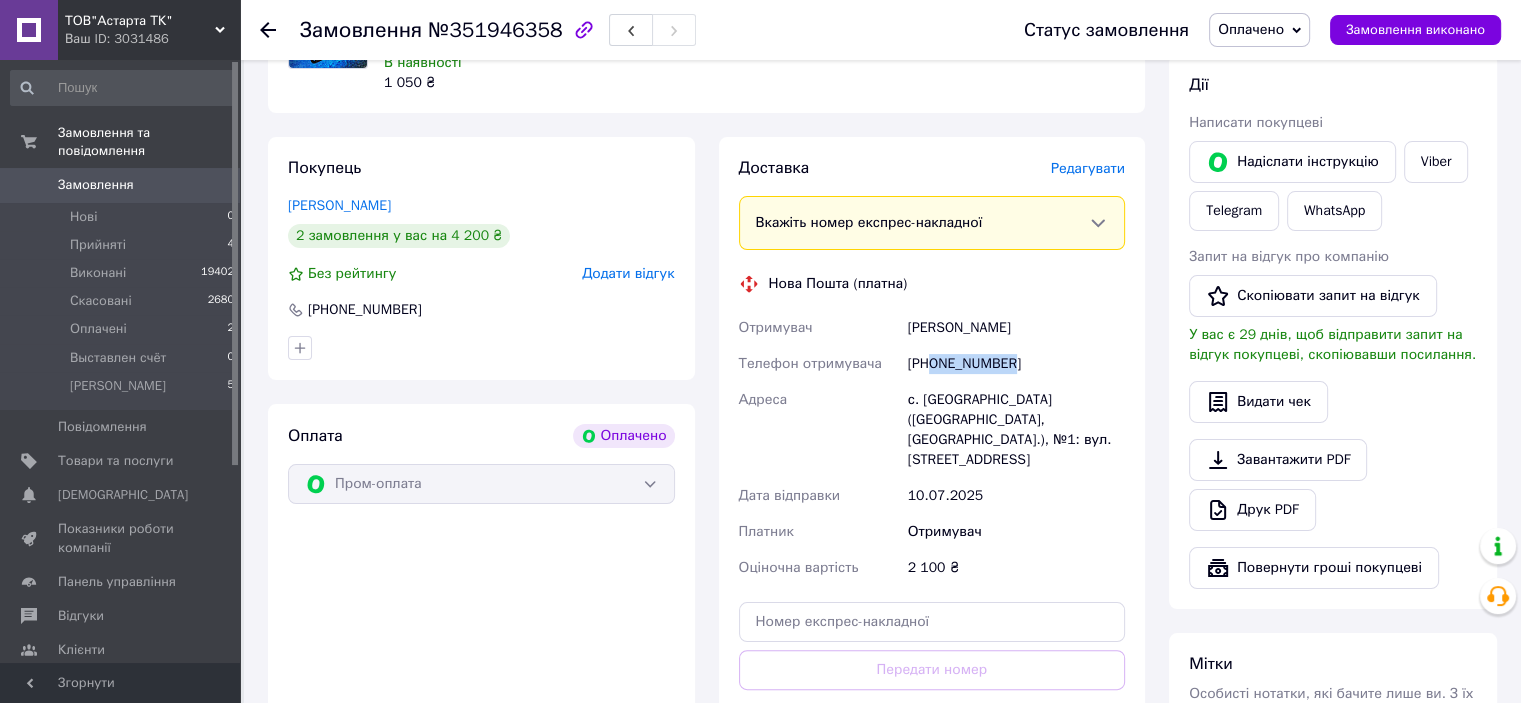 drag, startPoint x: 1018, startPoint y: 341, endPoint x: 932, endPoint y: 342, distance: 86.00581 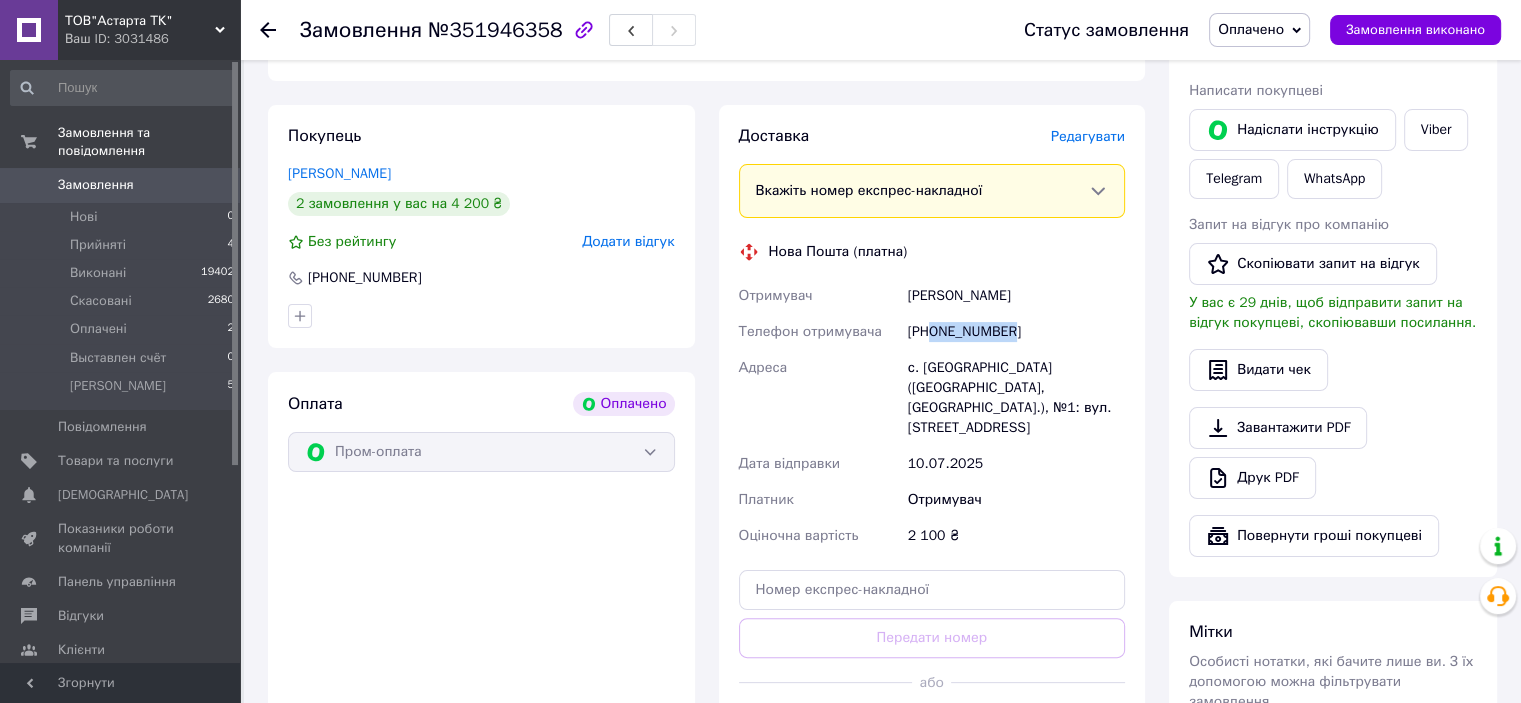 scroll, scrollTop: 404, scrollLeft: 0, axis: vertical 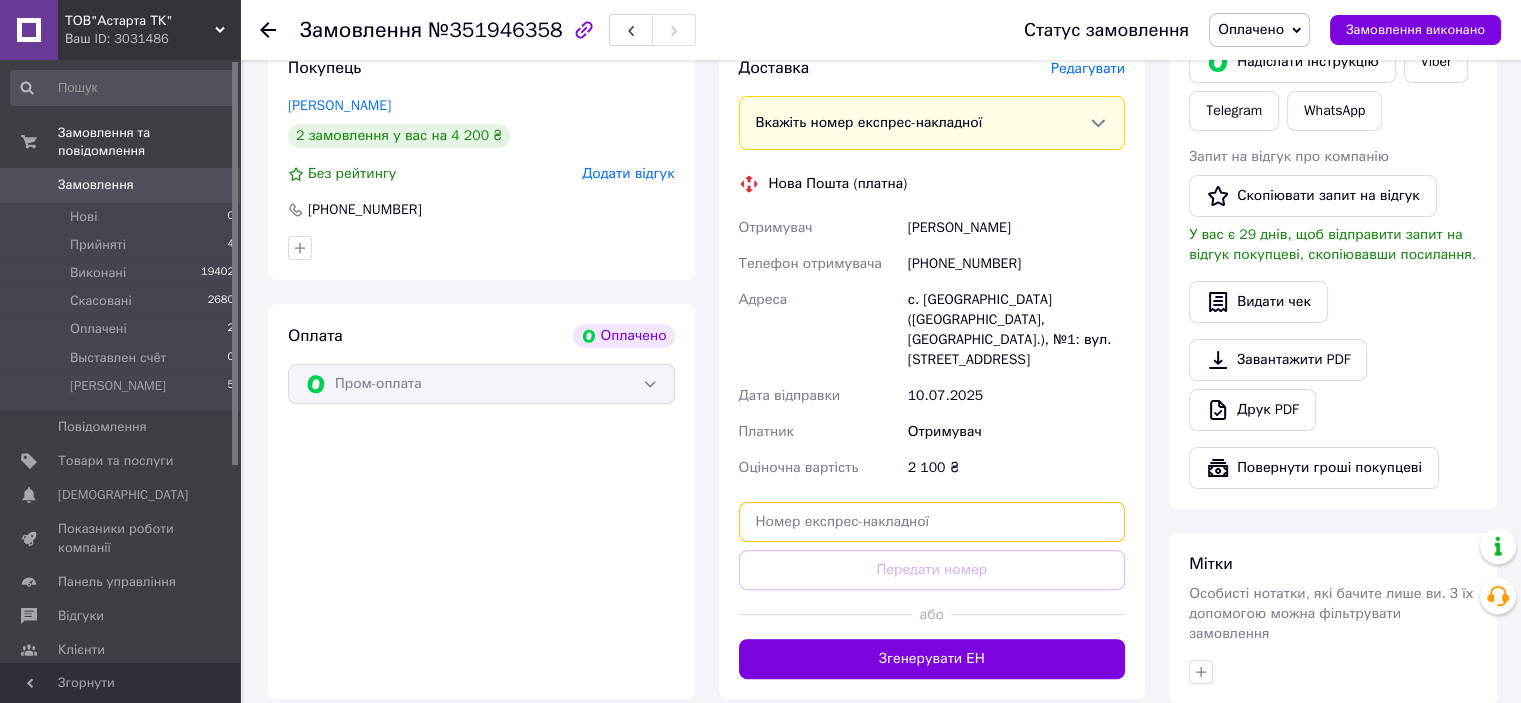click at bounding box center [932, 522] 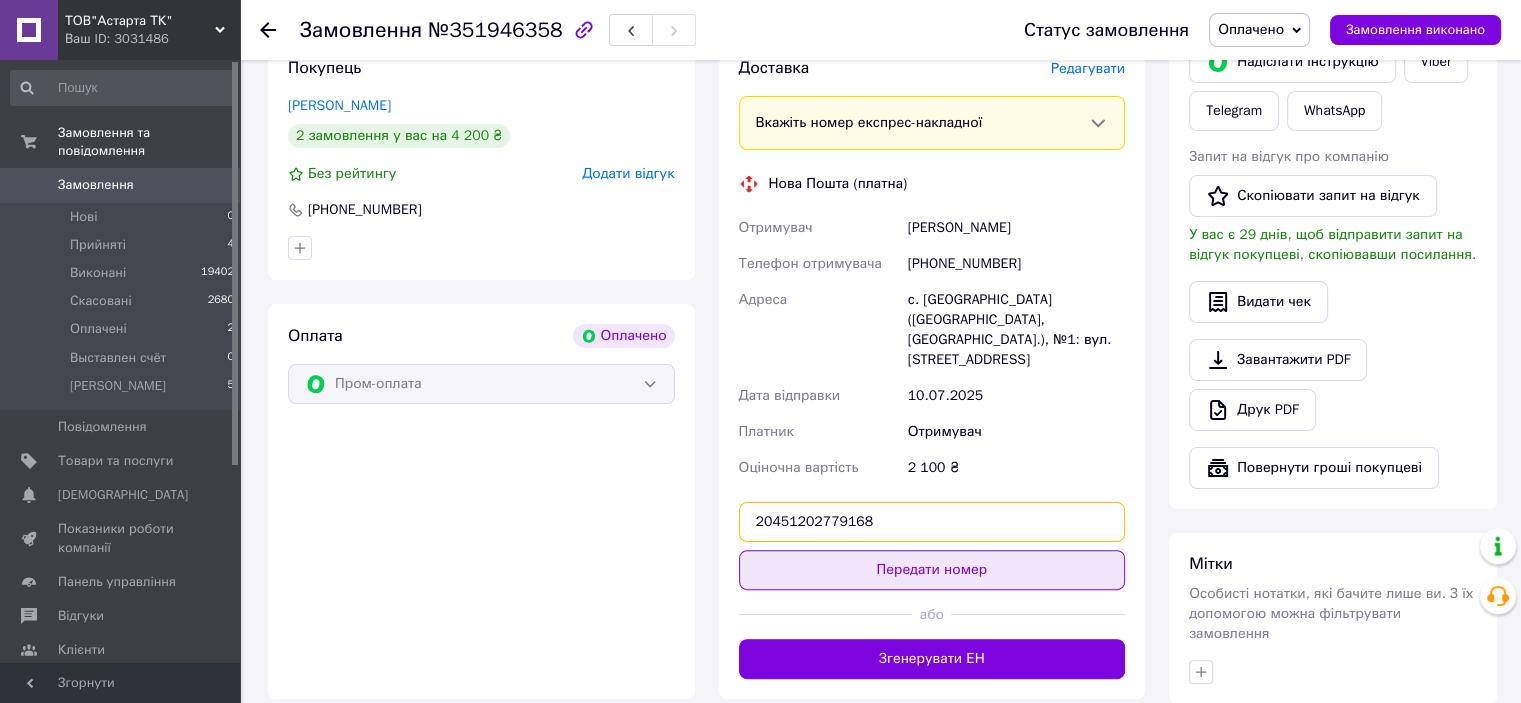 type on "20451202779168" 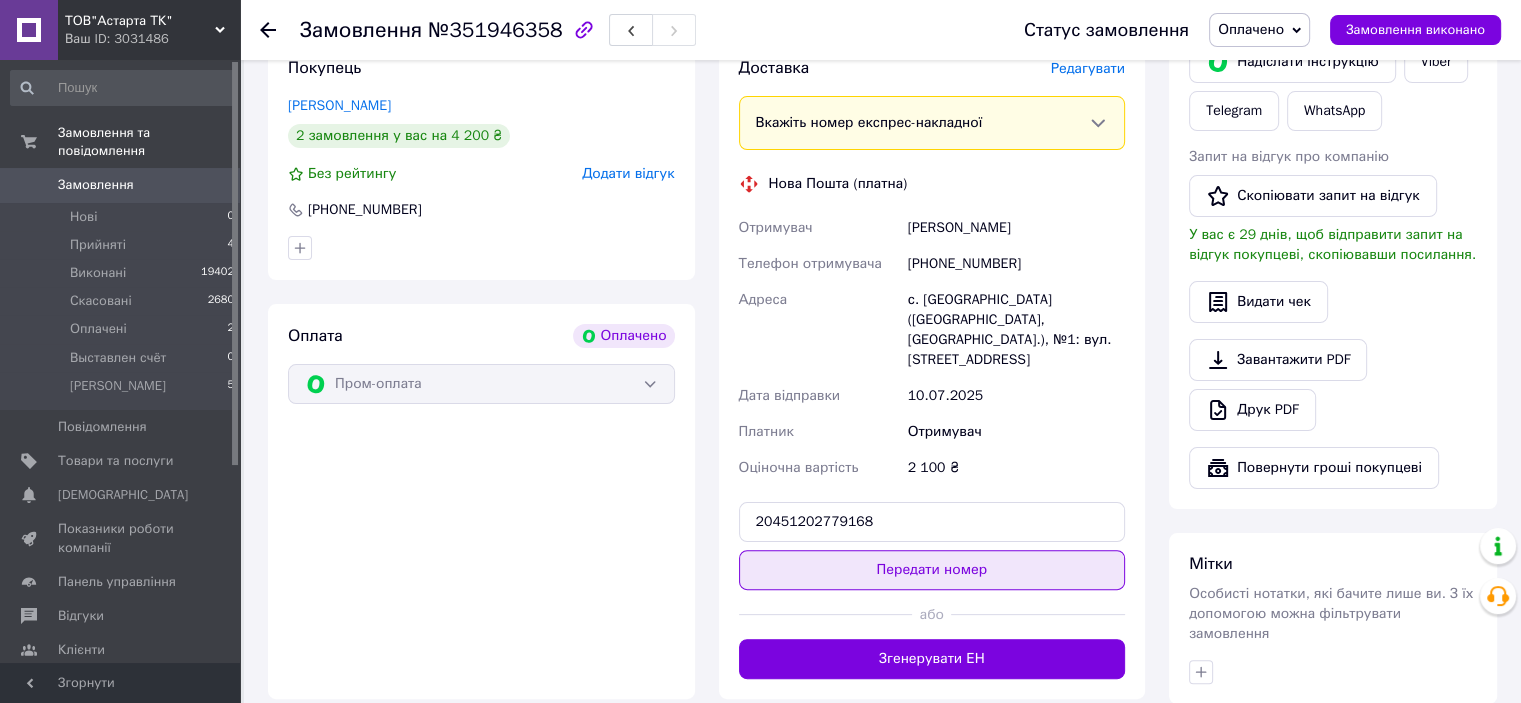click on "Передати номер" at bounding box center [932, 570] 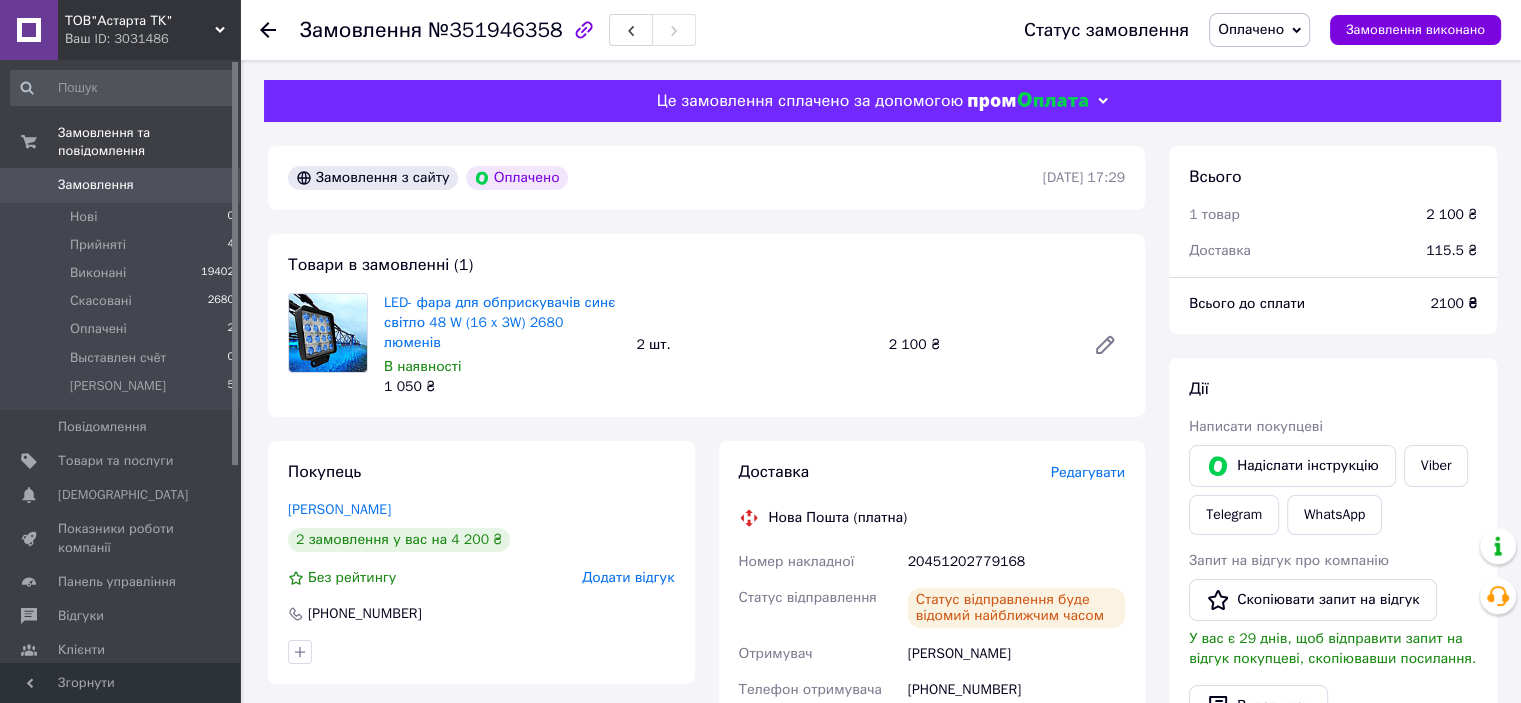 scroll, scrollTop: 0, scrollLeft: 0, axis: both 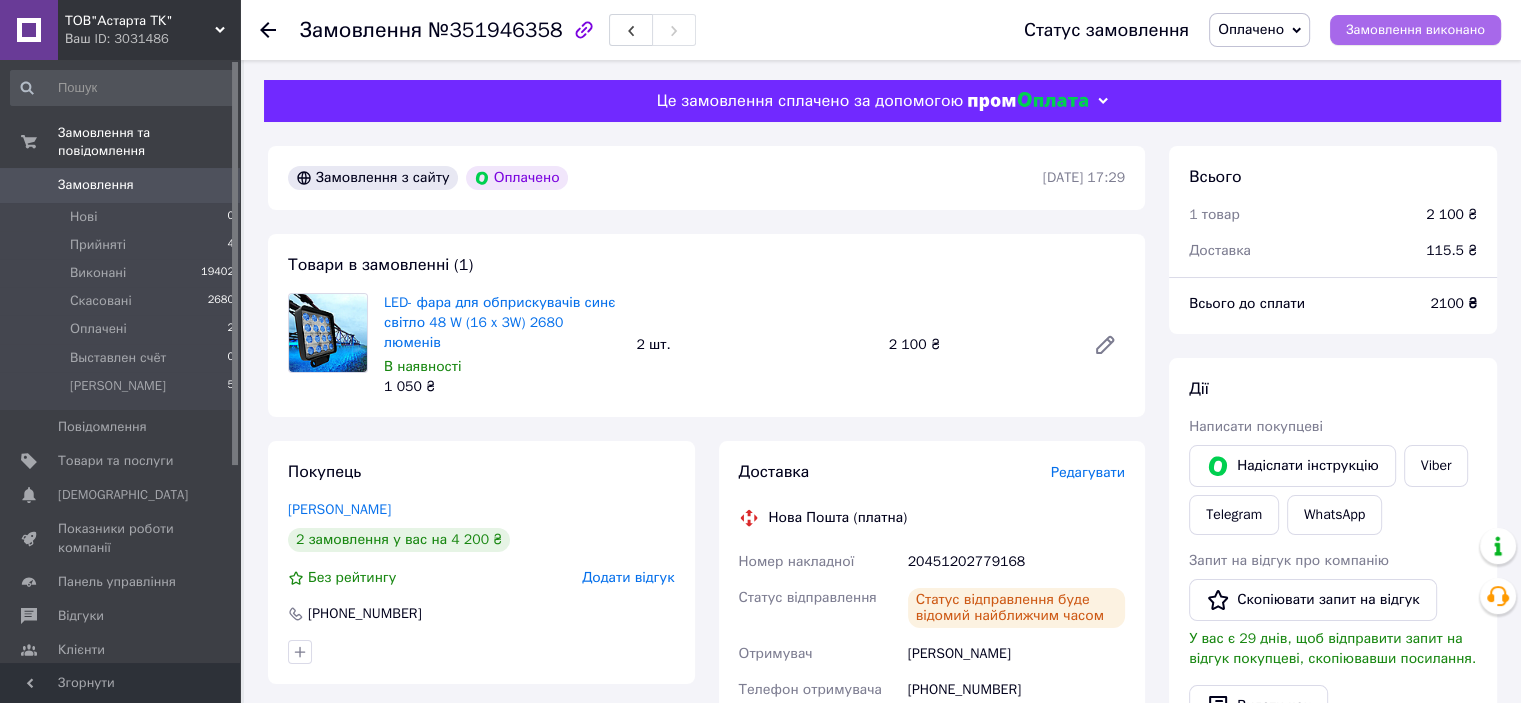 click on "Замовлення виконано" at bounding box center (1415, 30) 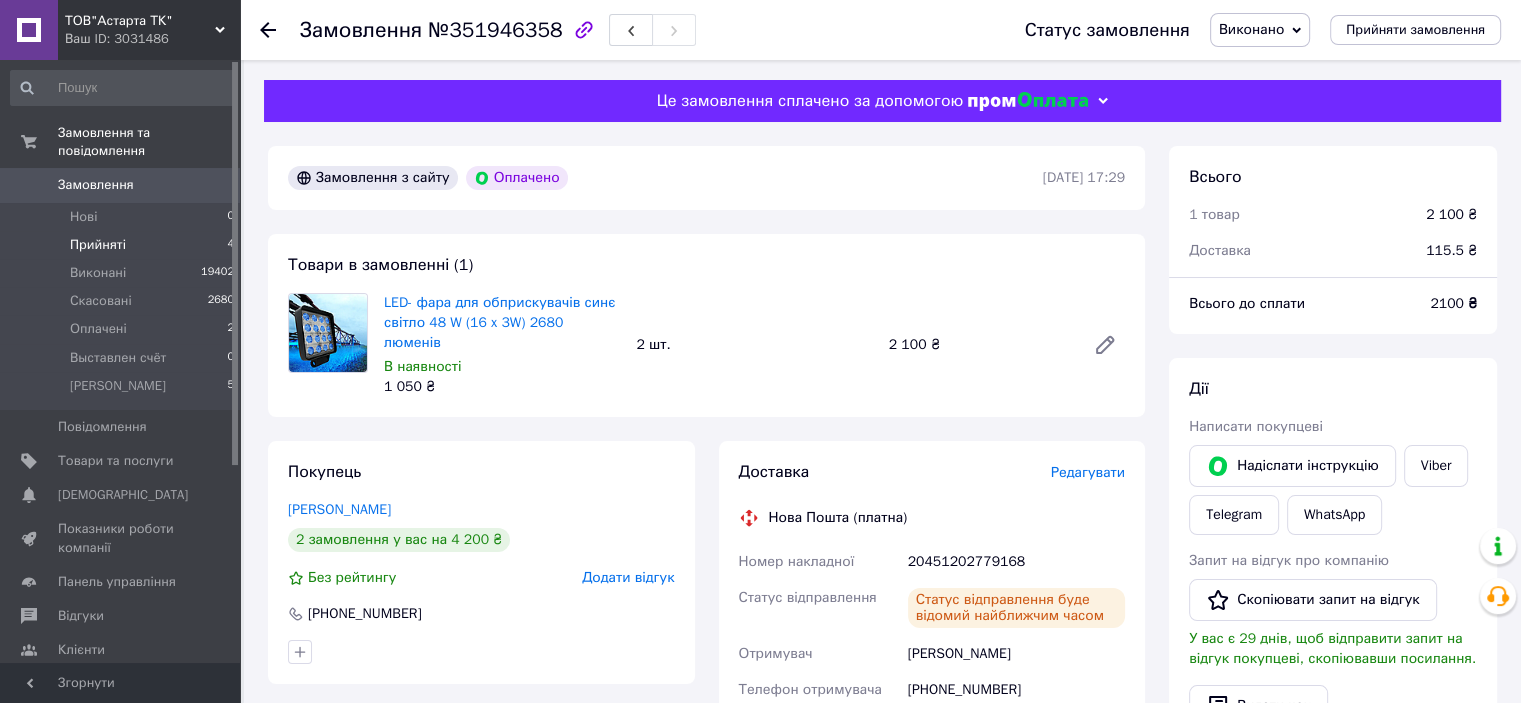 click on "Прийняті" at bounding box center [98, 245] 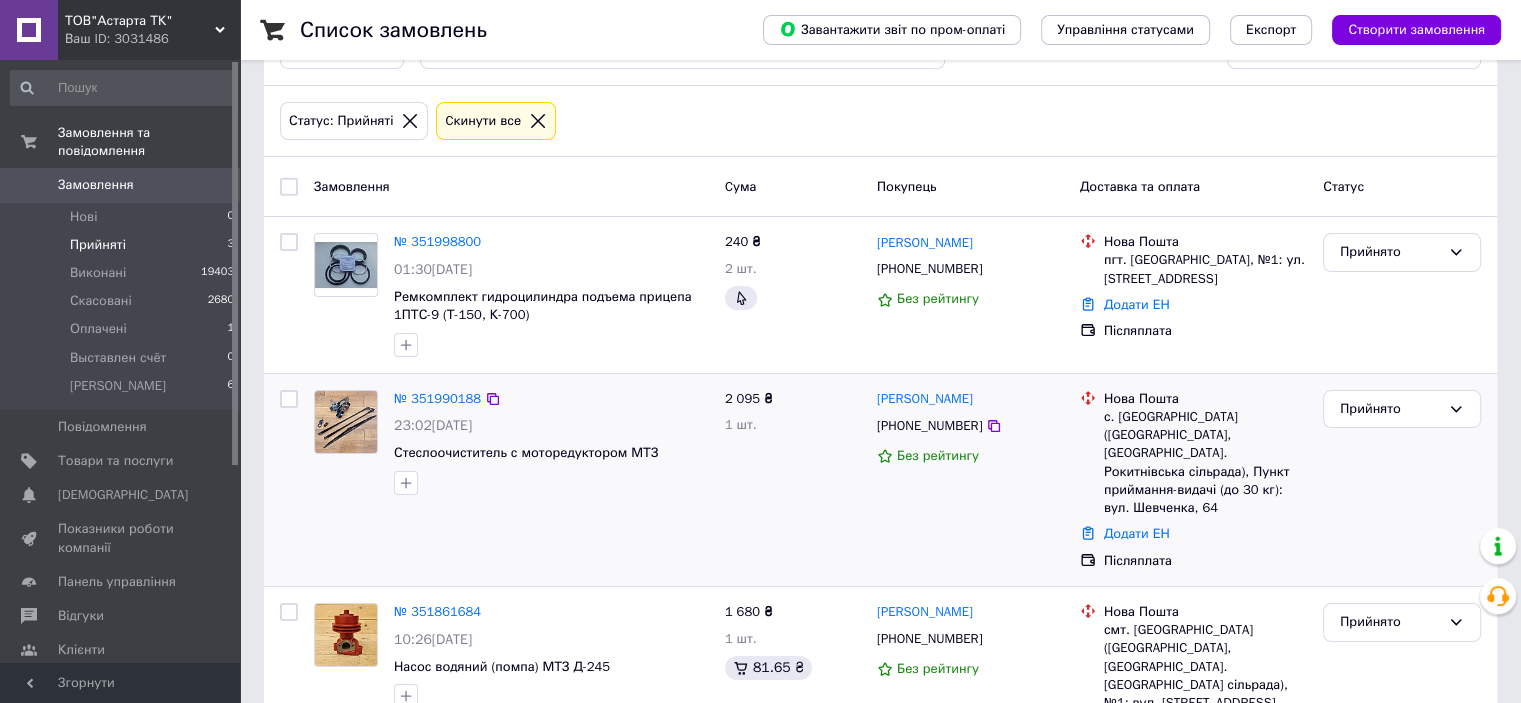 scroll, scrollTop: 133, scrollLeft: 0, axis: vertical 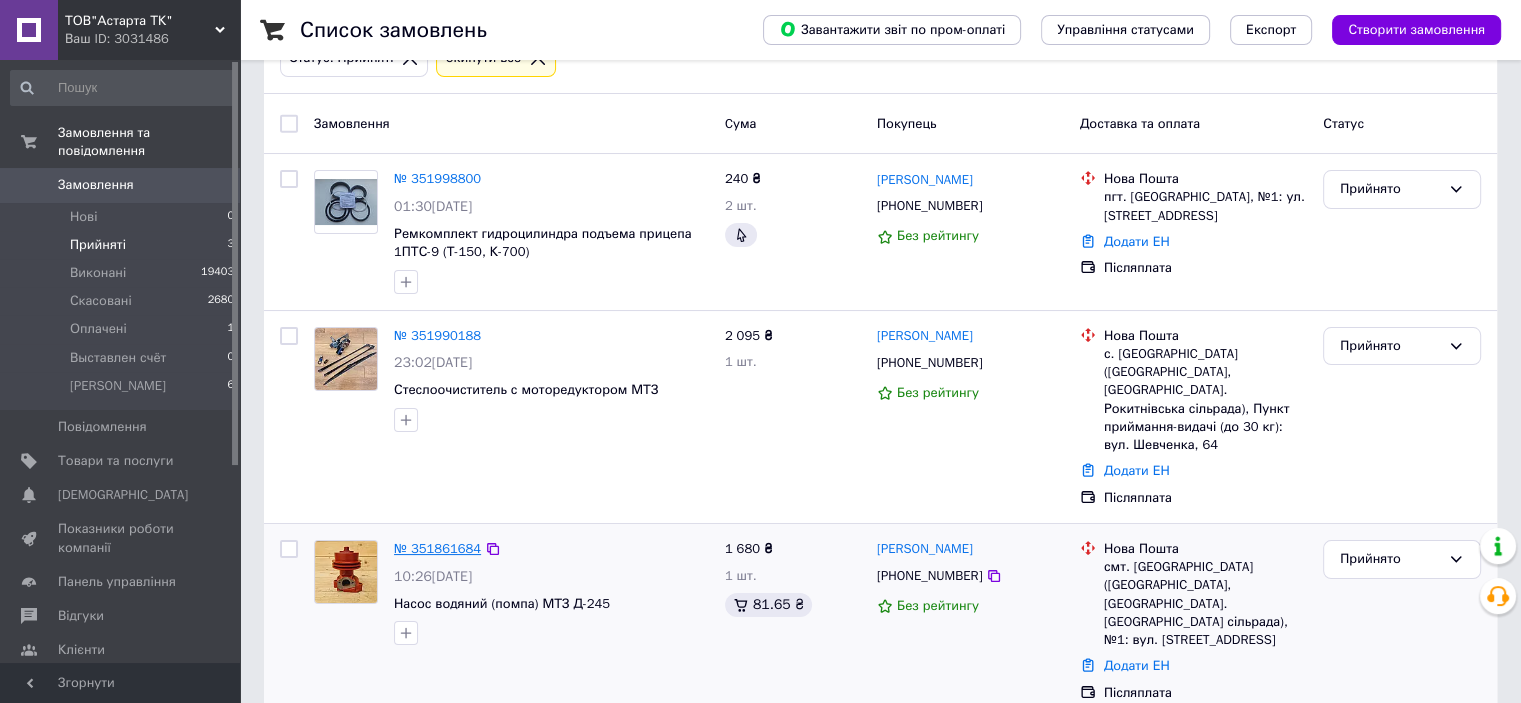click on "№ 351861684" at bounding box center [437, 548] 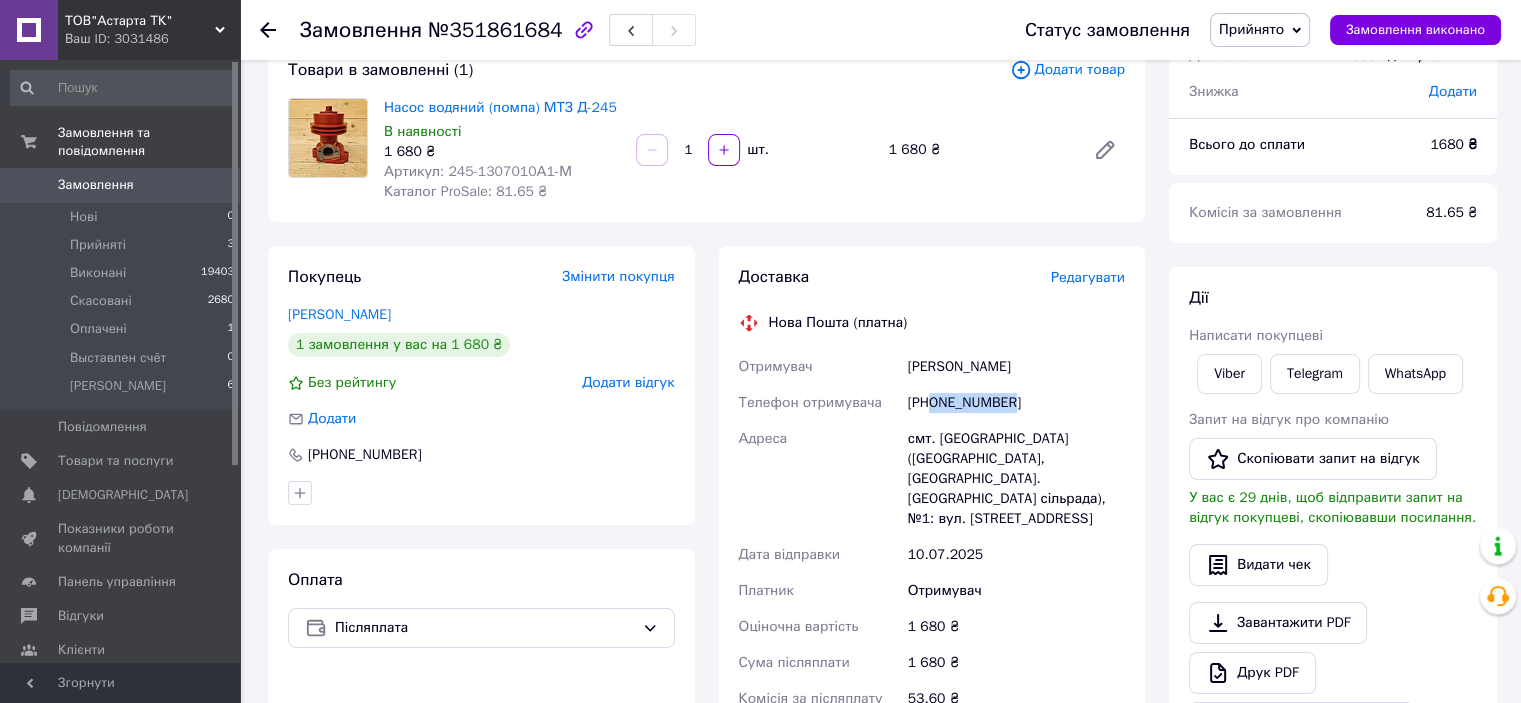 drag, startPoint x: 1020, startPoint y: 397, endPoint x: 932, endPoint y: 403, distance: 88.20431 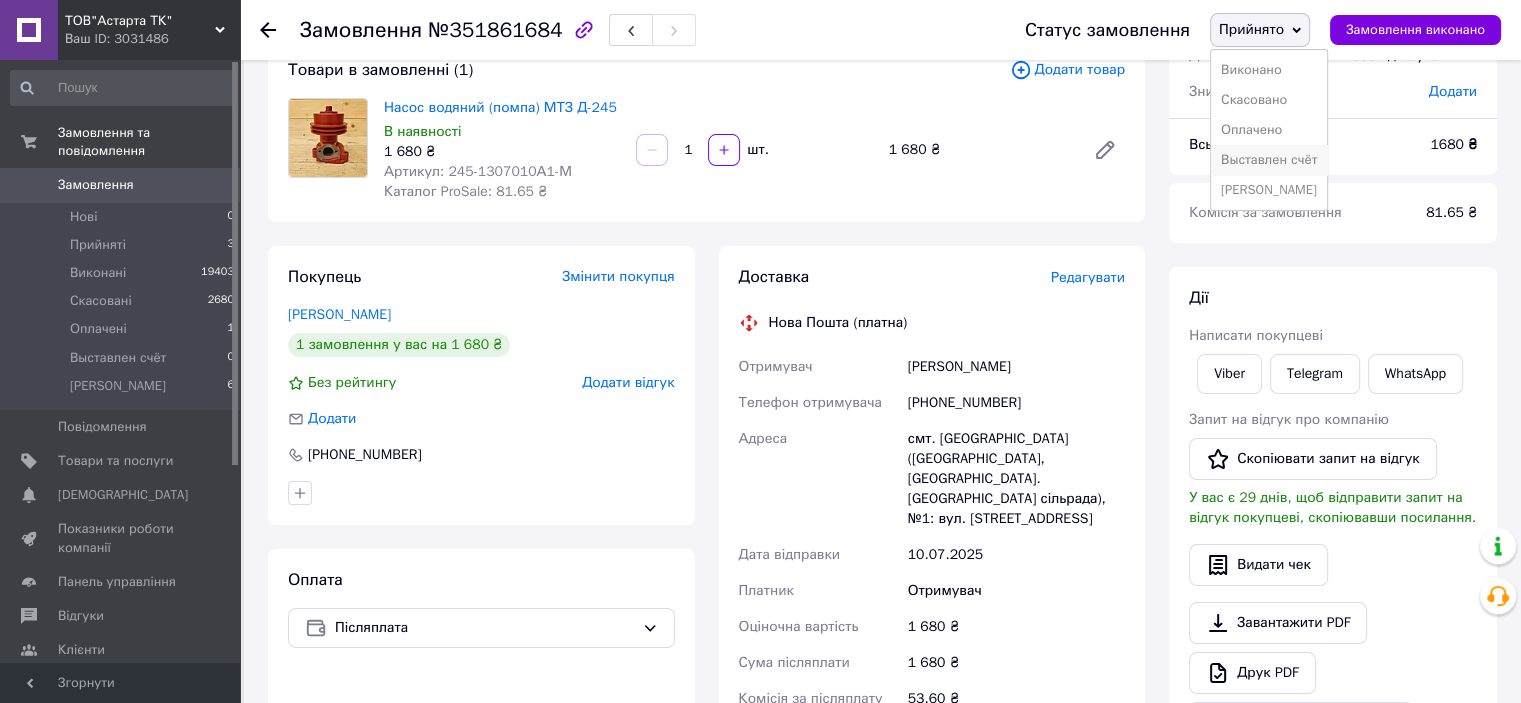 click on "Выставлен счёт" at bounding box center [1269, 160] 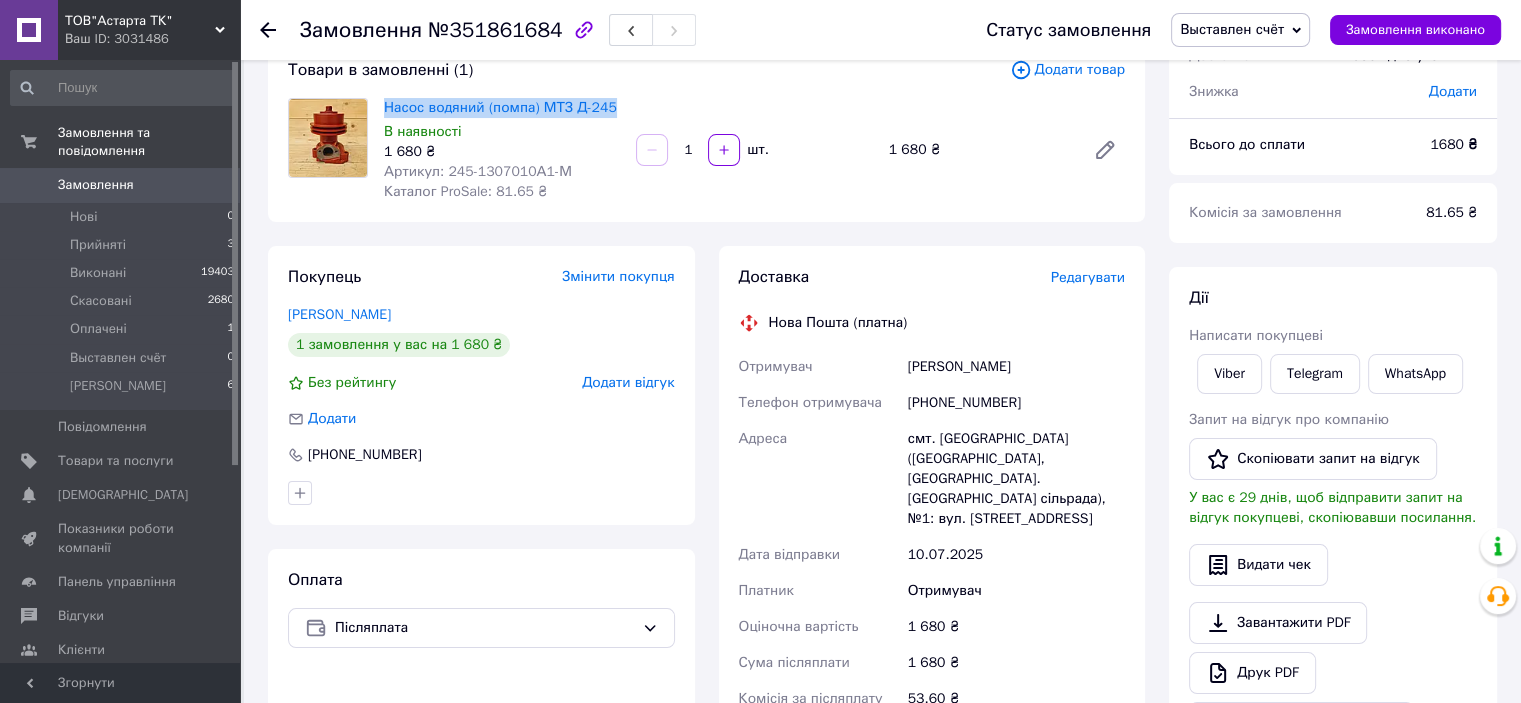 drag, startPoint x: 617, startPoint y: 110, endPoint x: 383, endPoint y: 107, distance: 234.01923 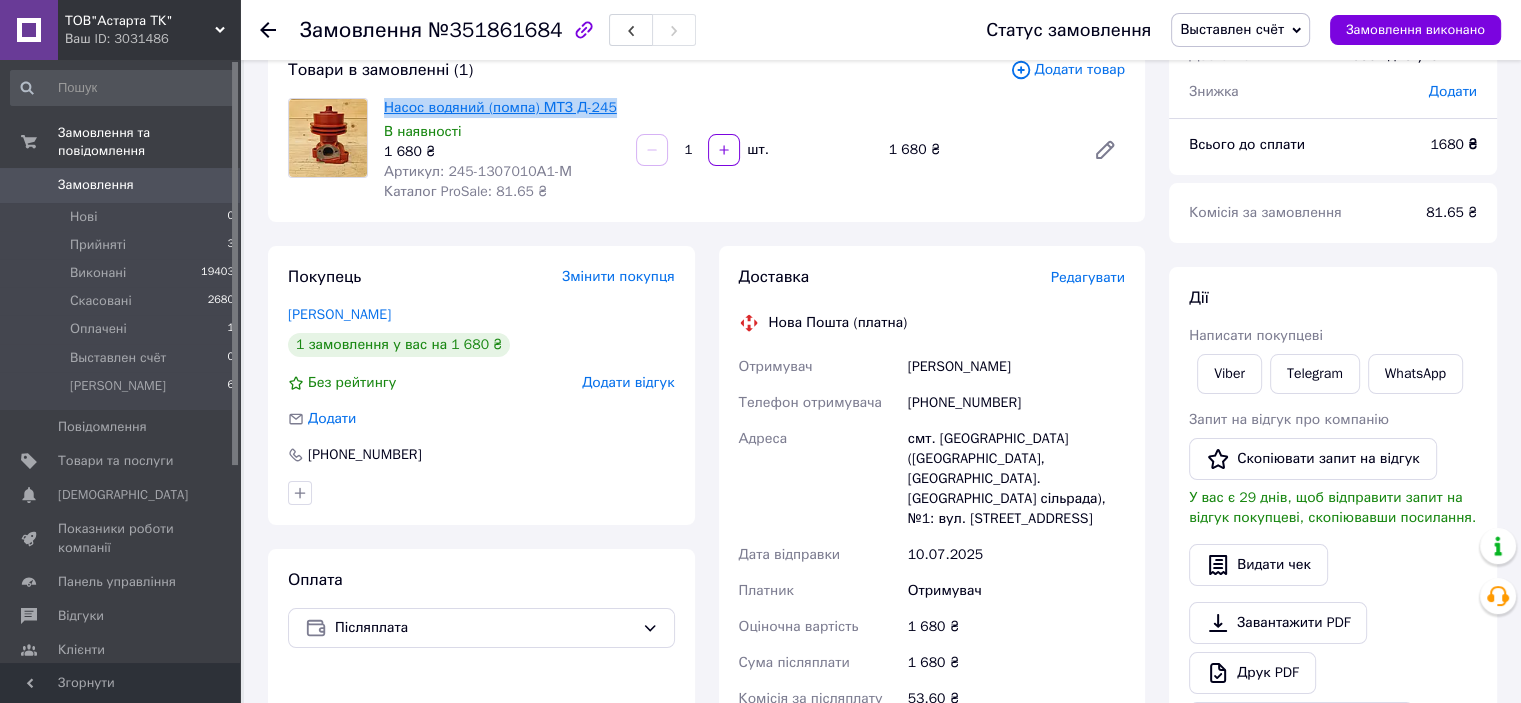 copy on "Насос водяний (помпа)   МТЗ    Д-245" 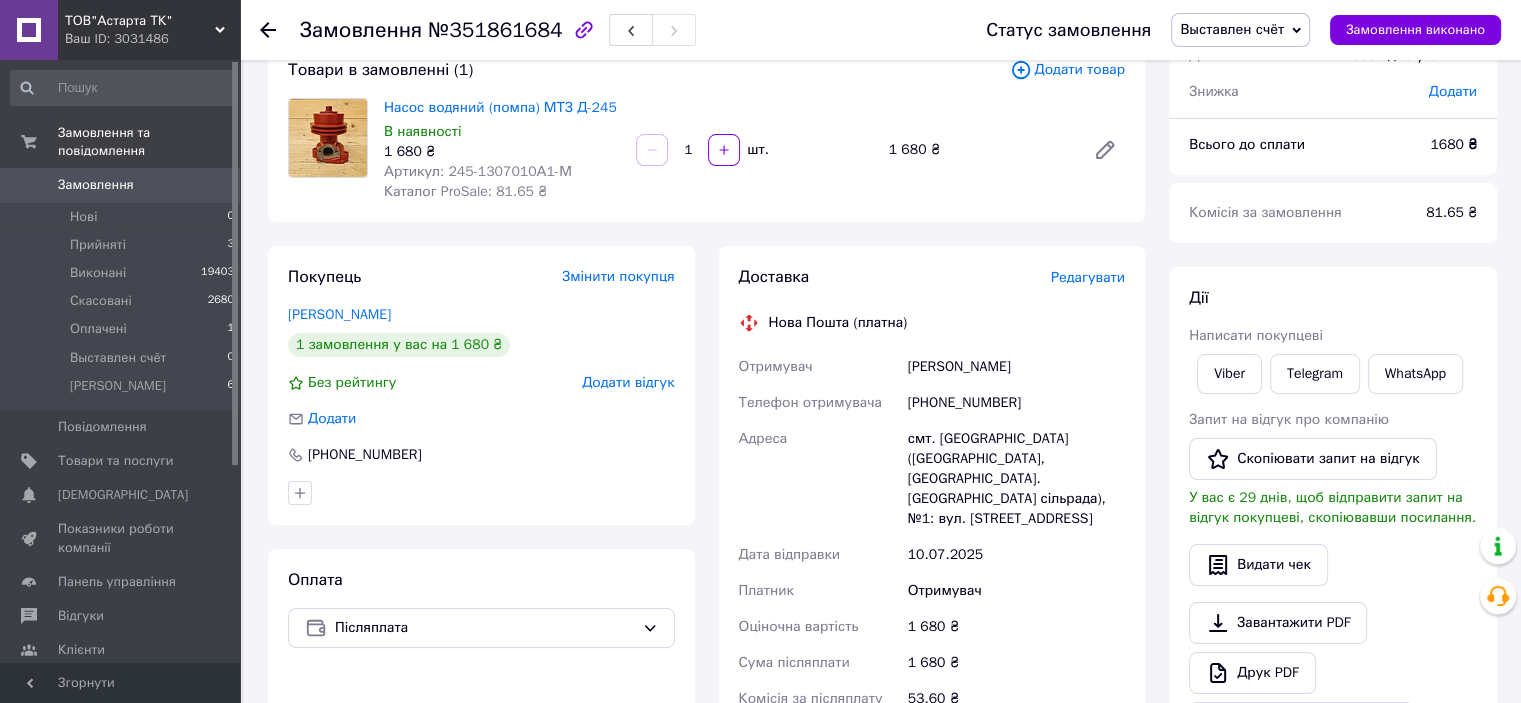 click on "Замовлення з додатку [DATE] 10:26 Товари в замовленні (1) Додати товар Насос водяний (помпа)   МТЗ    Д-245 В наявності 1 680 ₴ Артикул: 245-1307010А1-М Каталог ProSale: 81.65 ₴  1   шт. 1 680 ₴ Покупець Змінити покупця [PERSON_NAME] 1 замовлення у вас на 1 680 ₴ Без рейтингу   Додати відгук Додати [PHONE_NUMBER] Оплата Післяплата Доставка Редагувати Нова Пошта (платна) Отримувач [PERSON_NAME] Телефон отримувача [PHONE_NUMBER] [GEOGRAPHIC_DATA] смт. [GEOGRAPHIC_DATA] ([GEOGRAPHIC_DATA], [GEOGRAPHIC_DATA]. [GEOGRAPHIC_DATA] сільрада), №1: вул. Самарська, 1 Дата відправки [DATE] Платник Отримувач Оціночна вартість або" at bounding box center (706, 599) 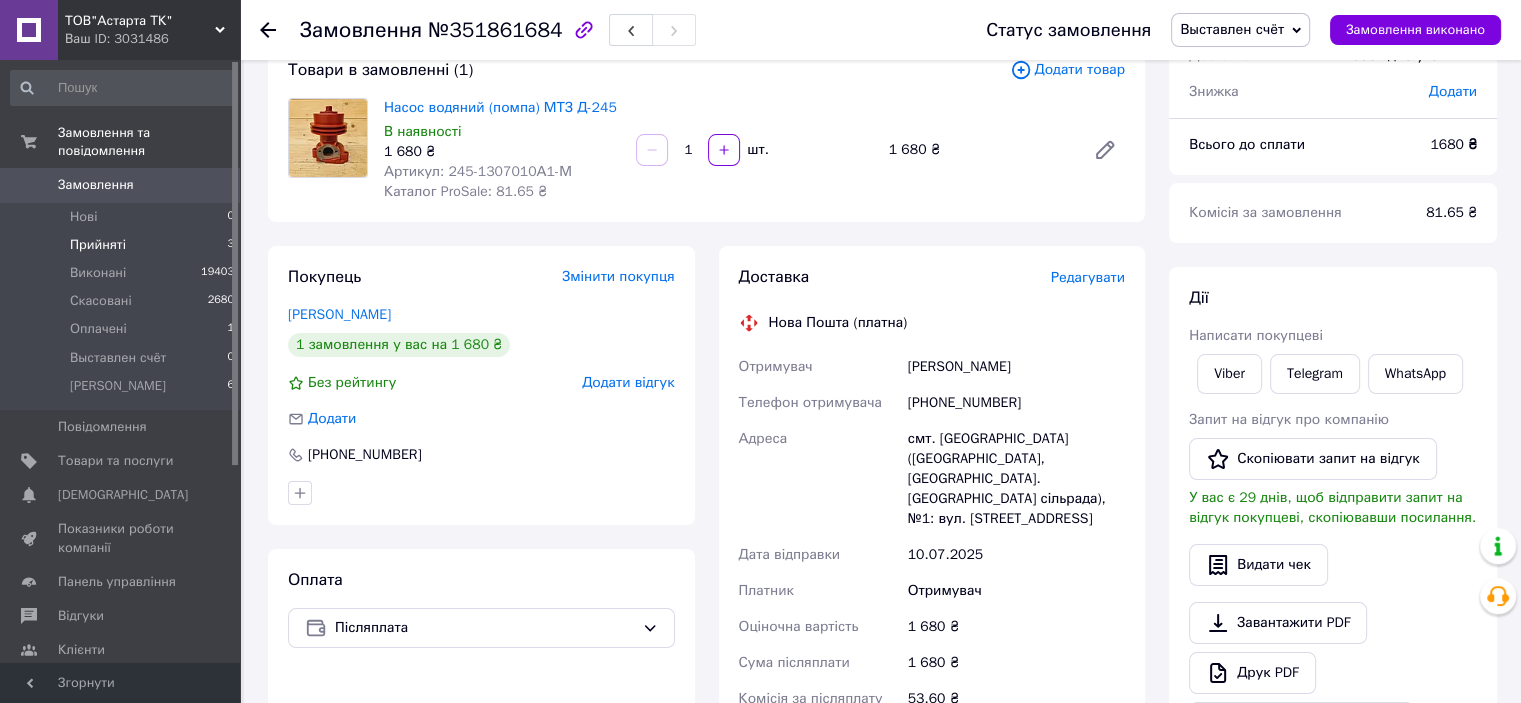 click on "Прийняті" at bounding box center [98, 245] 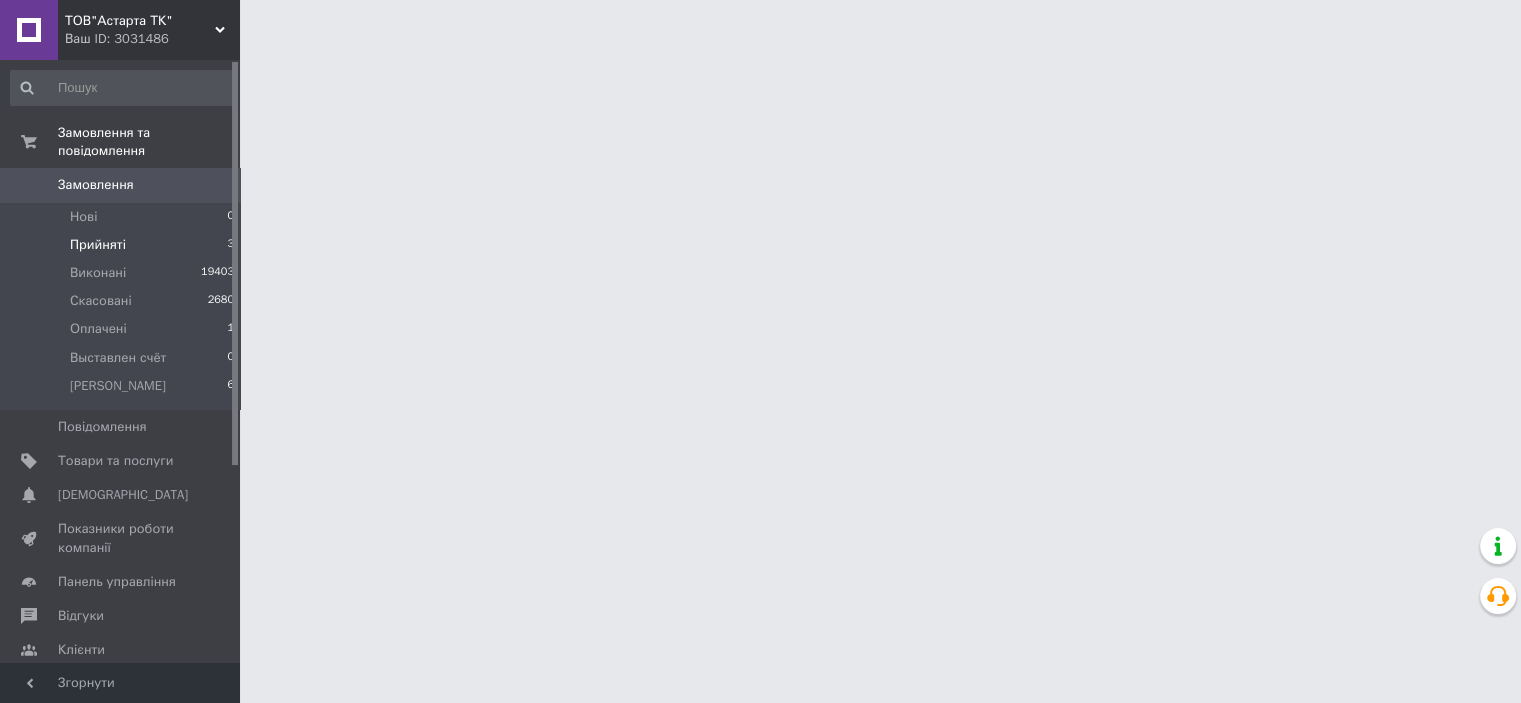 scroll, scrollTop: 0, scrollLeft: 0, axis: both 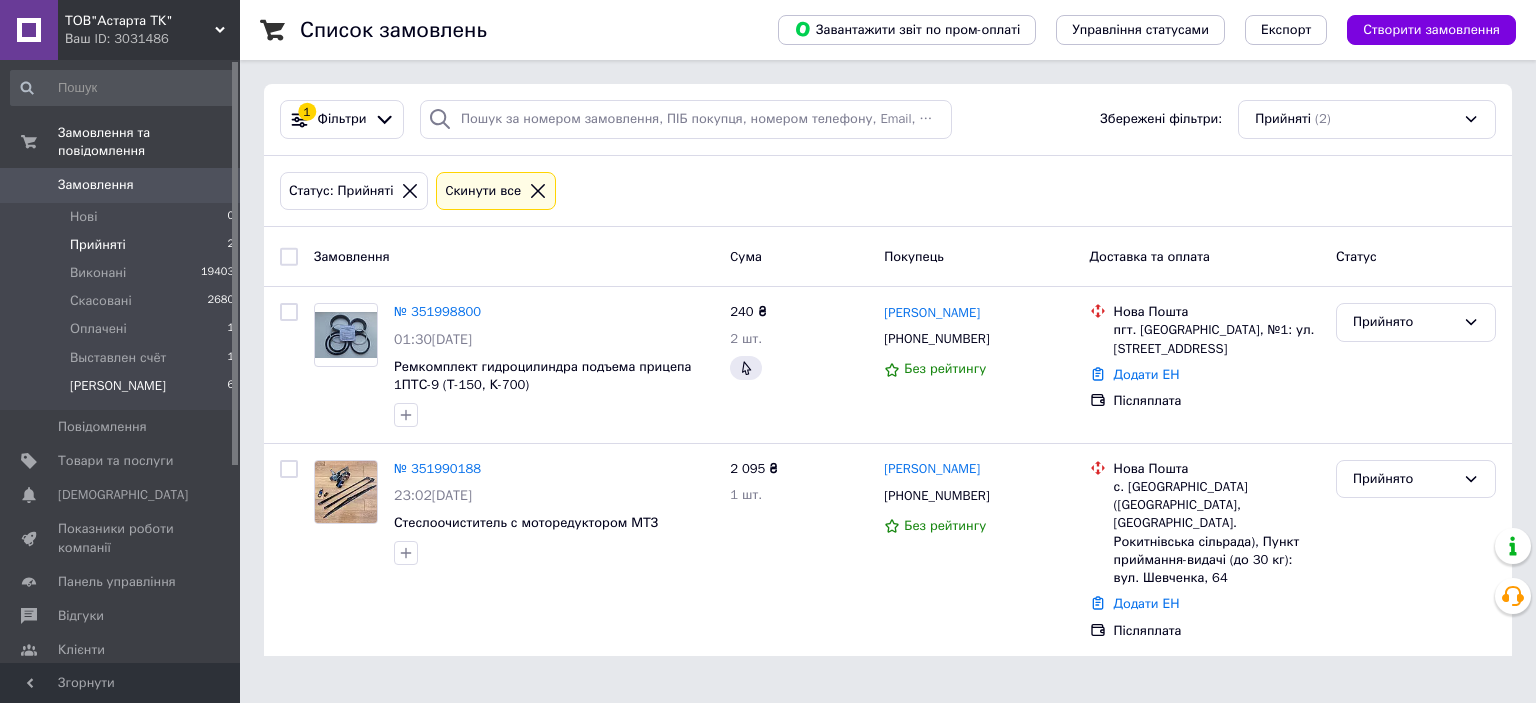 click on "[PERSON_NAME]" at bounding box center (118, 386) 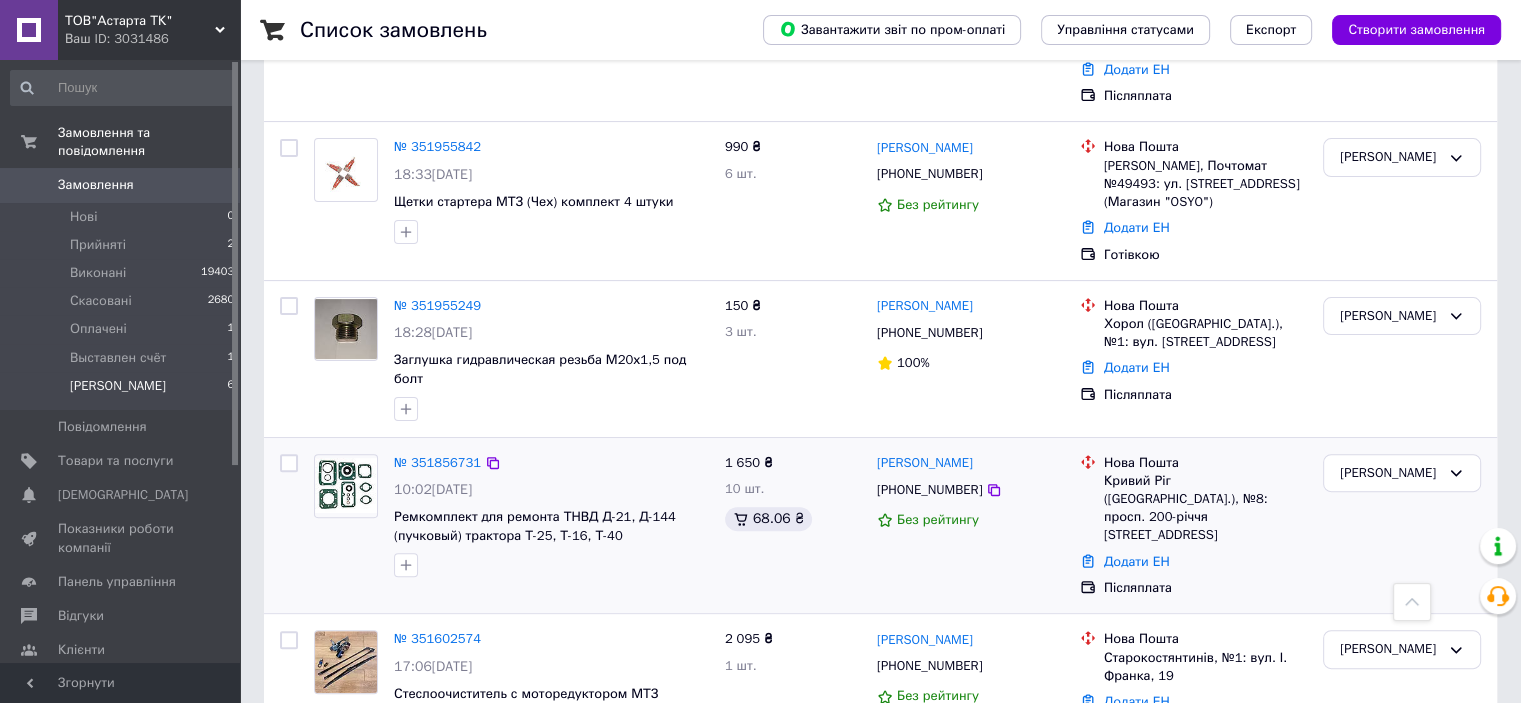 scroll, scrollTop: 501, scrollLeft: 0, axis: vertical 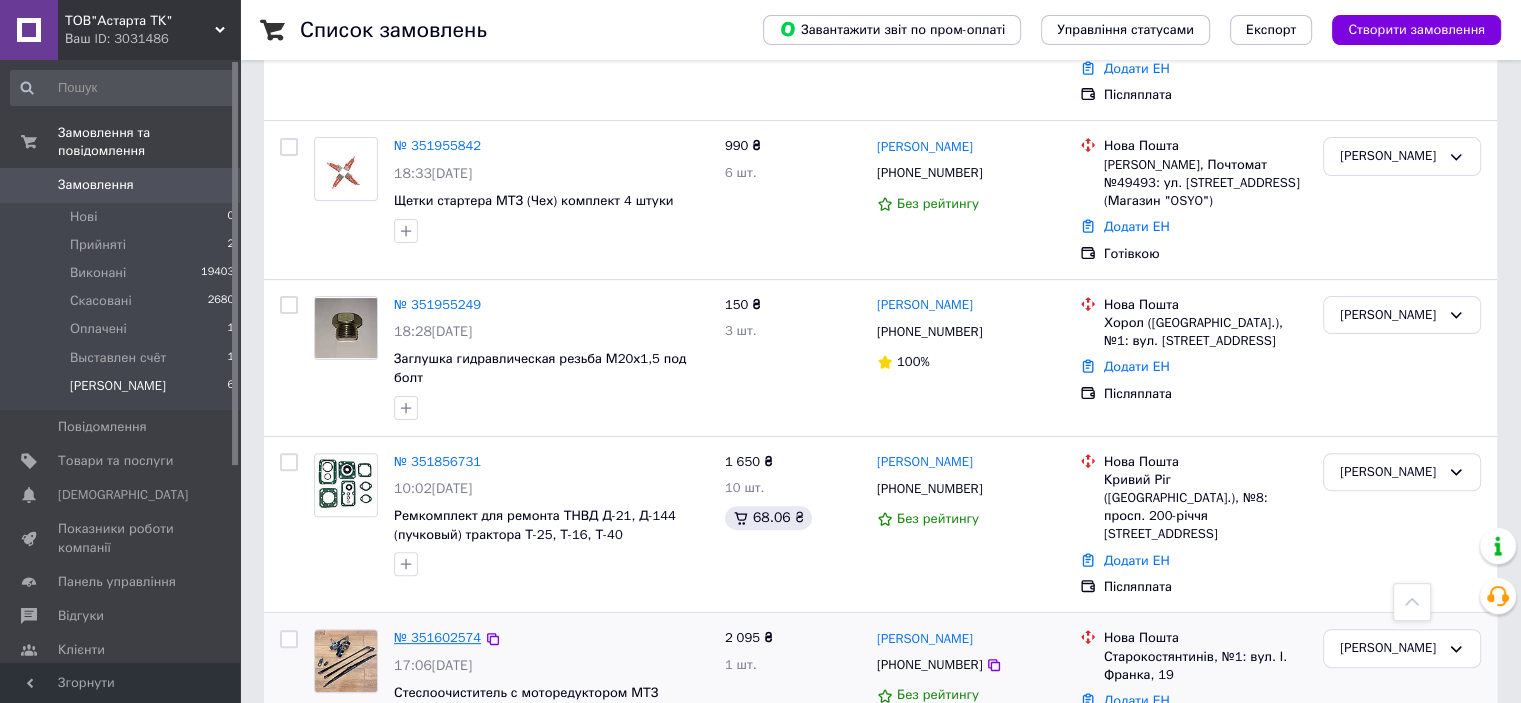 click on "№ 351602574" at bounding box center (437, 637) 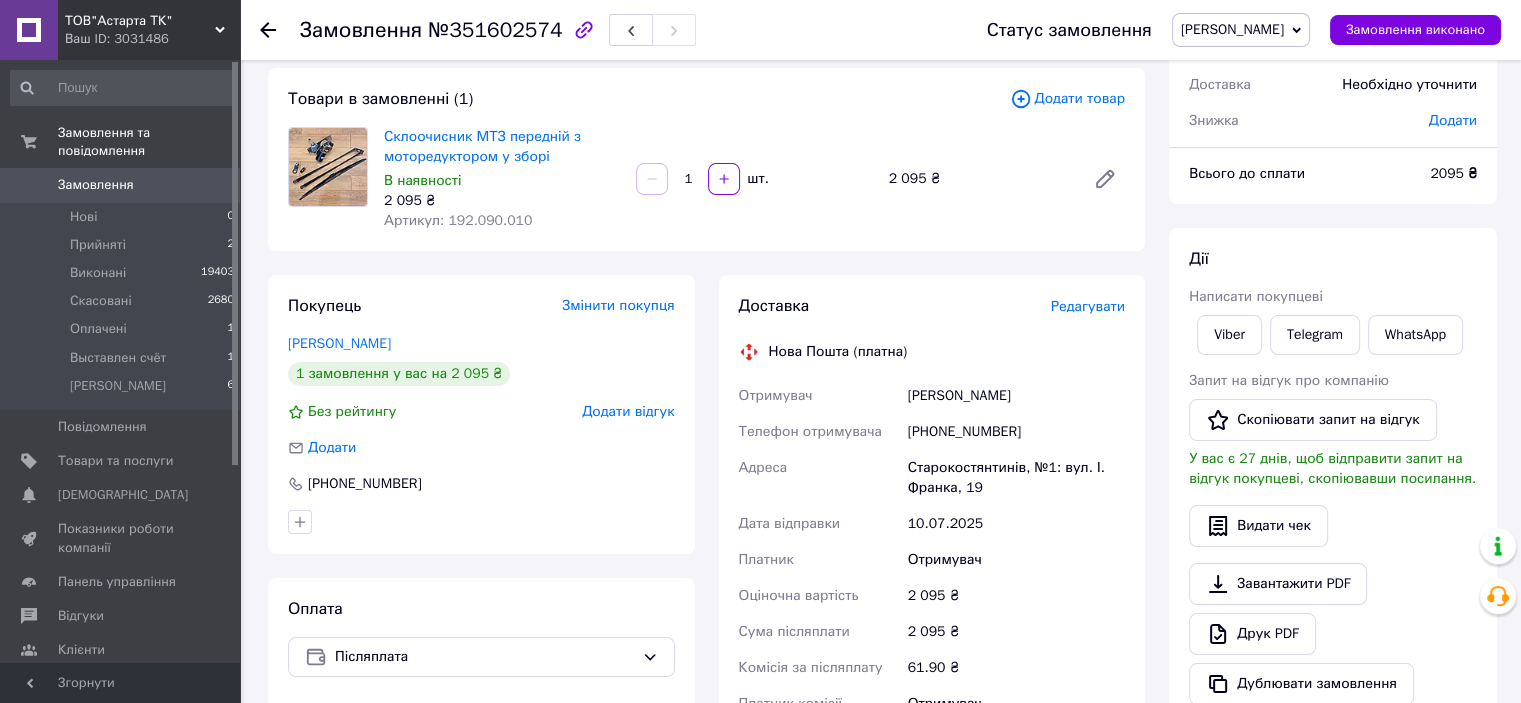 scroll, scrollTop: 101, scrollLeft: 0, axis: vertical 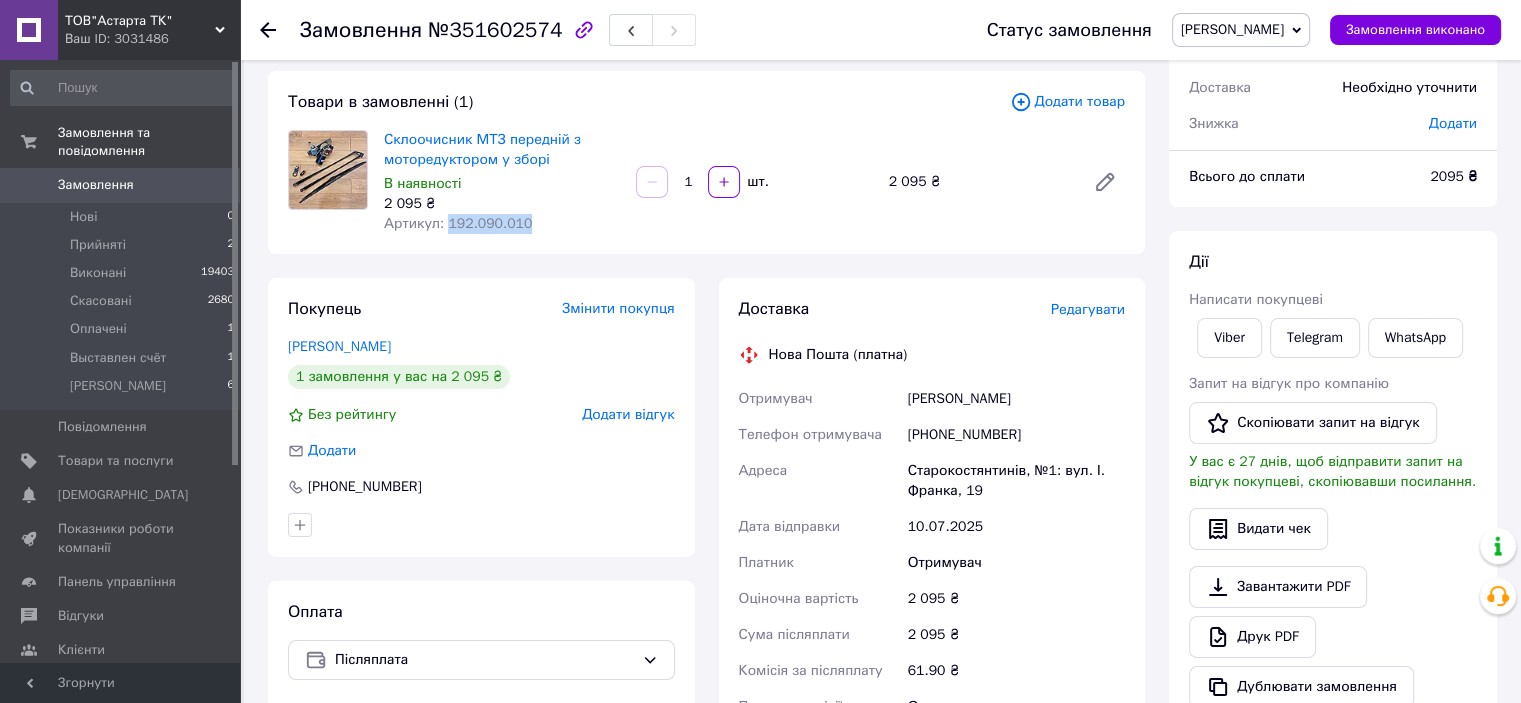 drag, startPoint x: 524, startPoint y: 225, endPoint x: 444, endPoint y: 227, distance: 80.024994 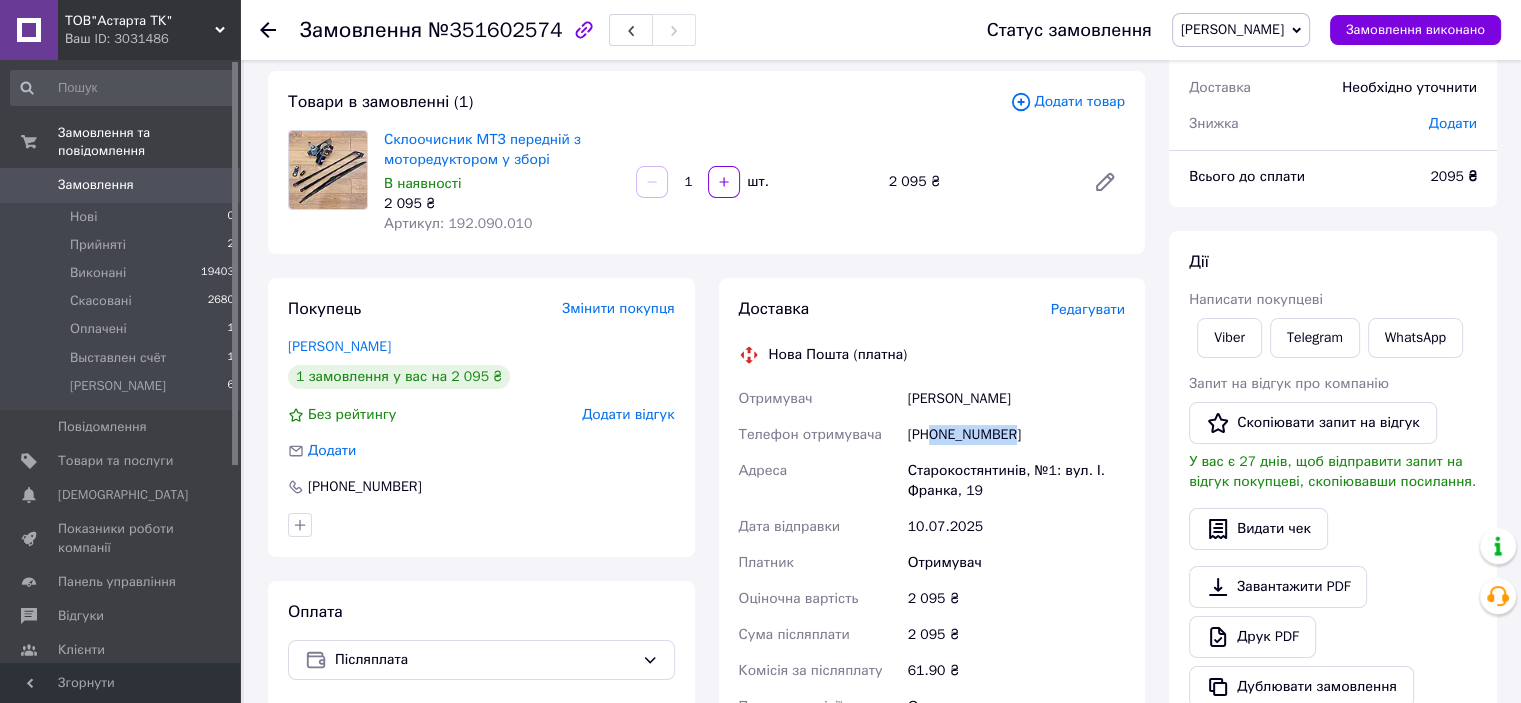 drag, startPoint x: 1020, startPoint y: 442, endPoint x: 932, endPoint y: 443, distance: 88.005684 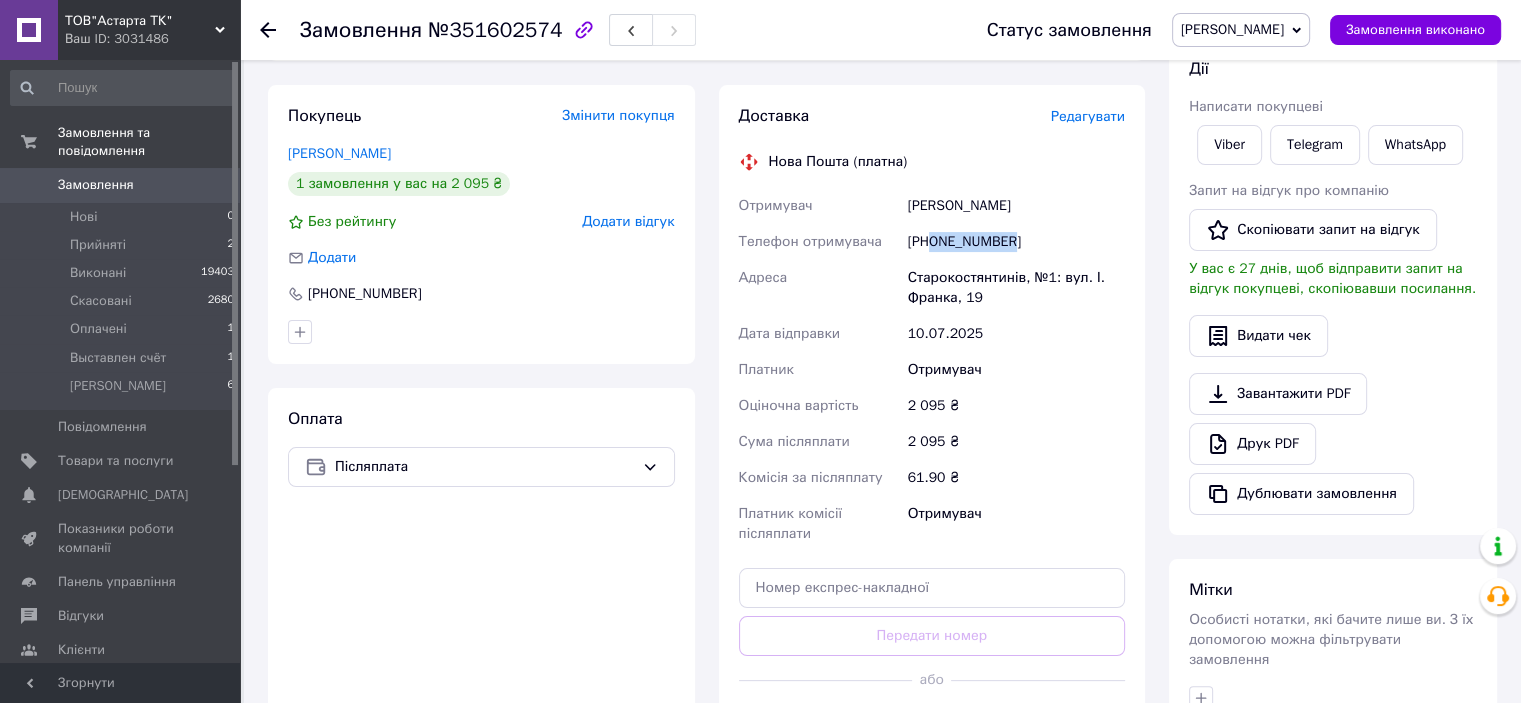 scroll, scrollTop: 301, scrollLeft: 0, axis: vertical 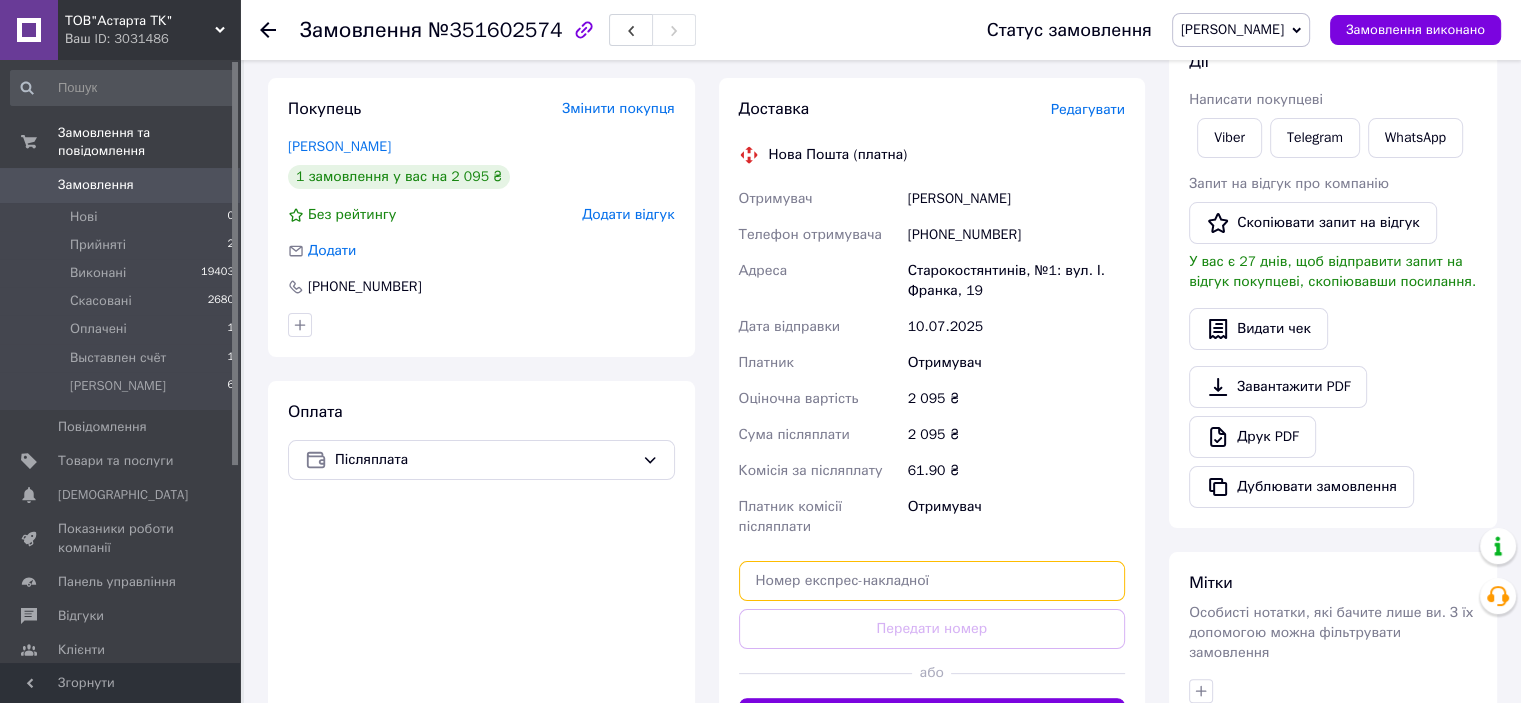 click at bounding box center (932, 581) 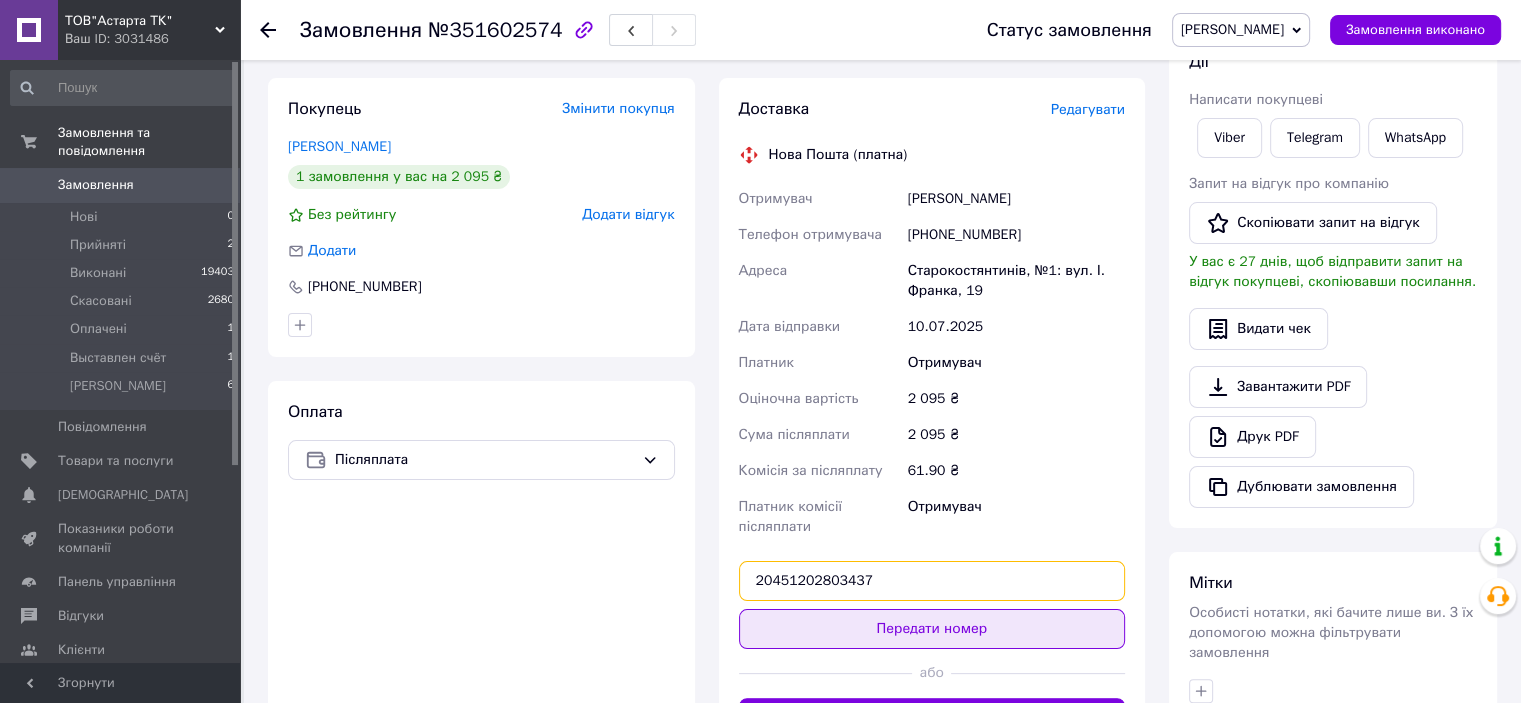 type on "20451202803437" 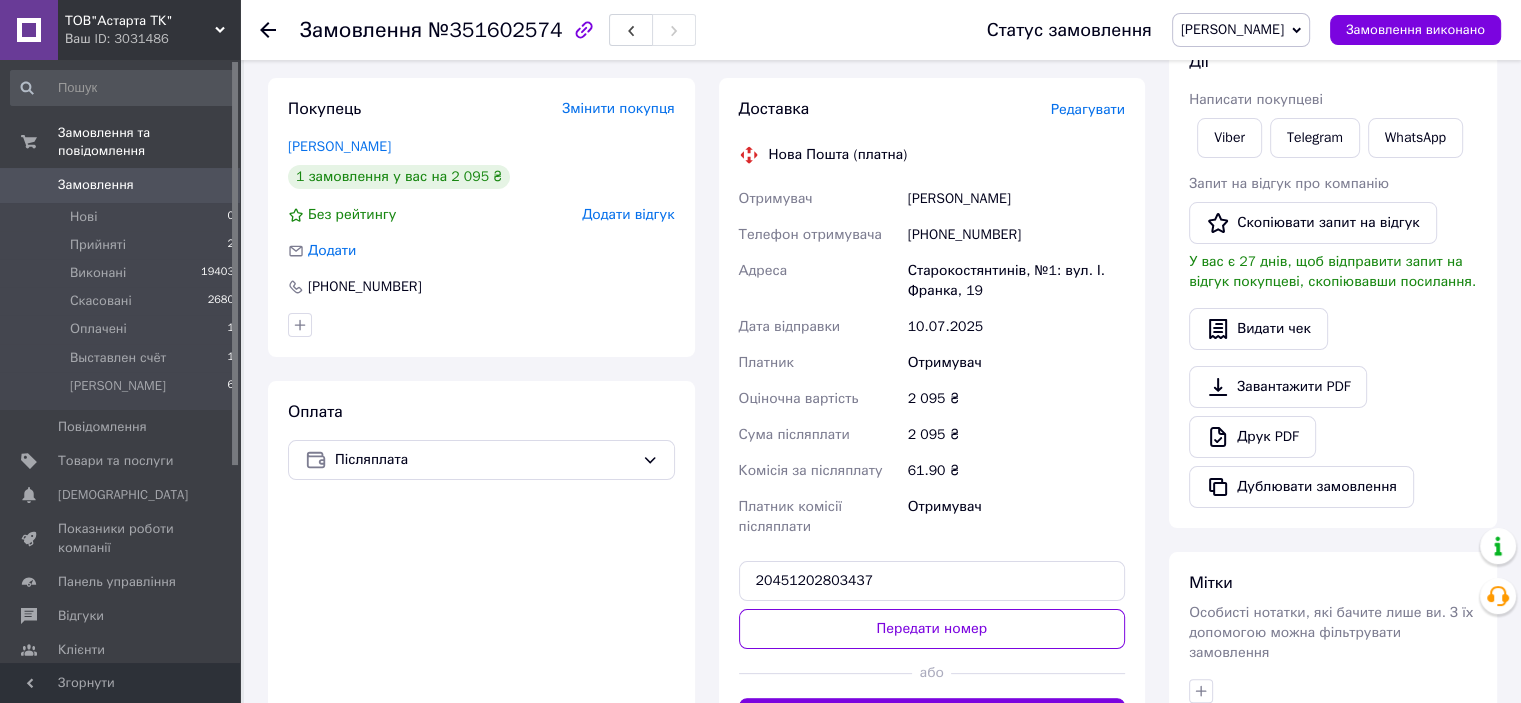 click on "Передати номер" at bounding box center [932, 629] 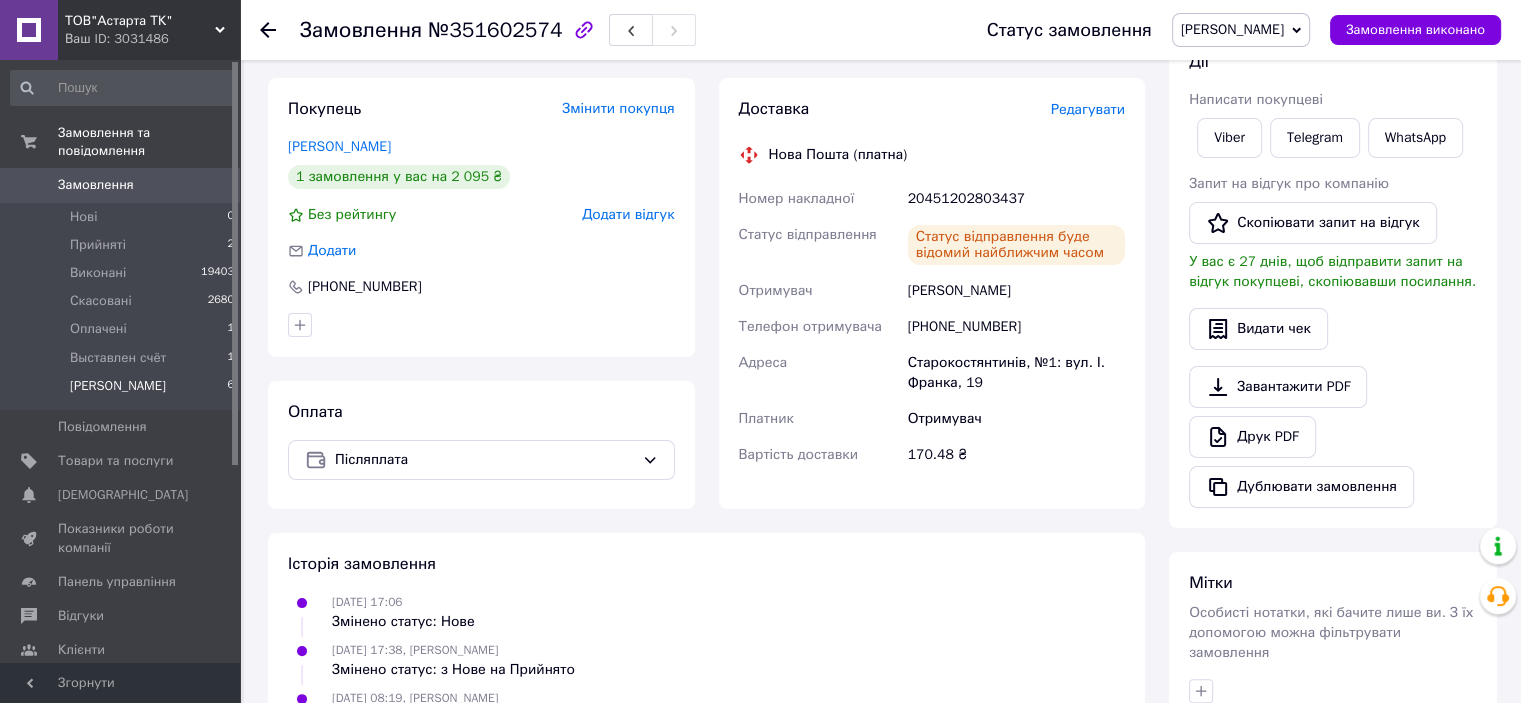 click on "[PERSON_NAME]" at bounding box center (118, 386) 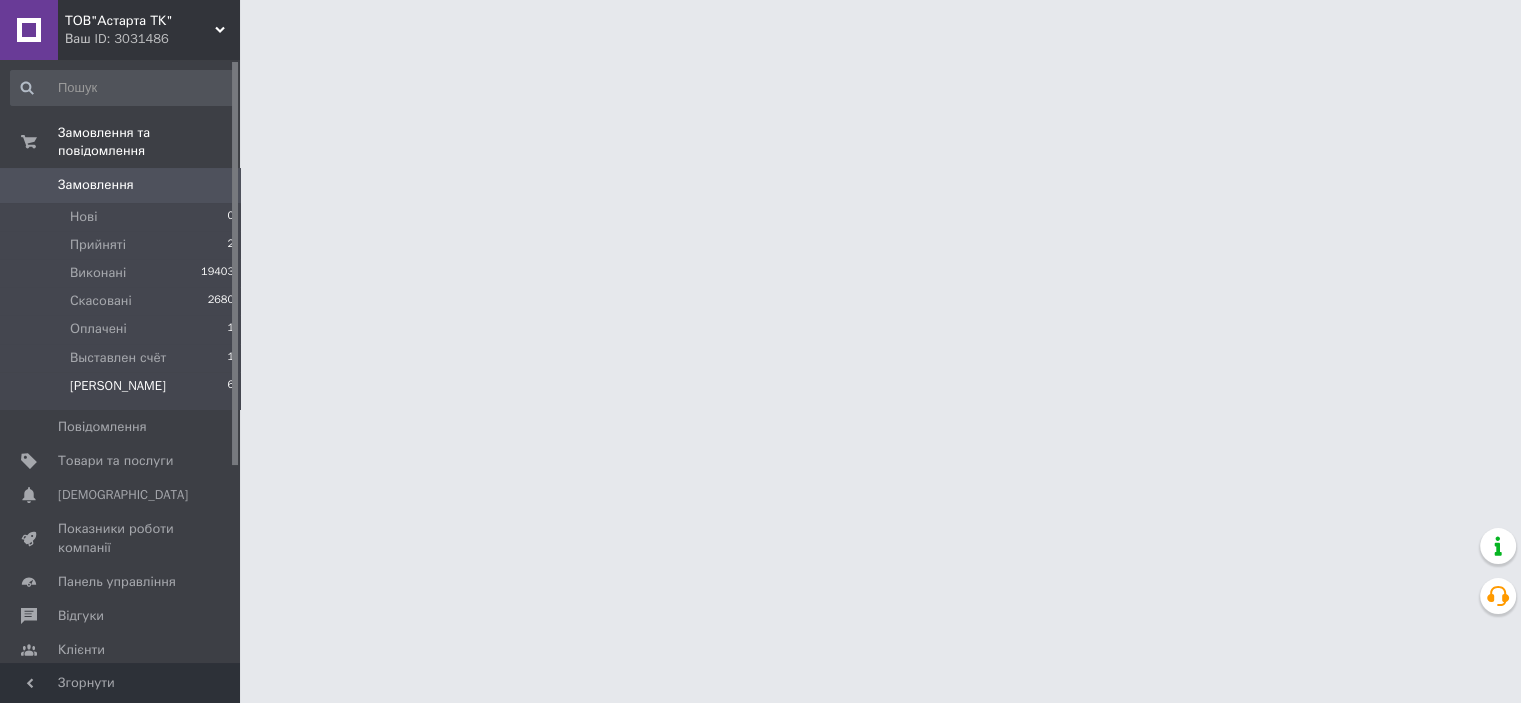 scroll, scrollTop: 0, scrollLeft: 0, axis: both 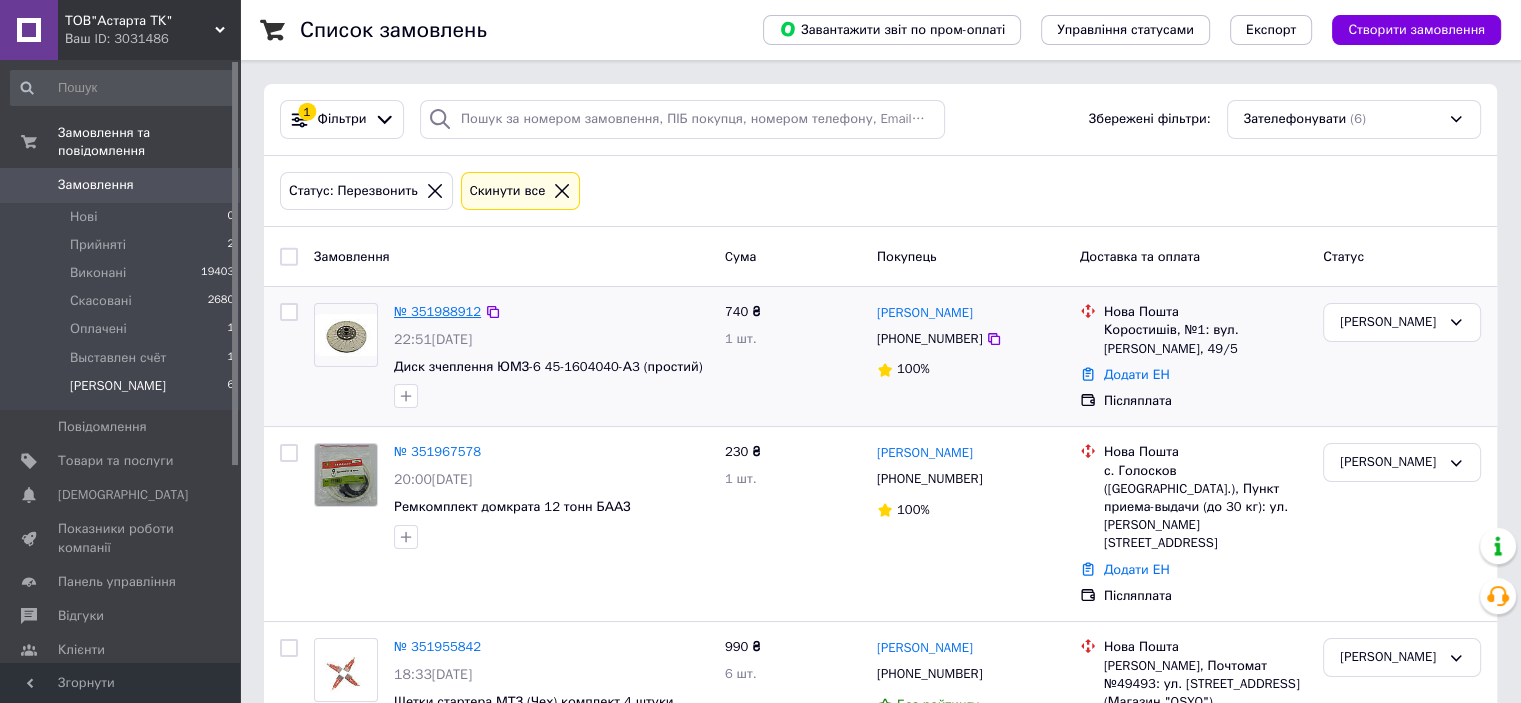 click on "№ 351988912" at bounding box center (437, 311) 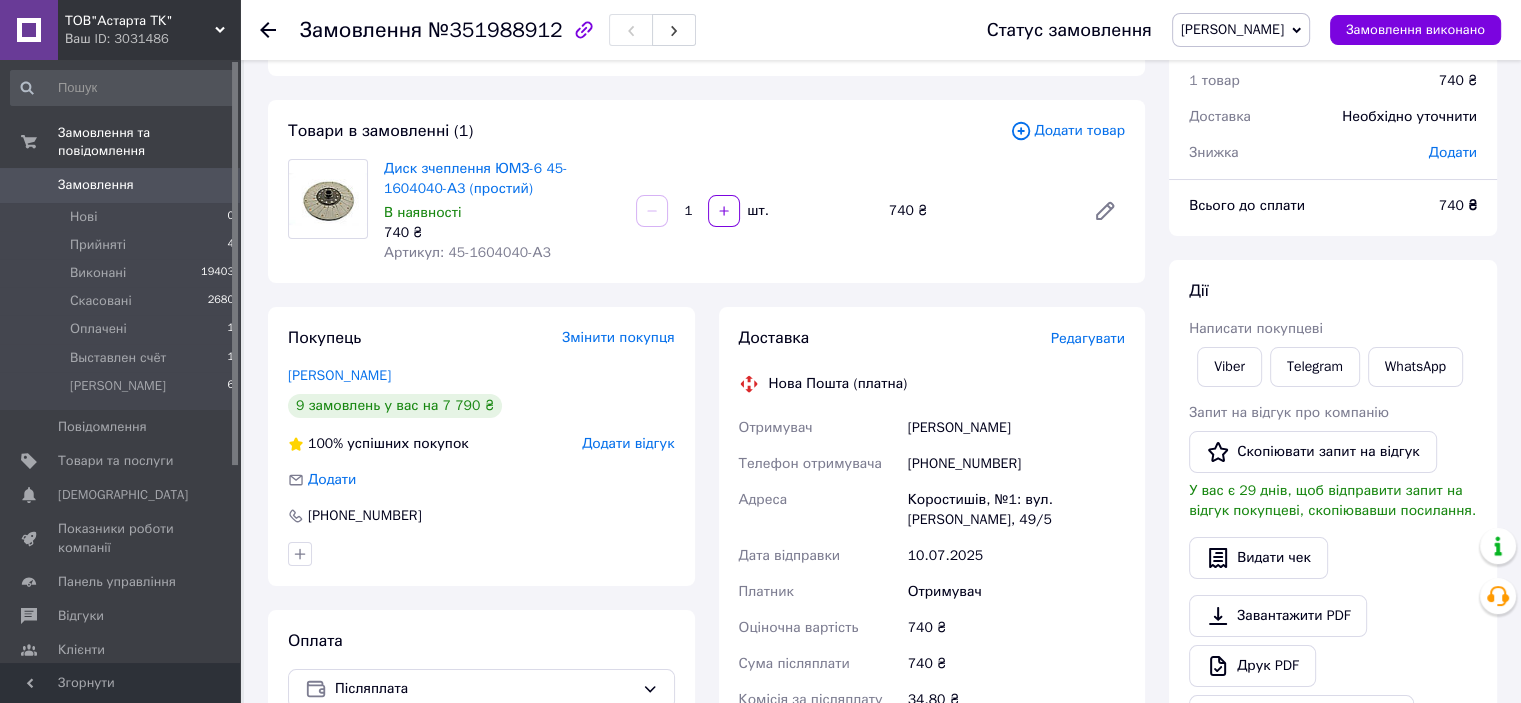 scroll, scrollTop: 100, scrollLeft: 0, axis: vertical 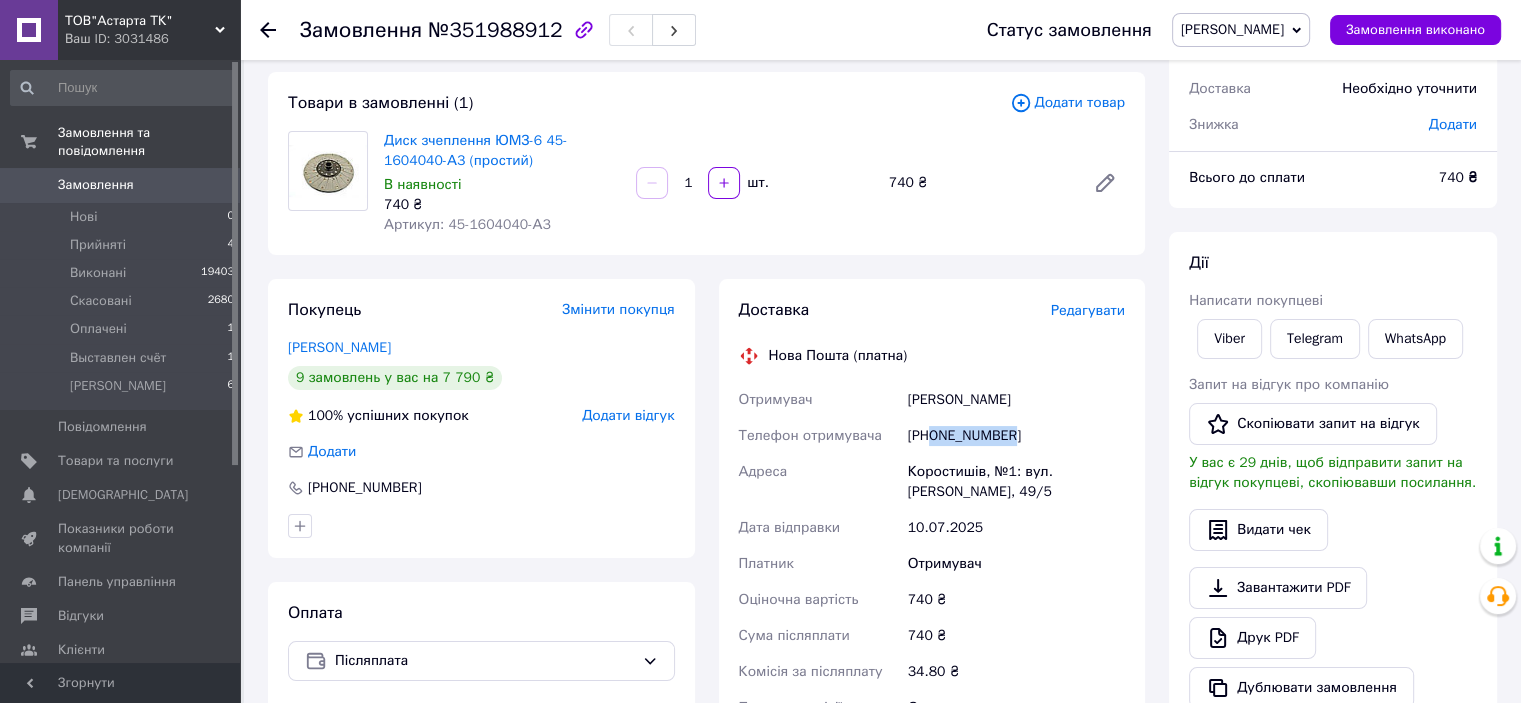 drag, startPoint x: 1008, startPoint y: 436, endPoint x: 932, endPoint y: 441, distance: 76.1643 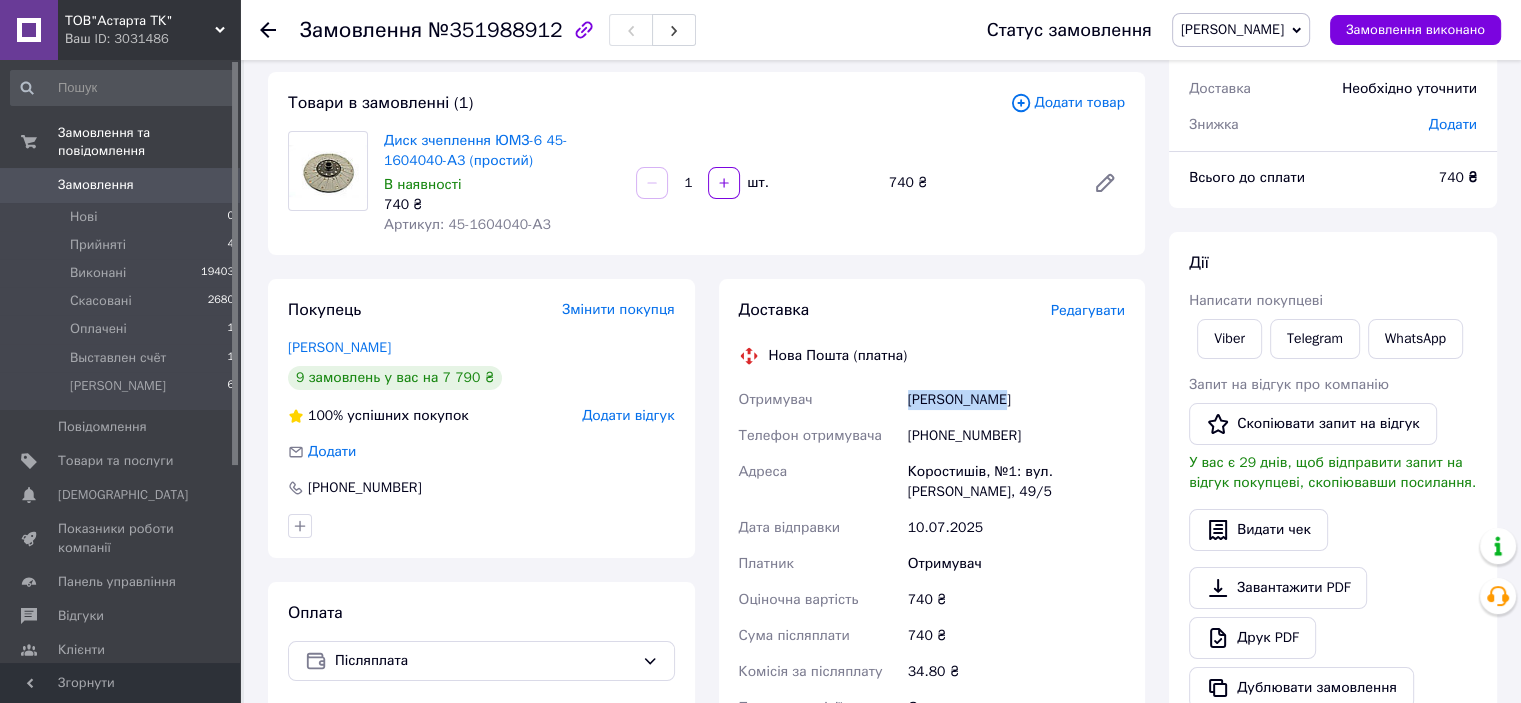 drag, startPoint x: 992, startPoint y: 402, endPoint x: 910, endPoint y: 391, distance: 82.73451 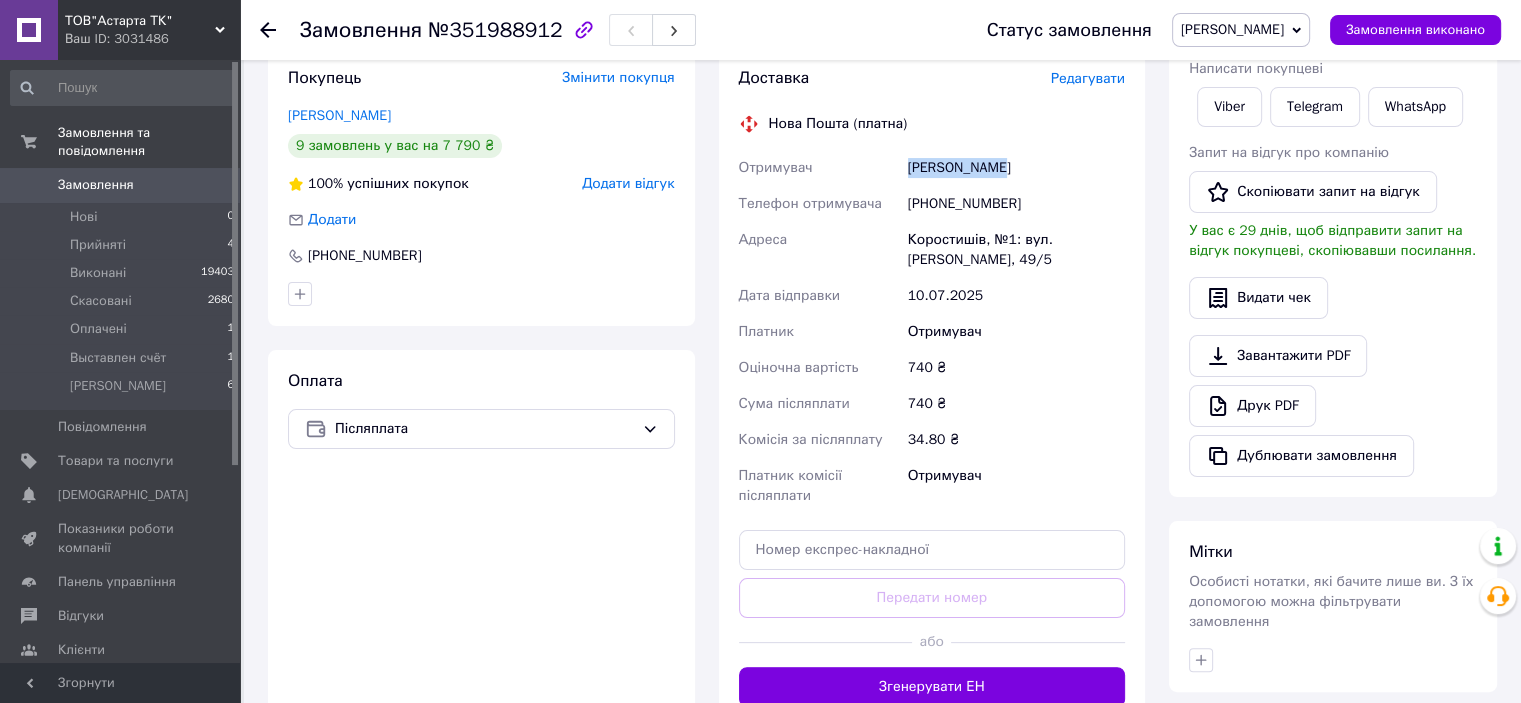 scroll, scrollTop: 333, scrollLeft: 0, axis: vertical 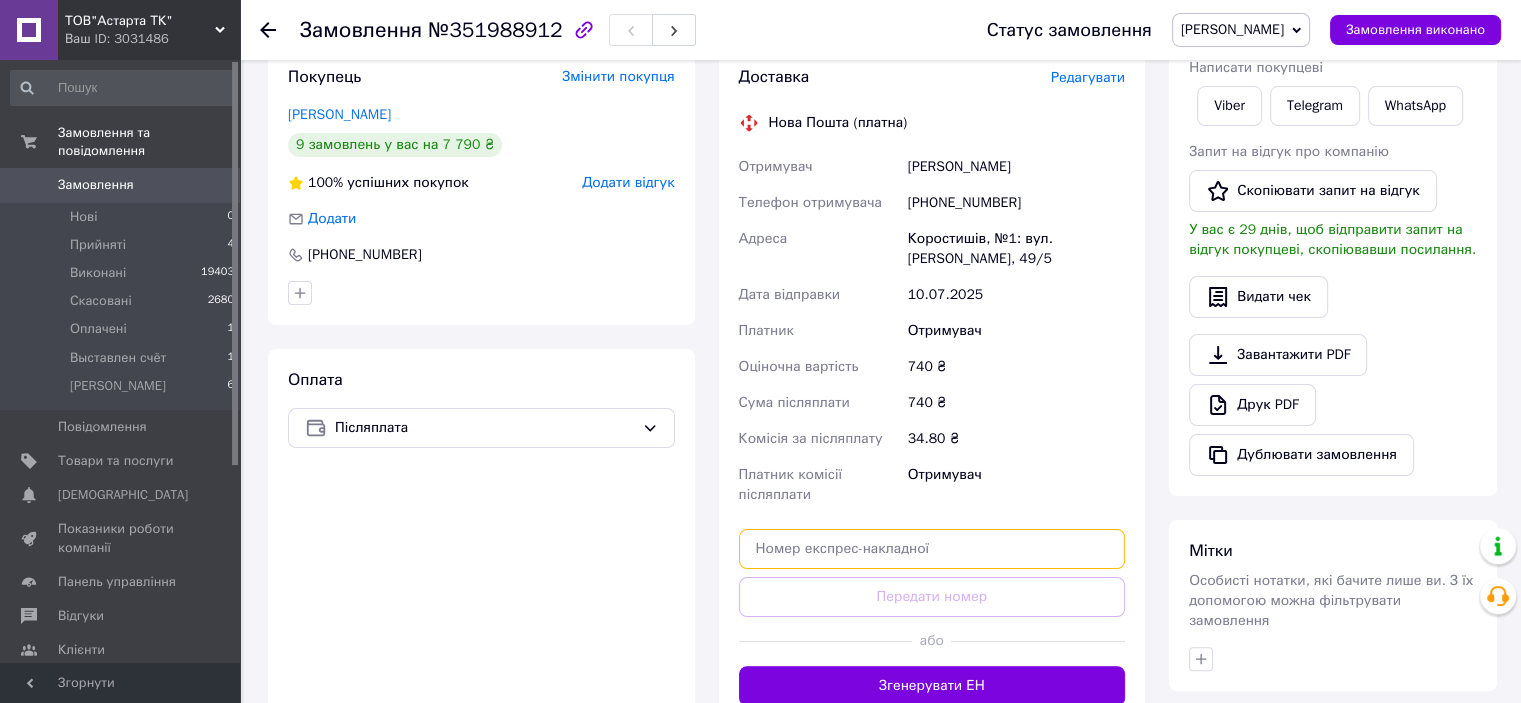 click at bounding box center (932, 549) 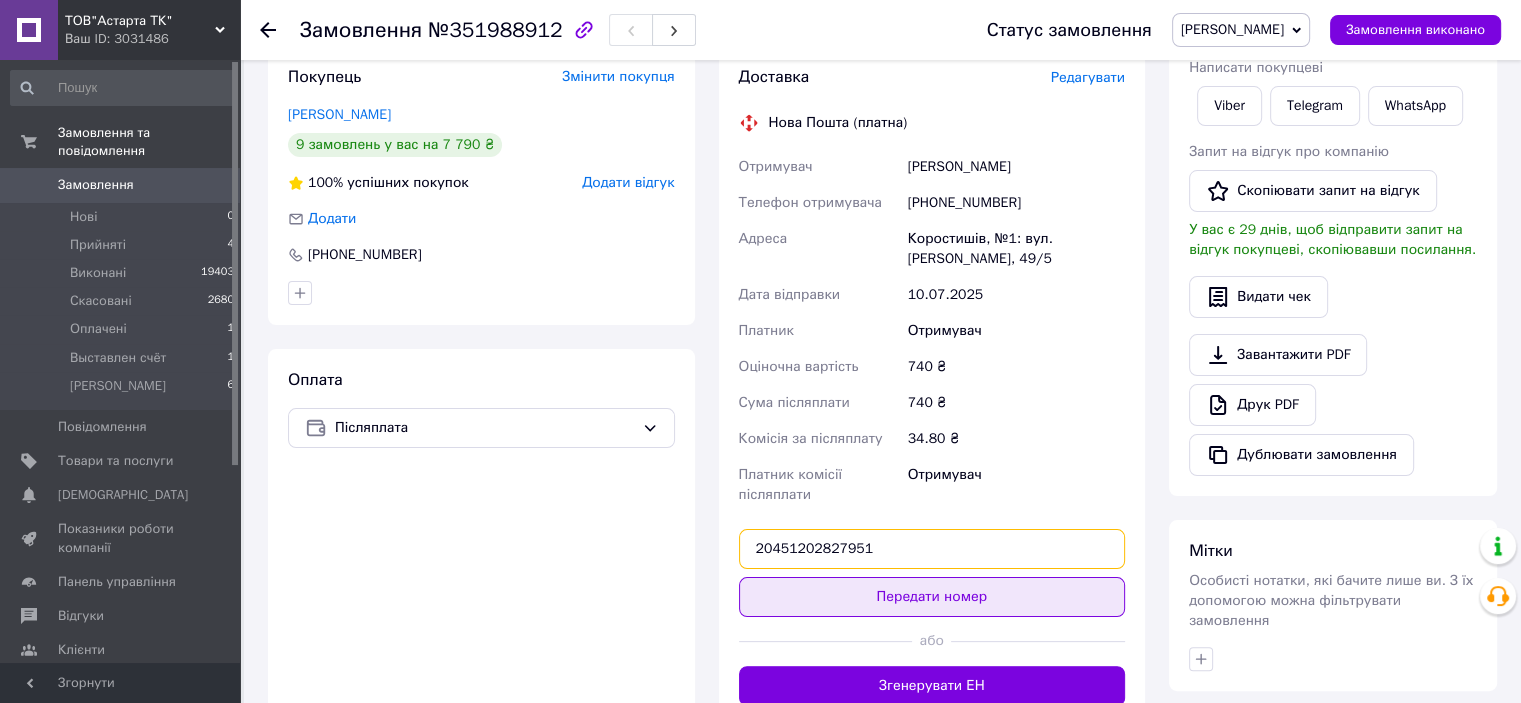 type on "20451202827951" 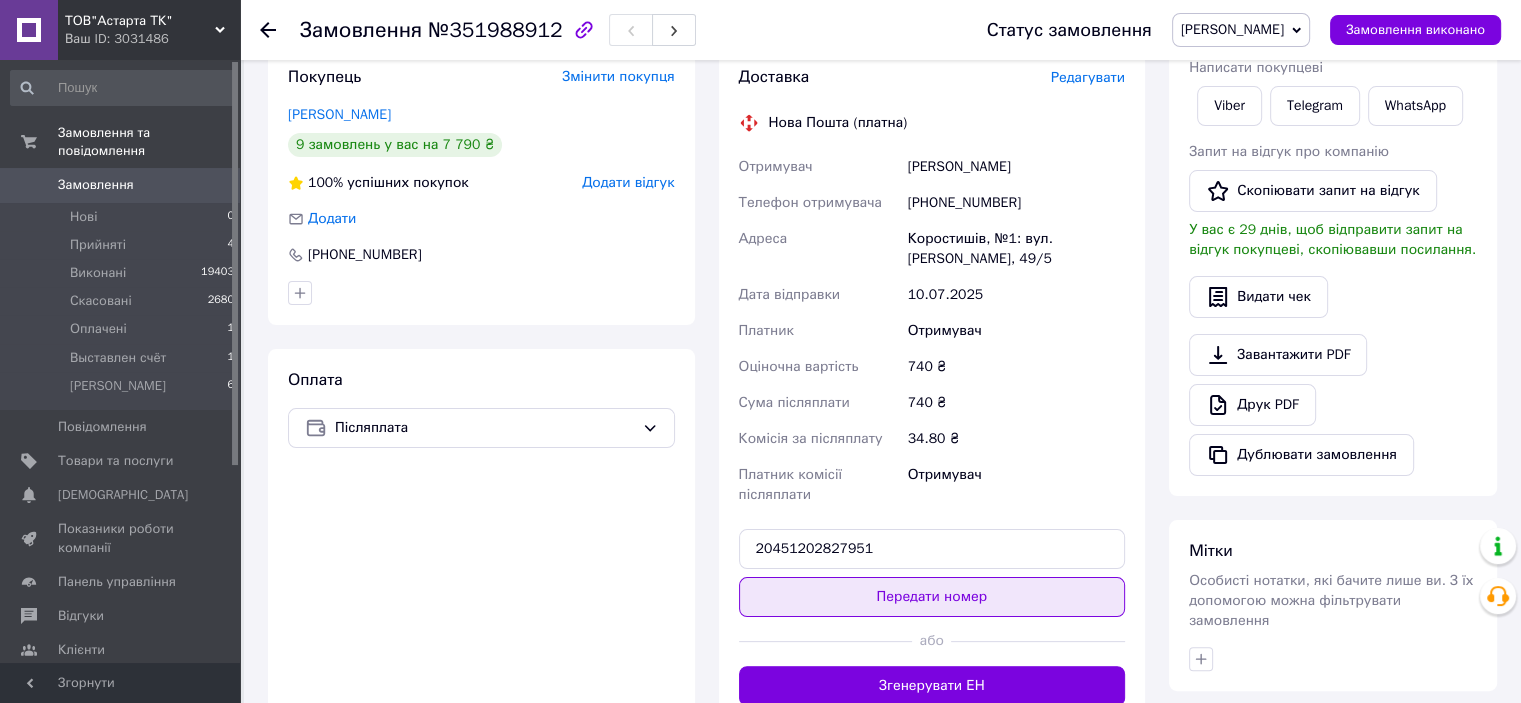click on "Передати номер" at bounding box center (932, 597) 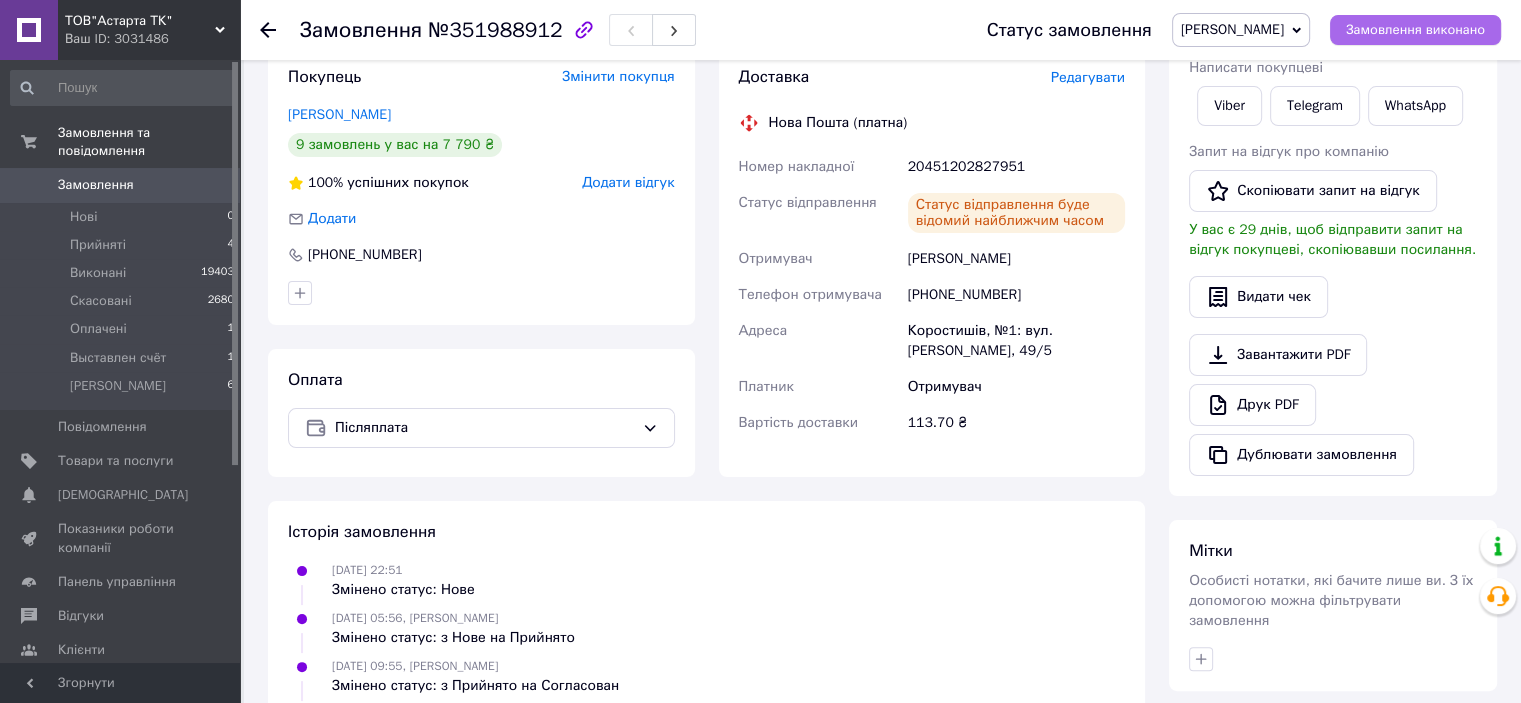 click on "Замовлення виконано" at bounding box center [1415, 30] 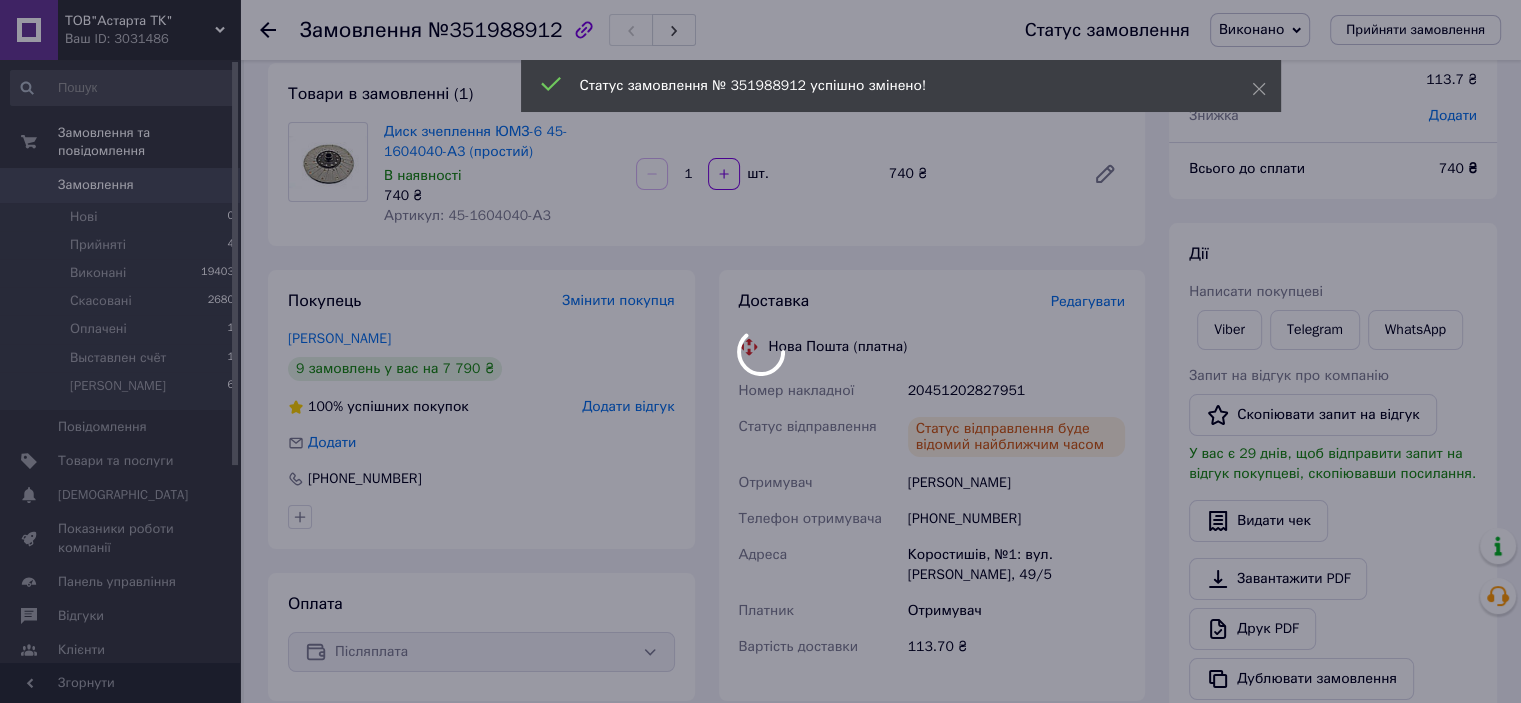 scroll, scrollTop: 100, scrollLeft: 0, axis: vertical 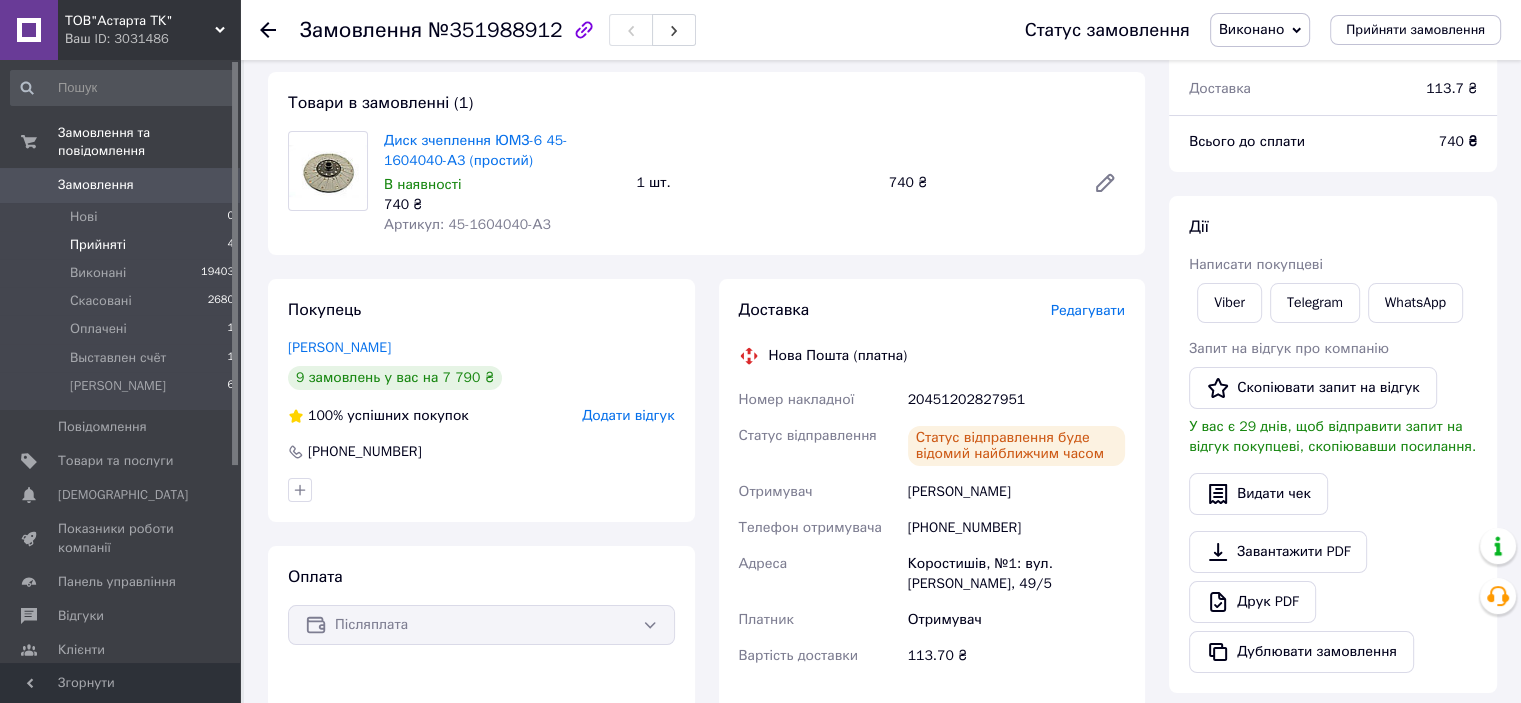 click on "Прийняті" at bounding box center [98, 245] 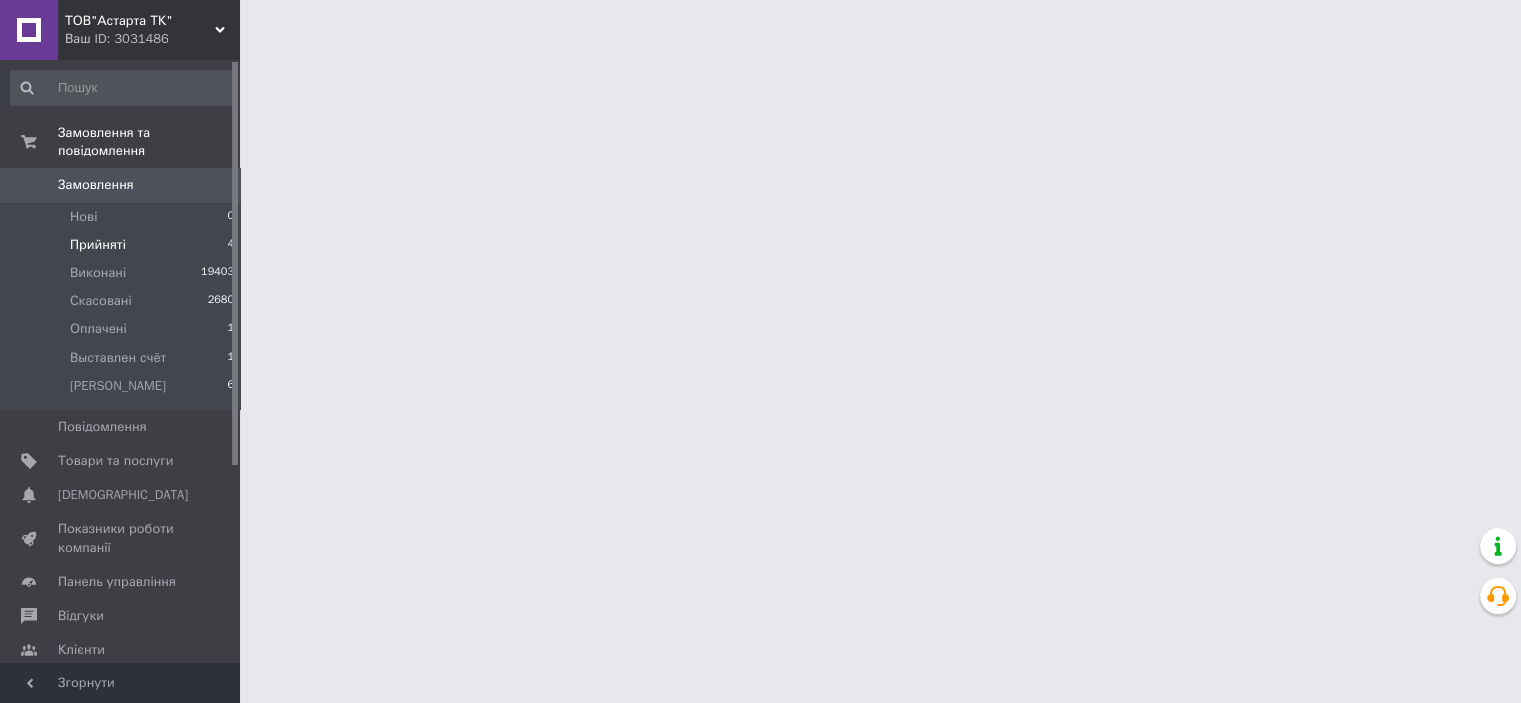 scroll, scrollTop: 0, scrollLeft: 0, axis: both 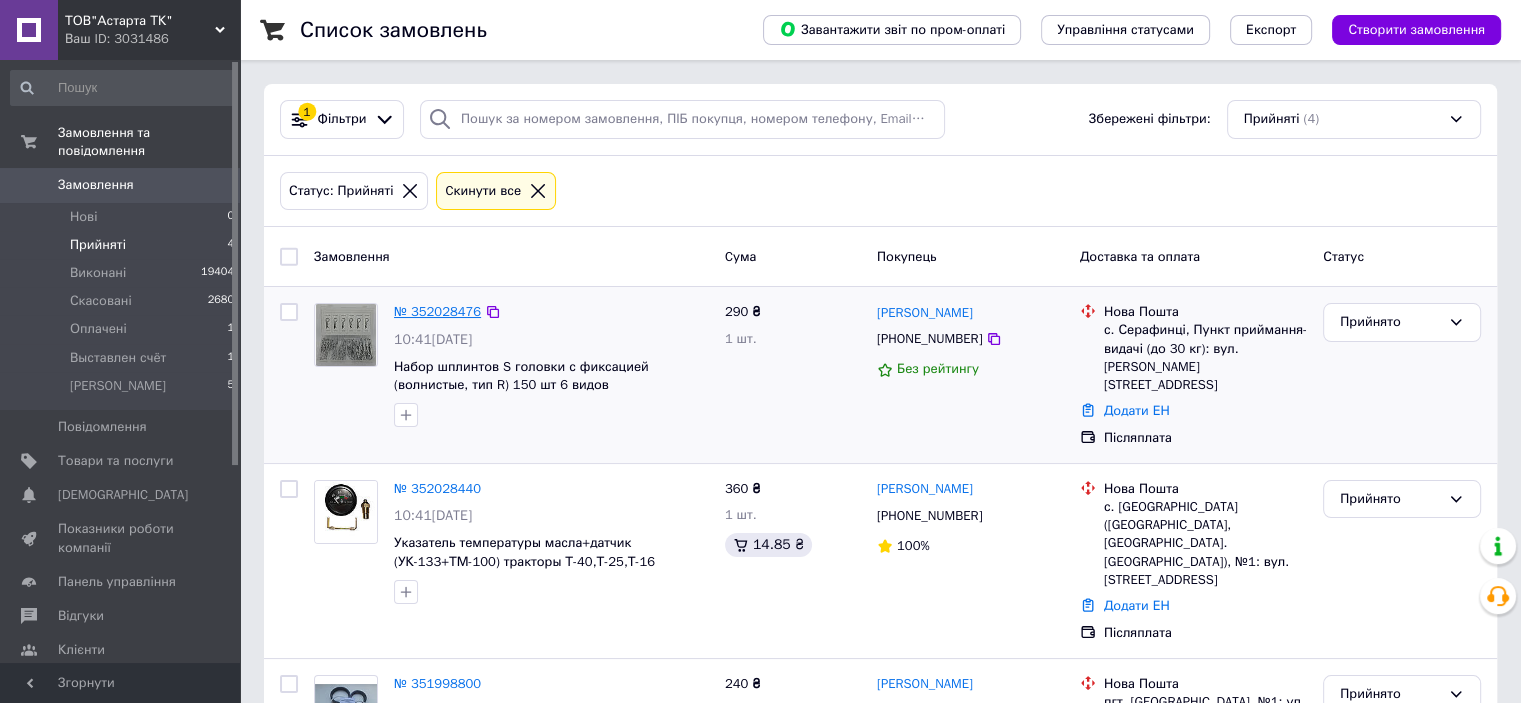 click on "№ 352028476" at bounding box center (437, 311) 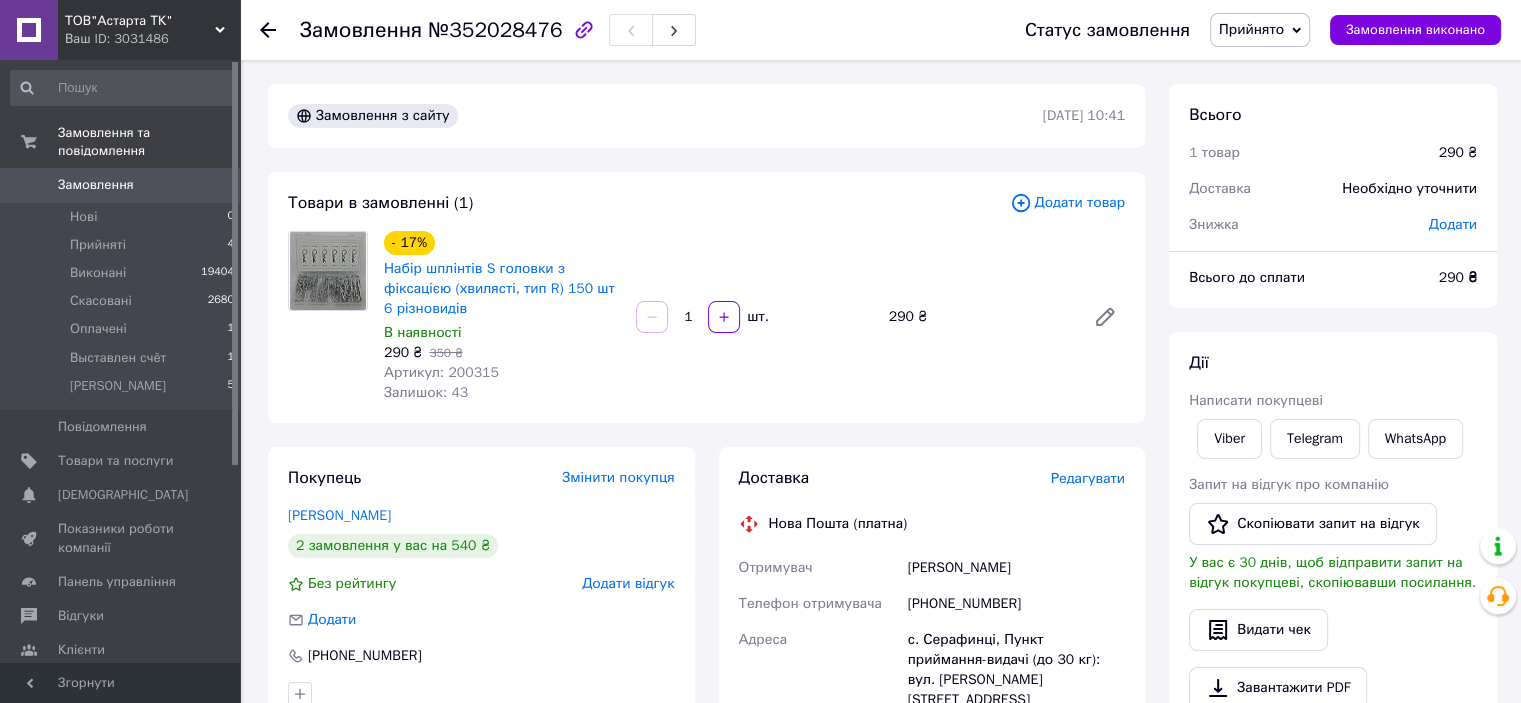 click on "Прийнято" at bounding box center [1260, 30] 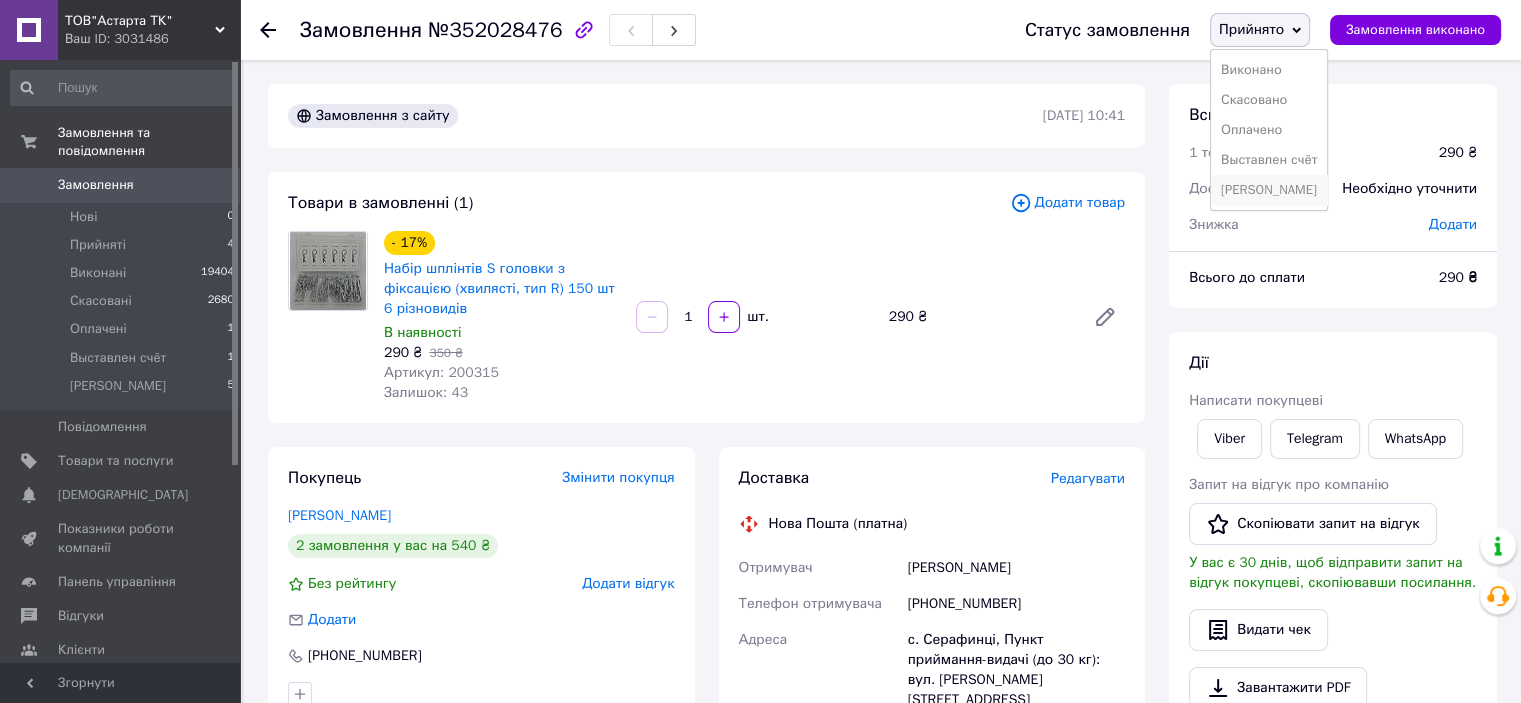 click on "[PERSON_NAME]" at bounding box center [1269, 190] 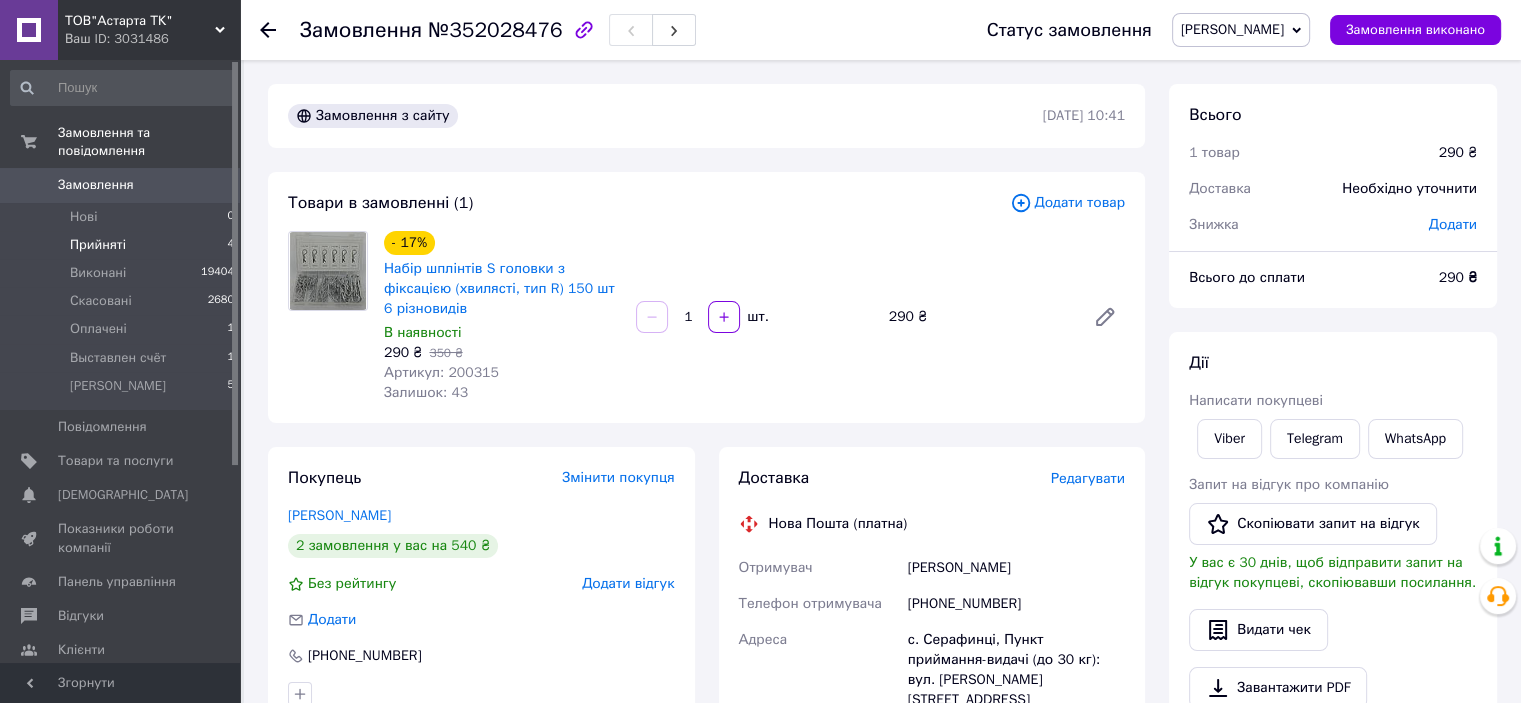 click on "Прийняті" at bounding box center [98, 245] 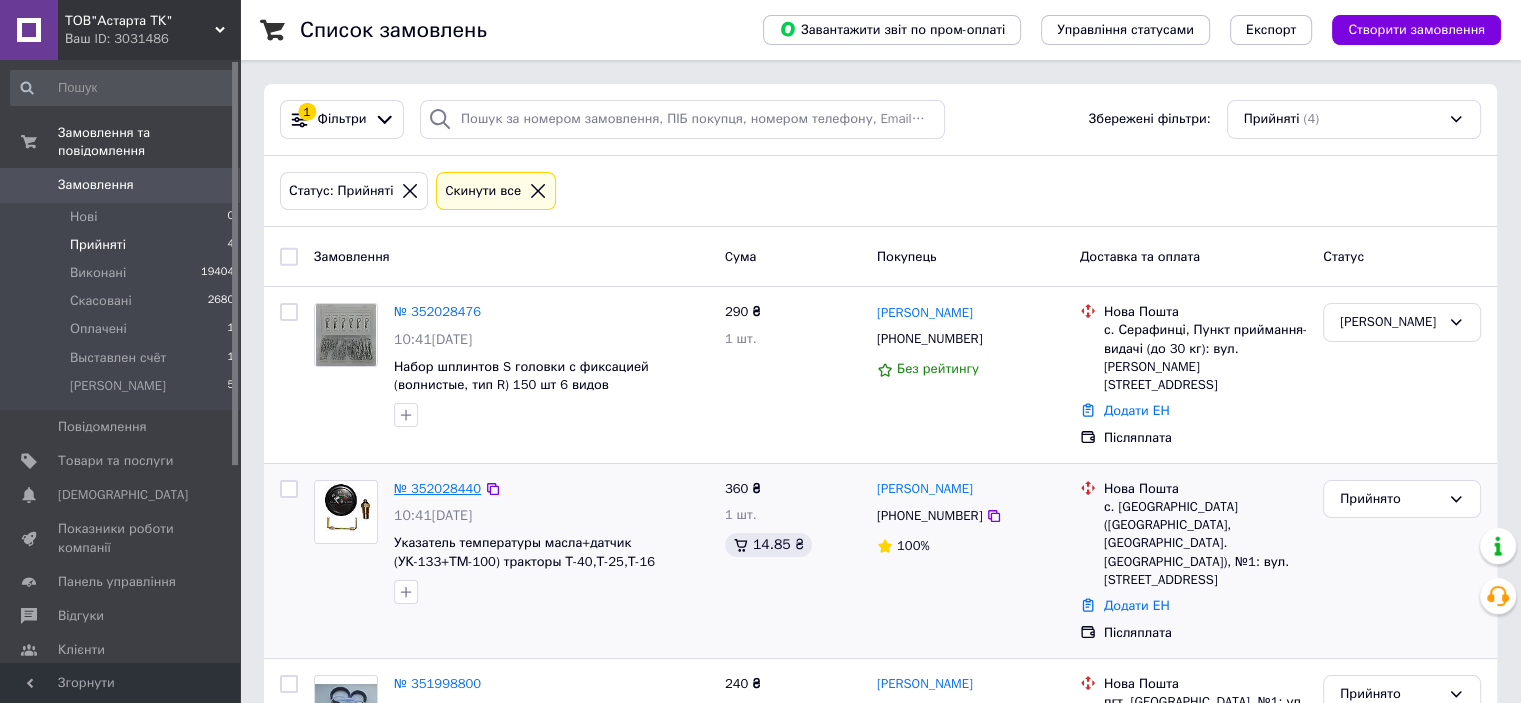 click on "№ 352028440" at bounding box center (437, 488) 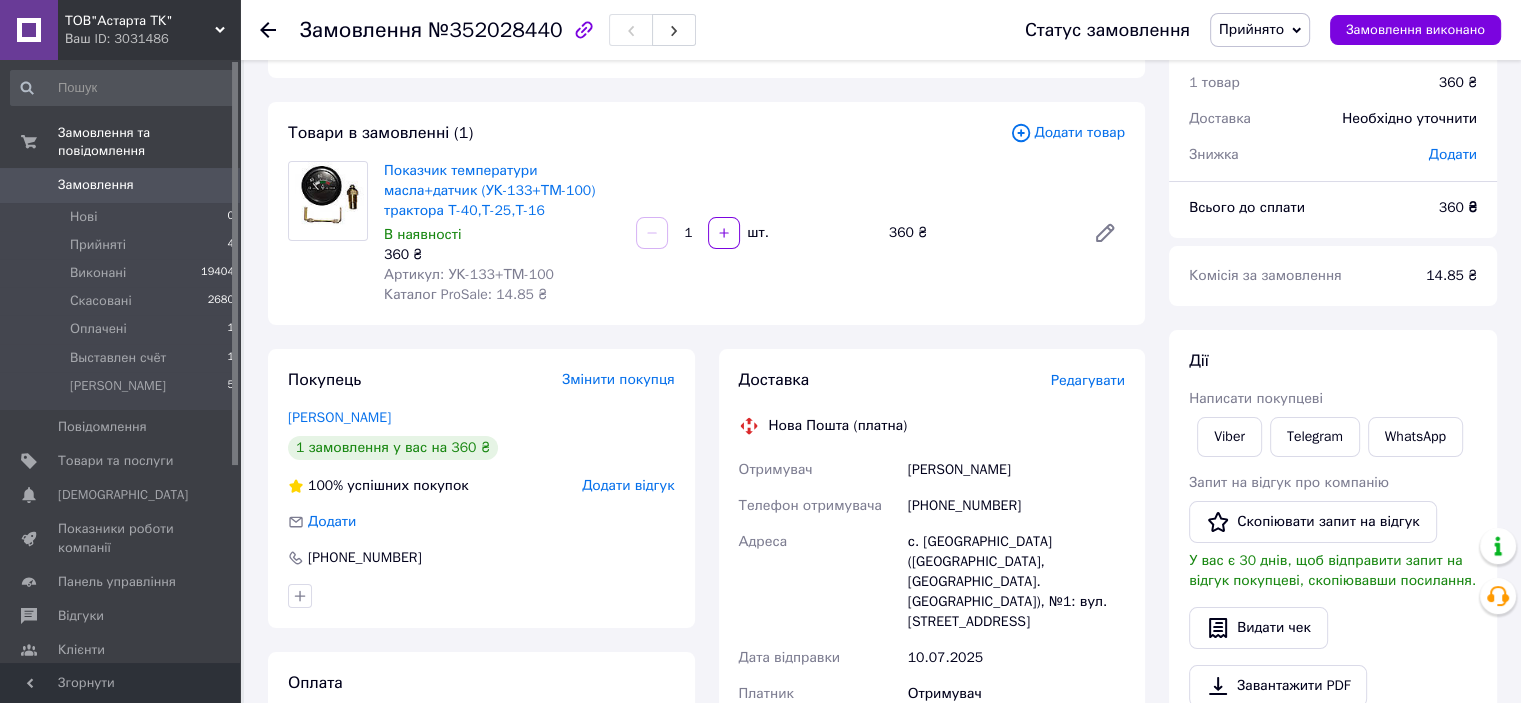 scroll, scrollTop: 100, scrollLeft: 0, axis: vertical 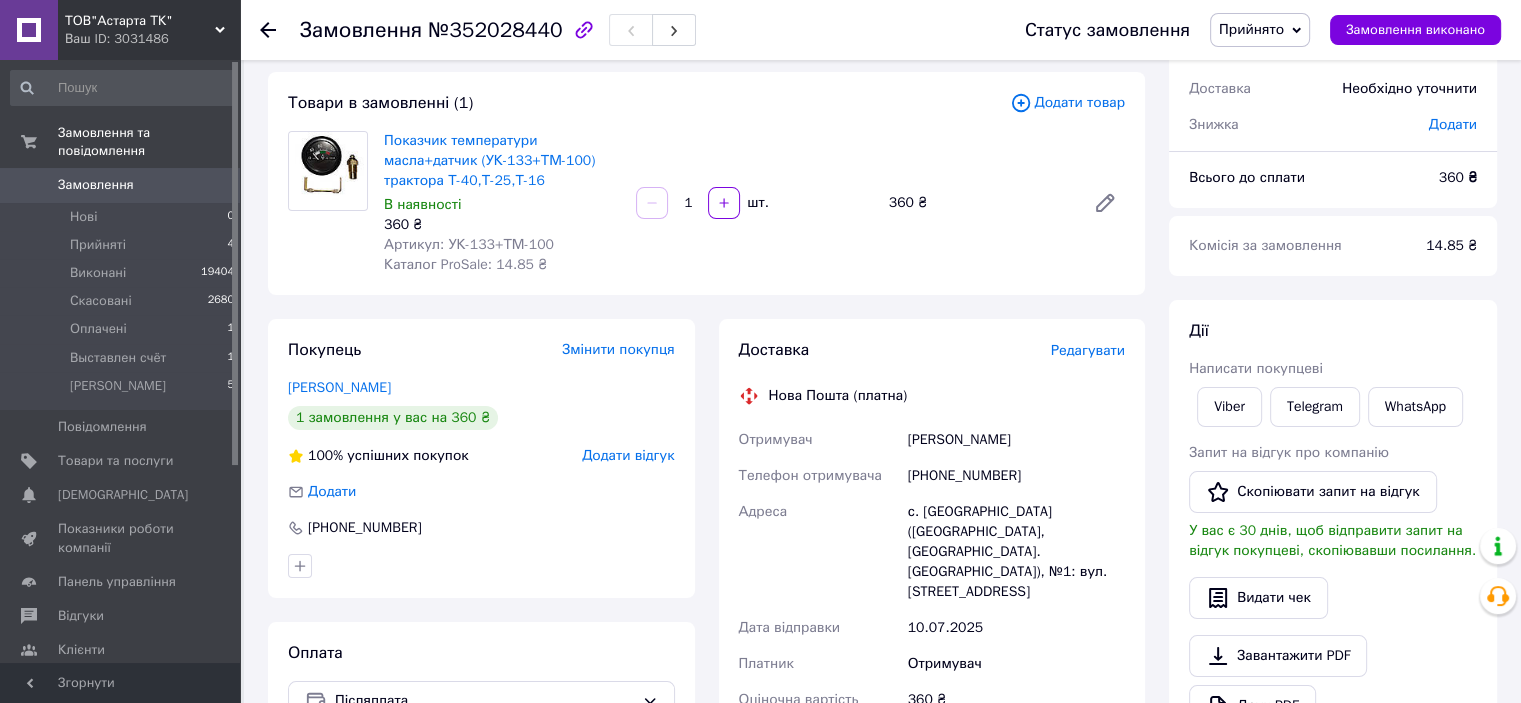 click on "Прийнято" at bounding box center [1251, 29] 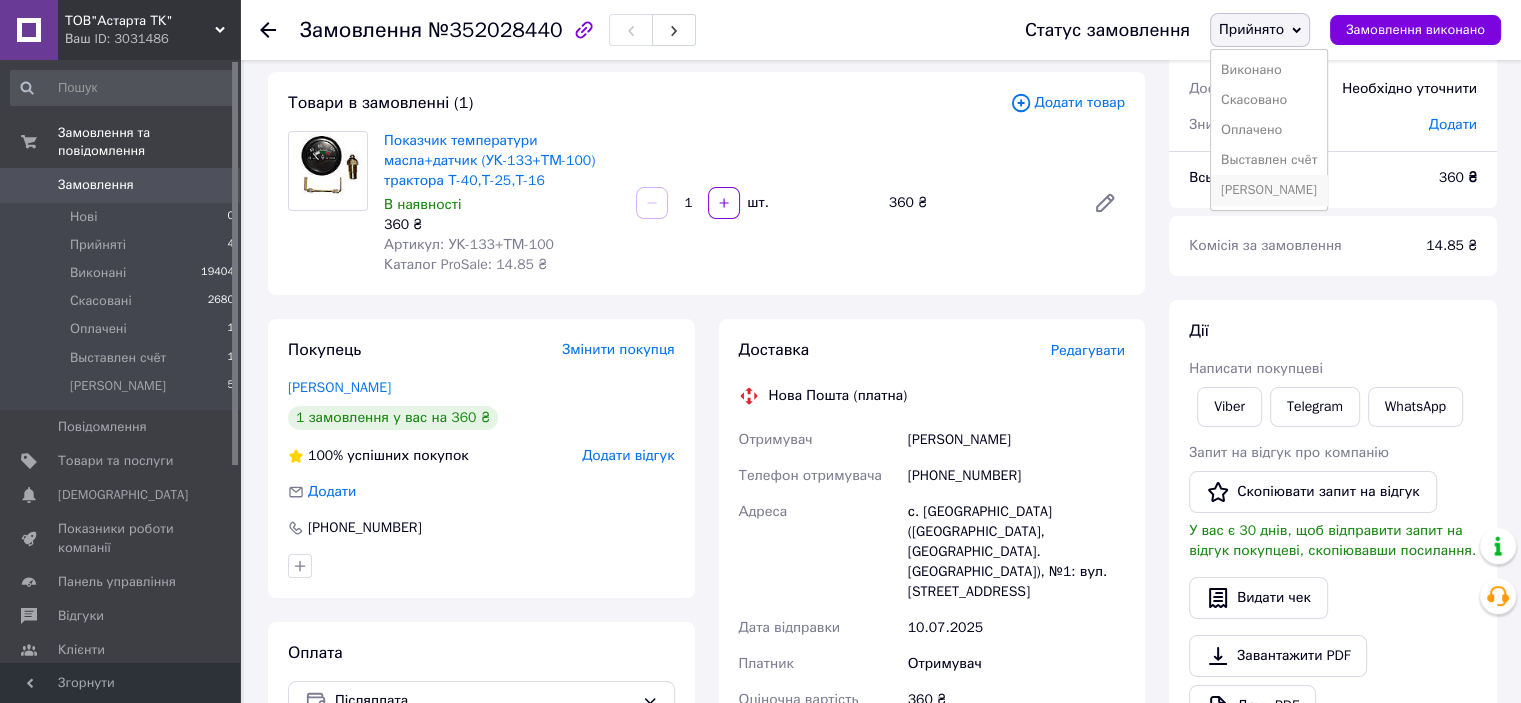 click on "[PERSON_NAME]" at bounding box center [1269, 190] 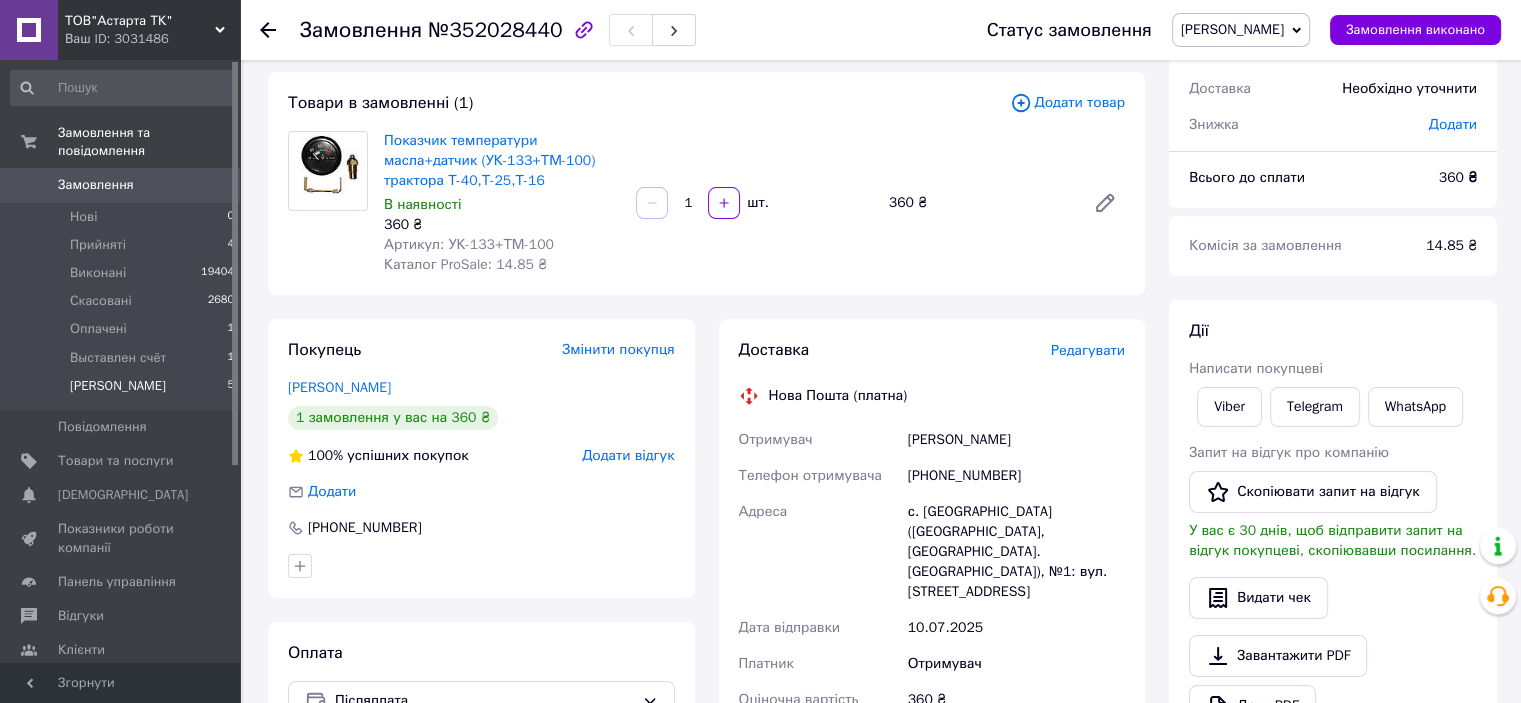 click on "[PERSON_NAME]" at bounding box center (118, 386) 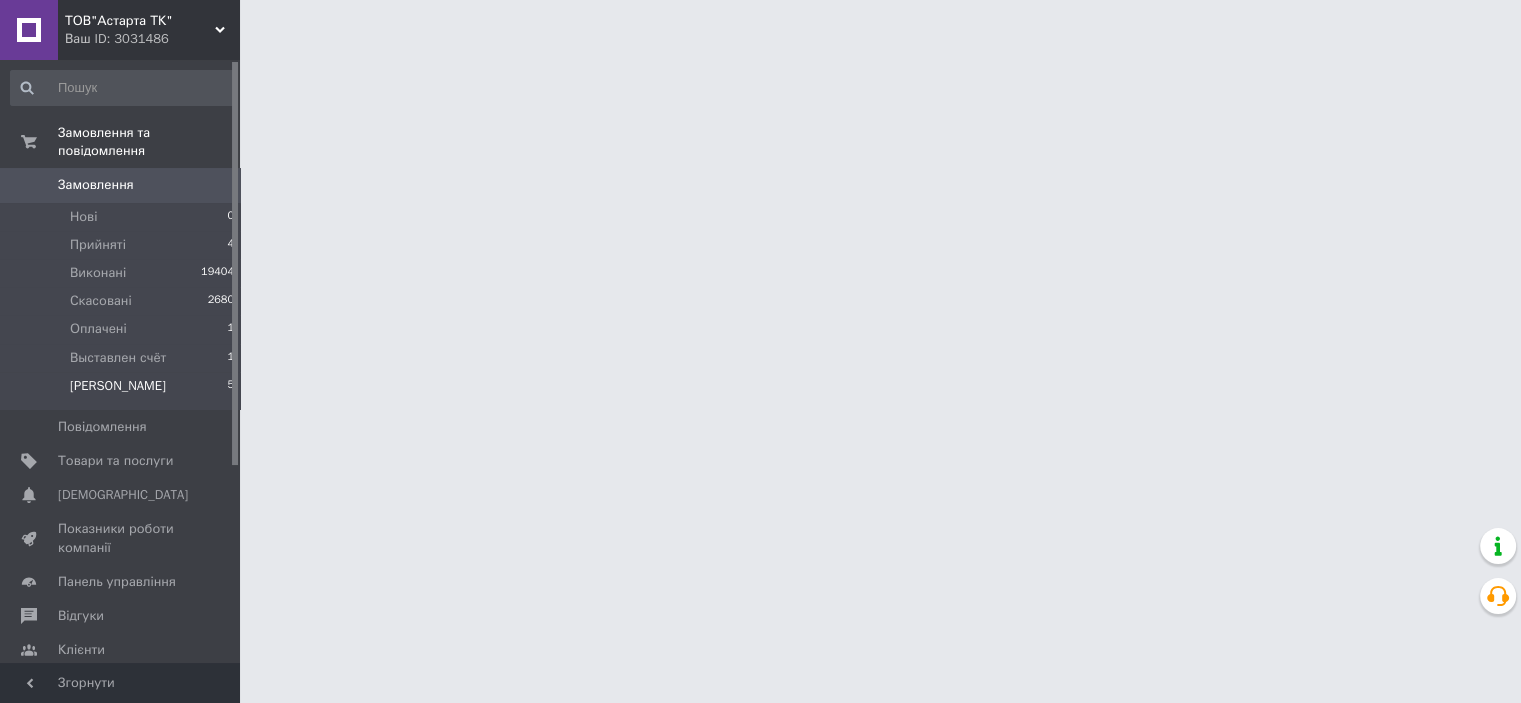 scroll, scrollTop: 0, scrollLeft: 0, axis: both 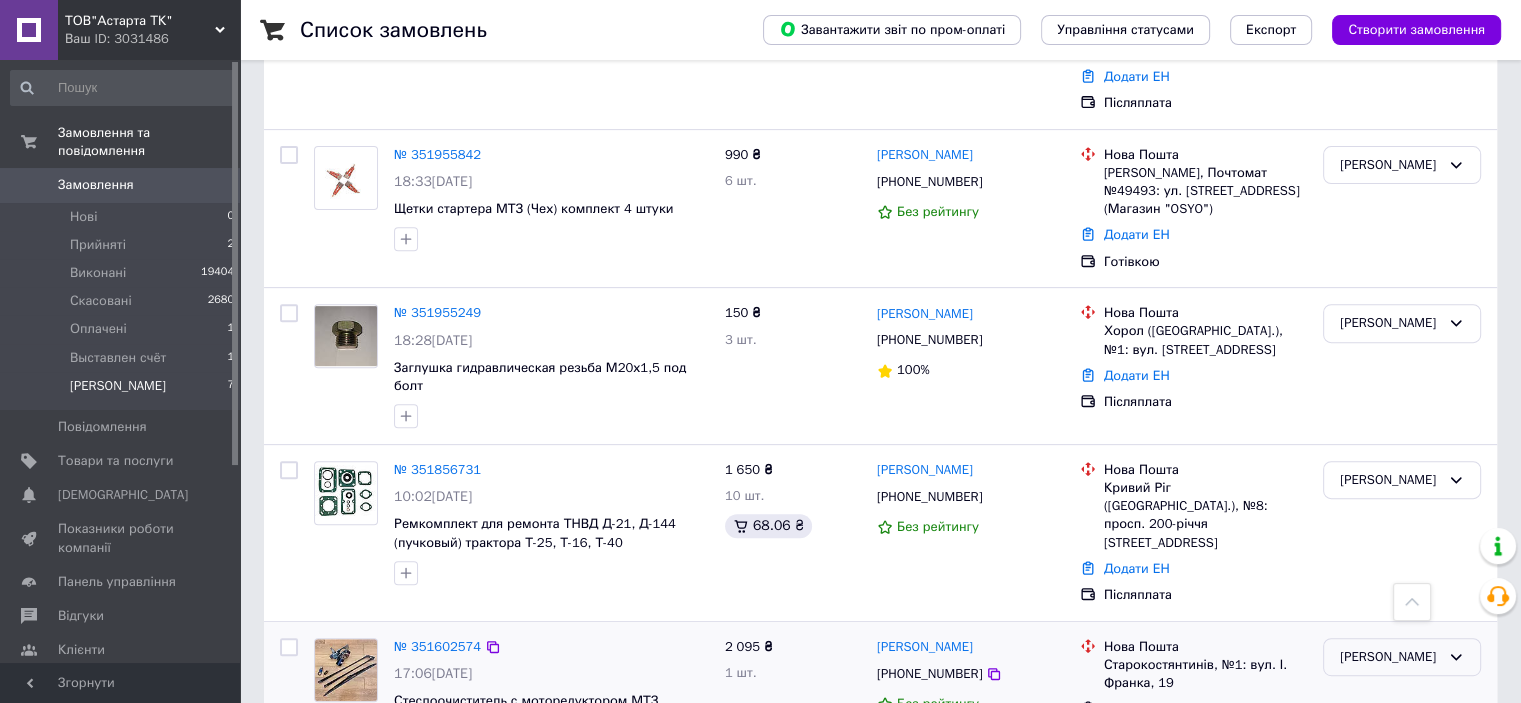 click on "[PERSON_NAME]" at bounding box center (1390, 657) 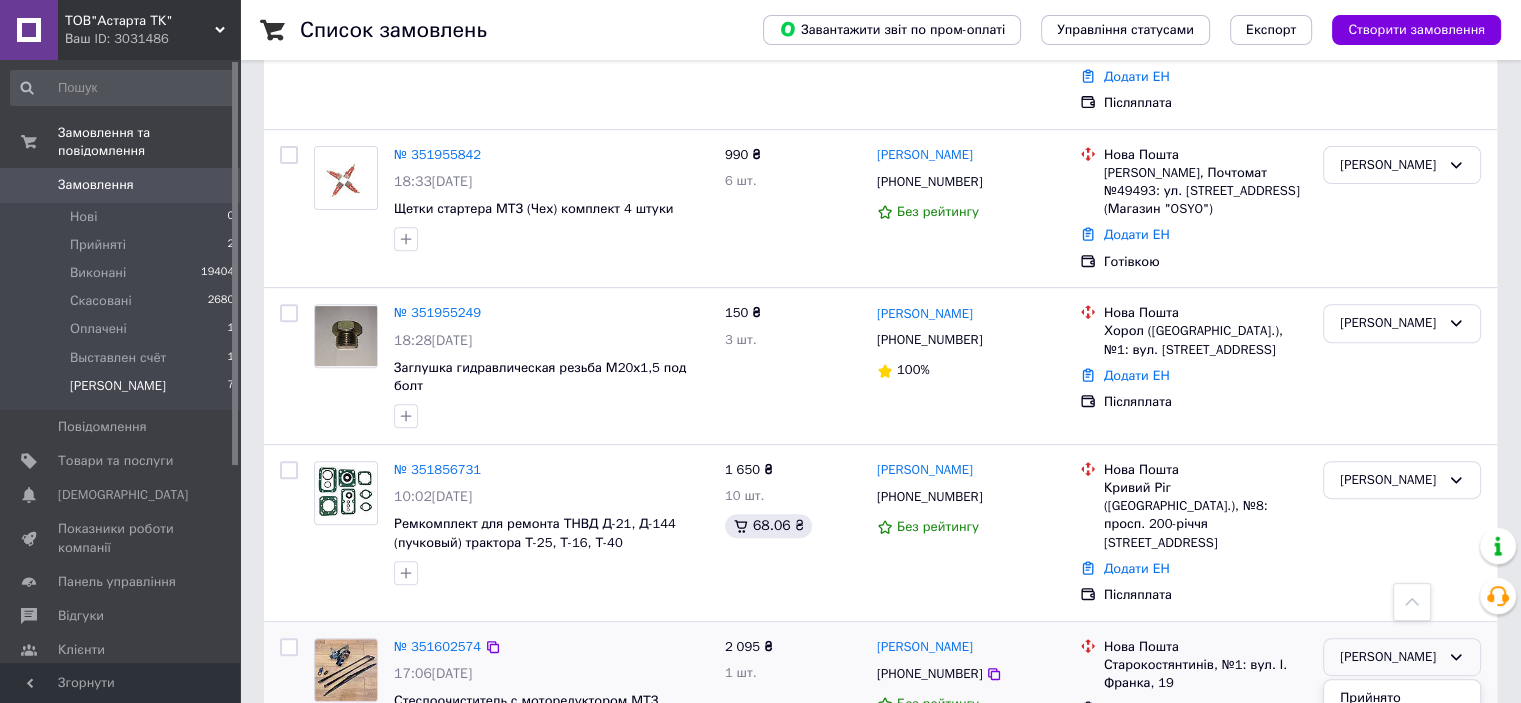scroll, scrollTop: 17, scrollLeft: 0, axis: vertical 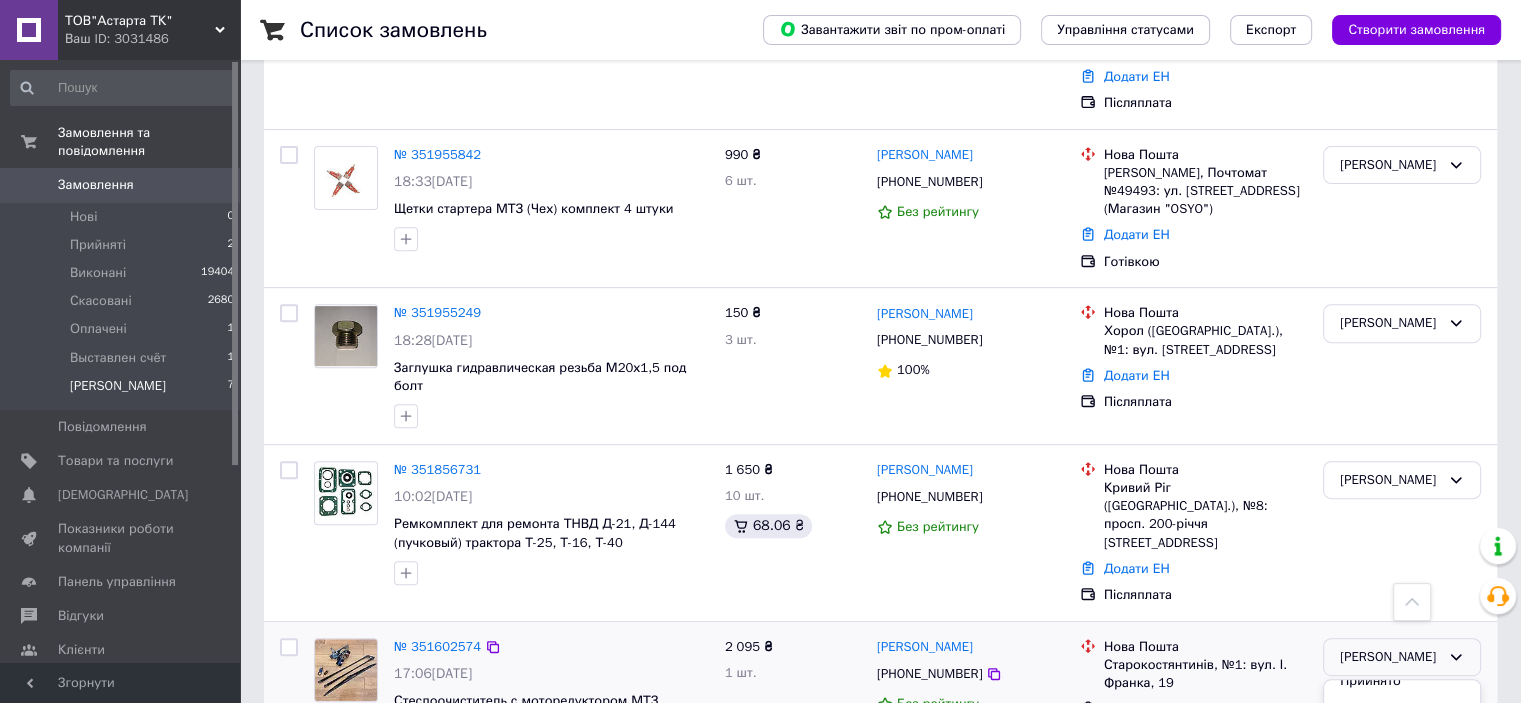 click on "Виконано" at bounding box center [1402, 718] 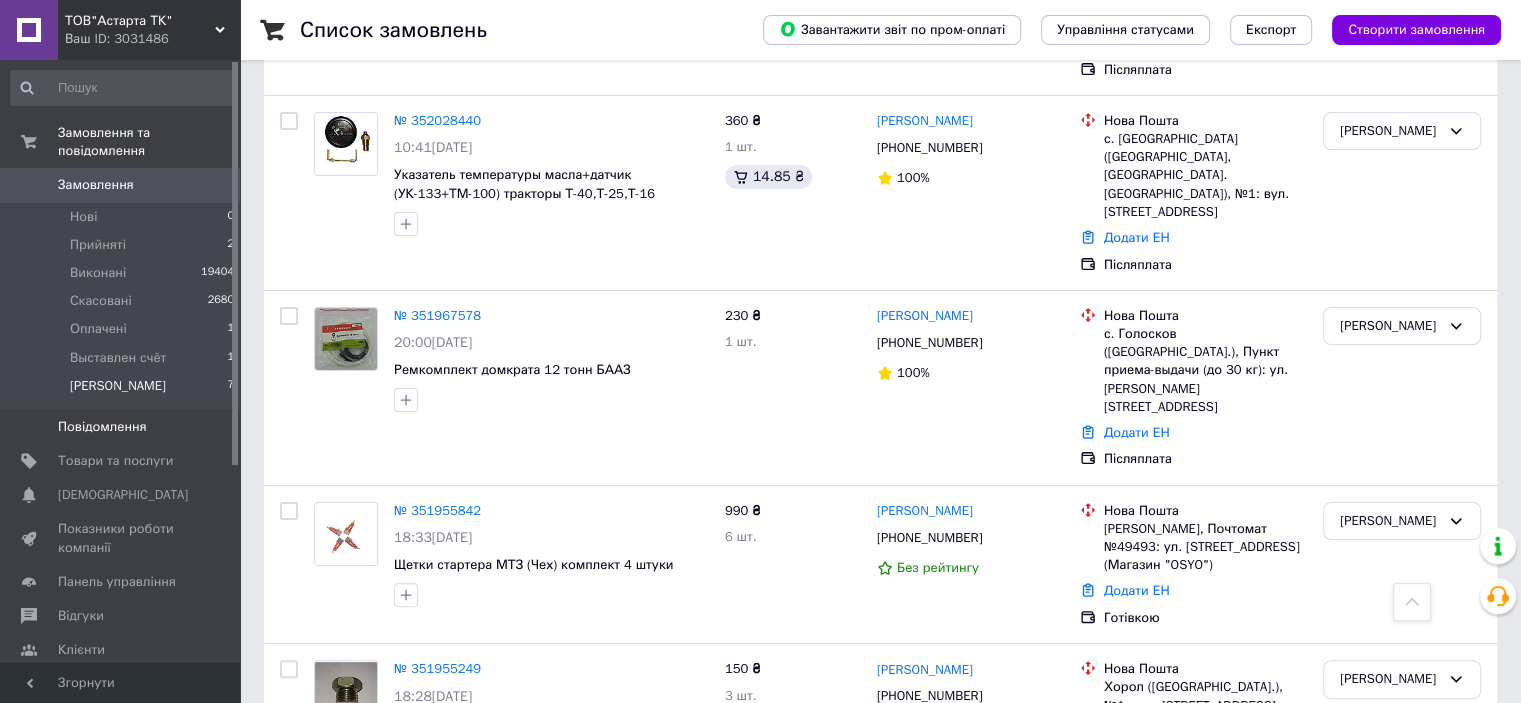 scroll, scrollTop: 357, scrollLeft: 0, axis: vertical 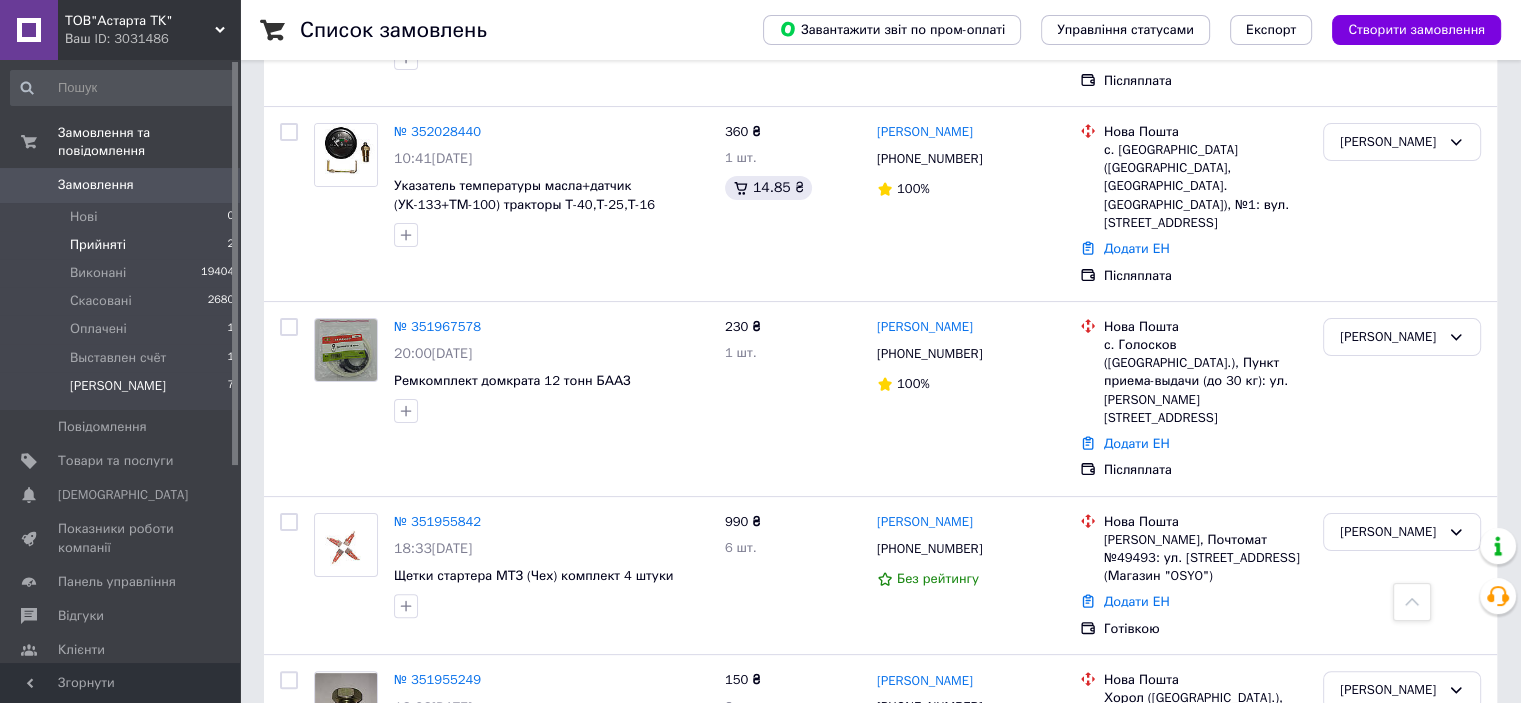 click on "Прийняті" at bounding box center (98, 245) 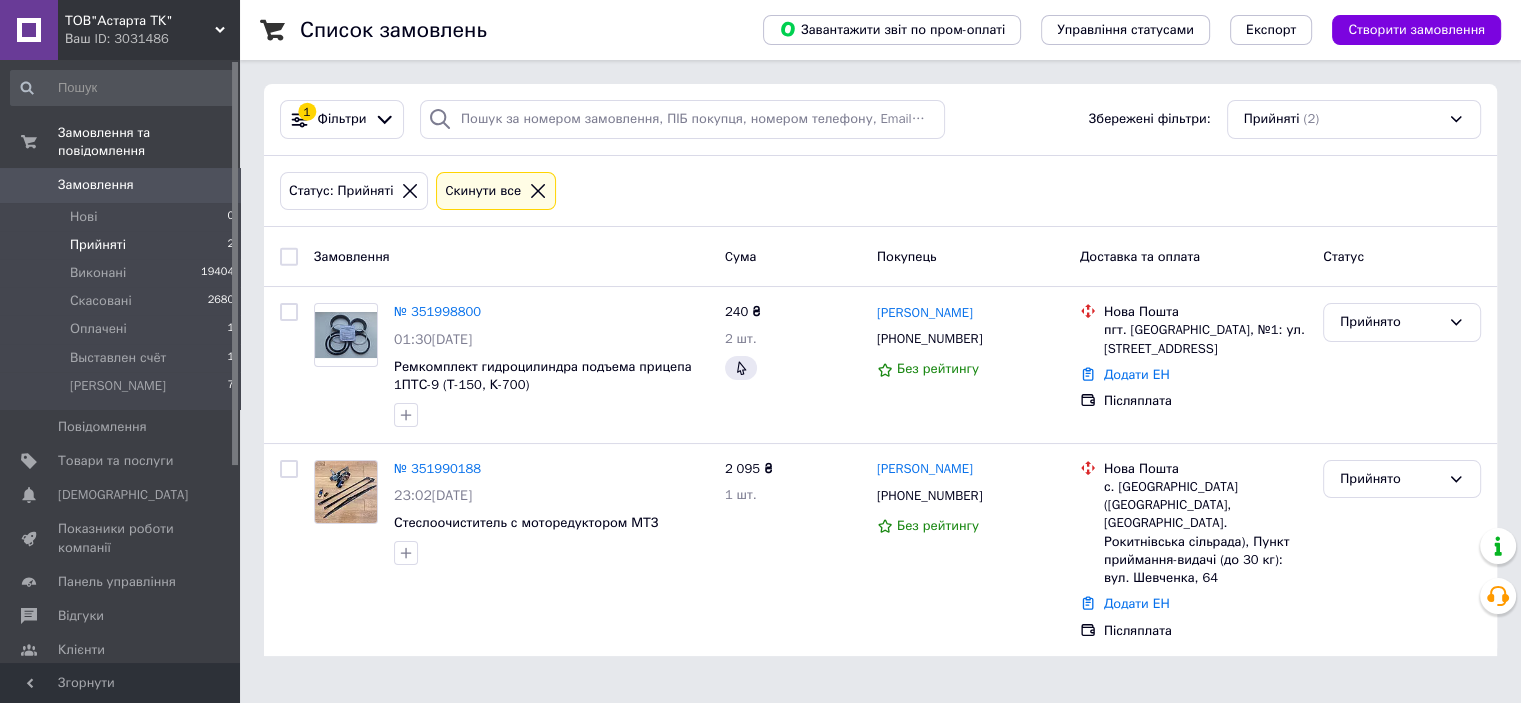 scroll, scrollTop: 0, scrollLeft: 0, axis: both 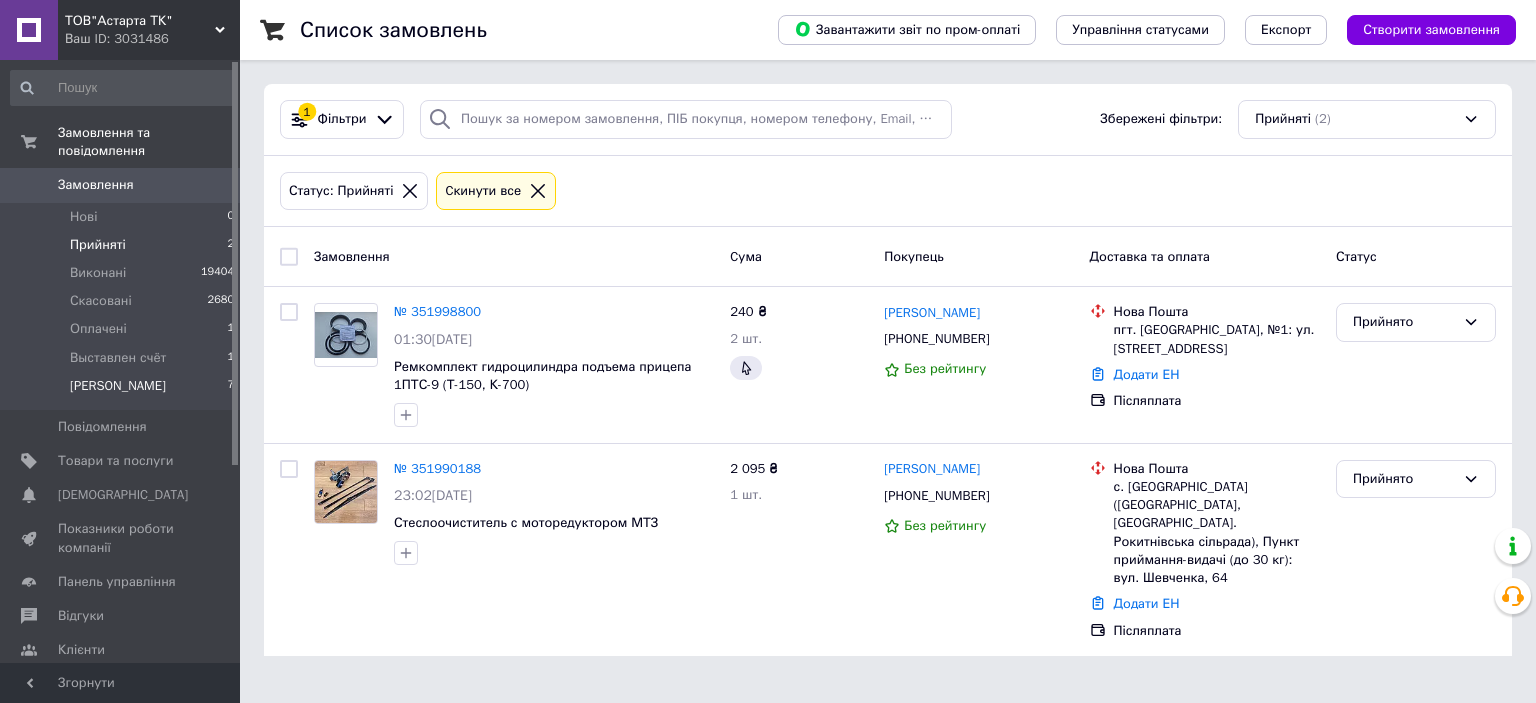 click on "[PERSON_NAME]" at bounding box center [118, 386] 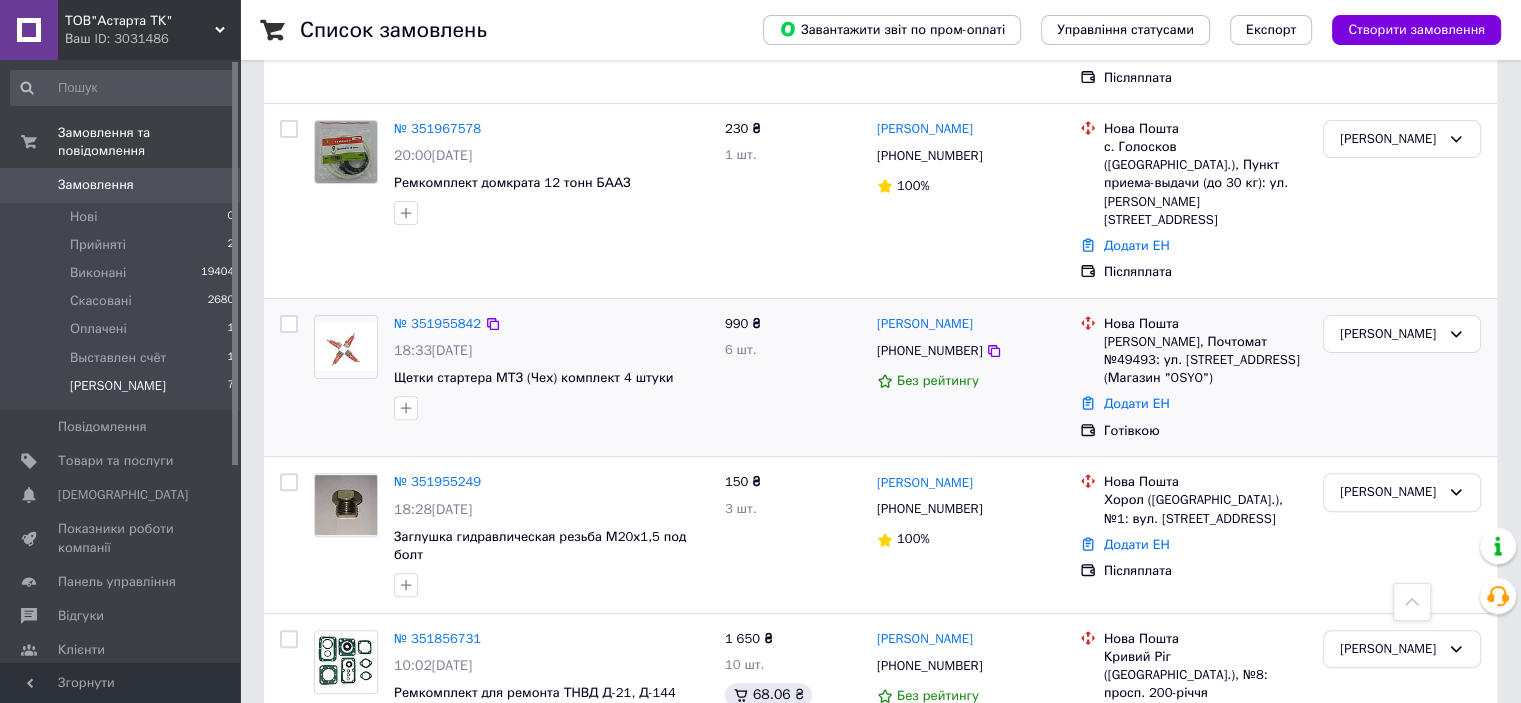 scroll, scrollTop: 556, scrollLeft: 0, axis: vertical 